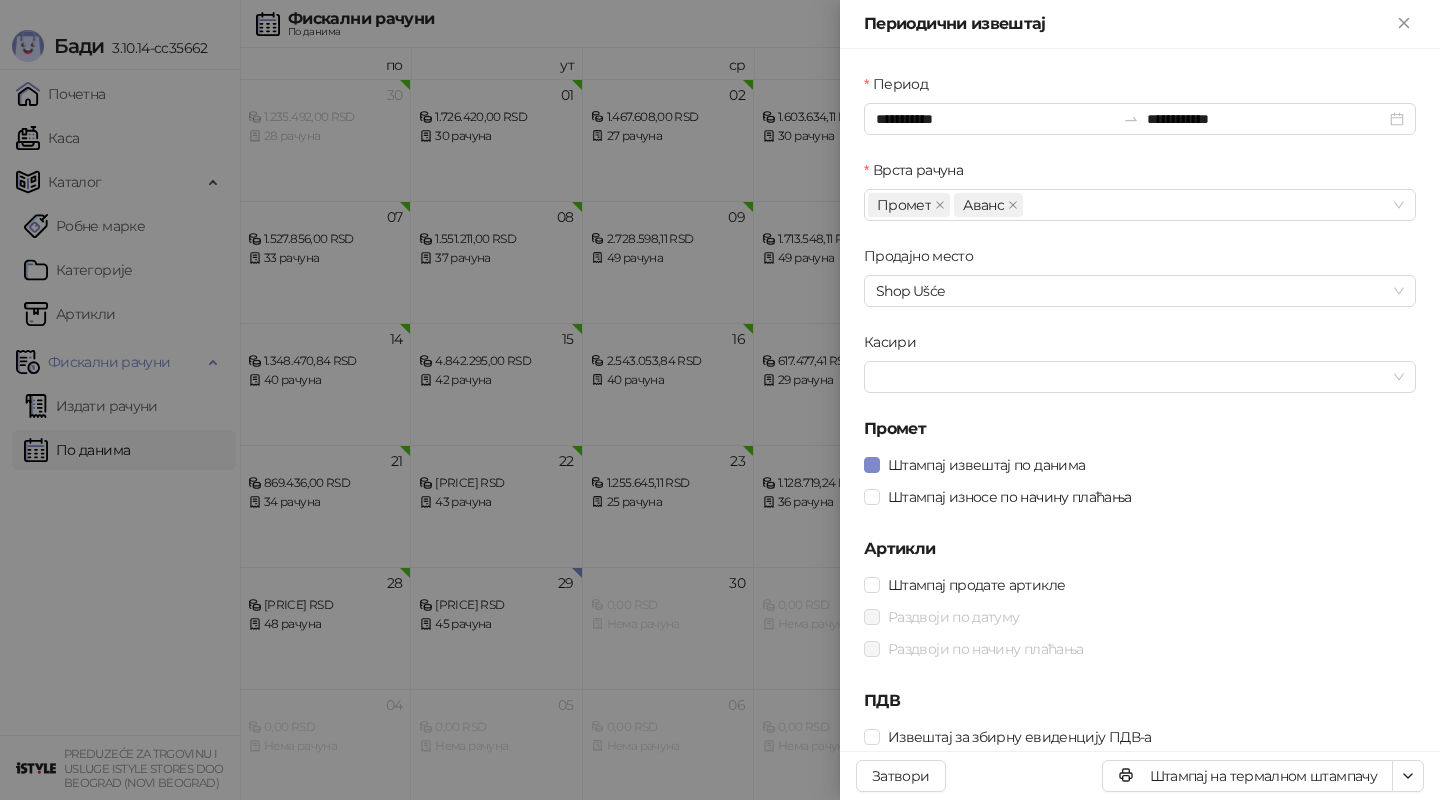 scroll, scrollTop: 0, scrollLeft: 0, axis: both 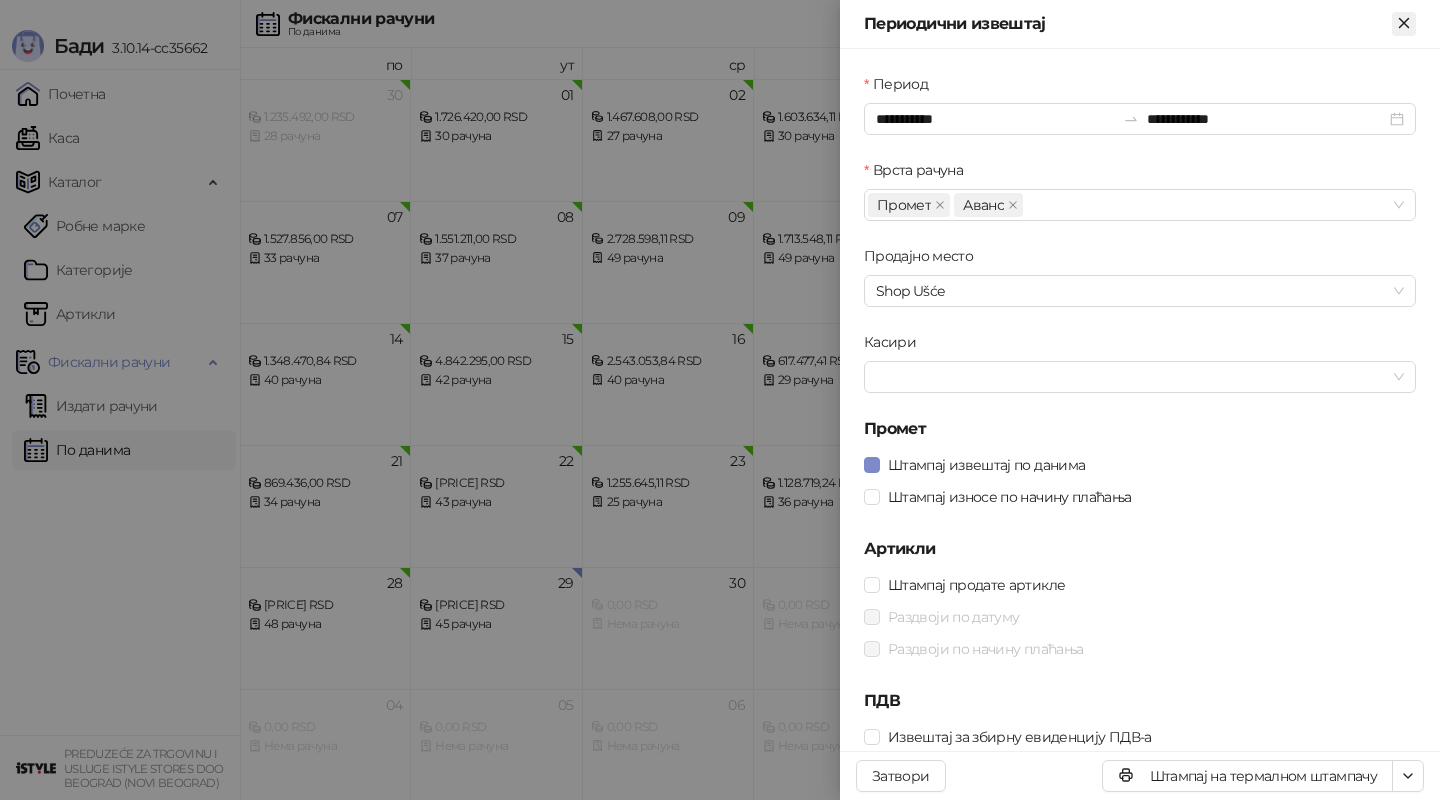 click 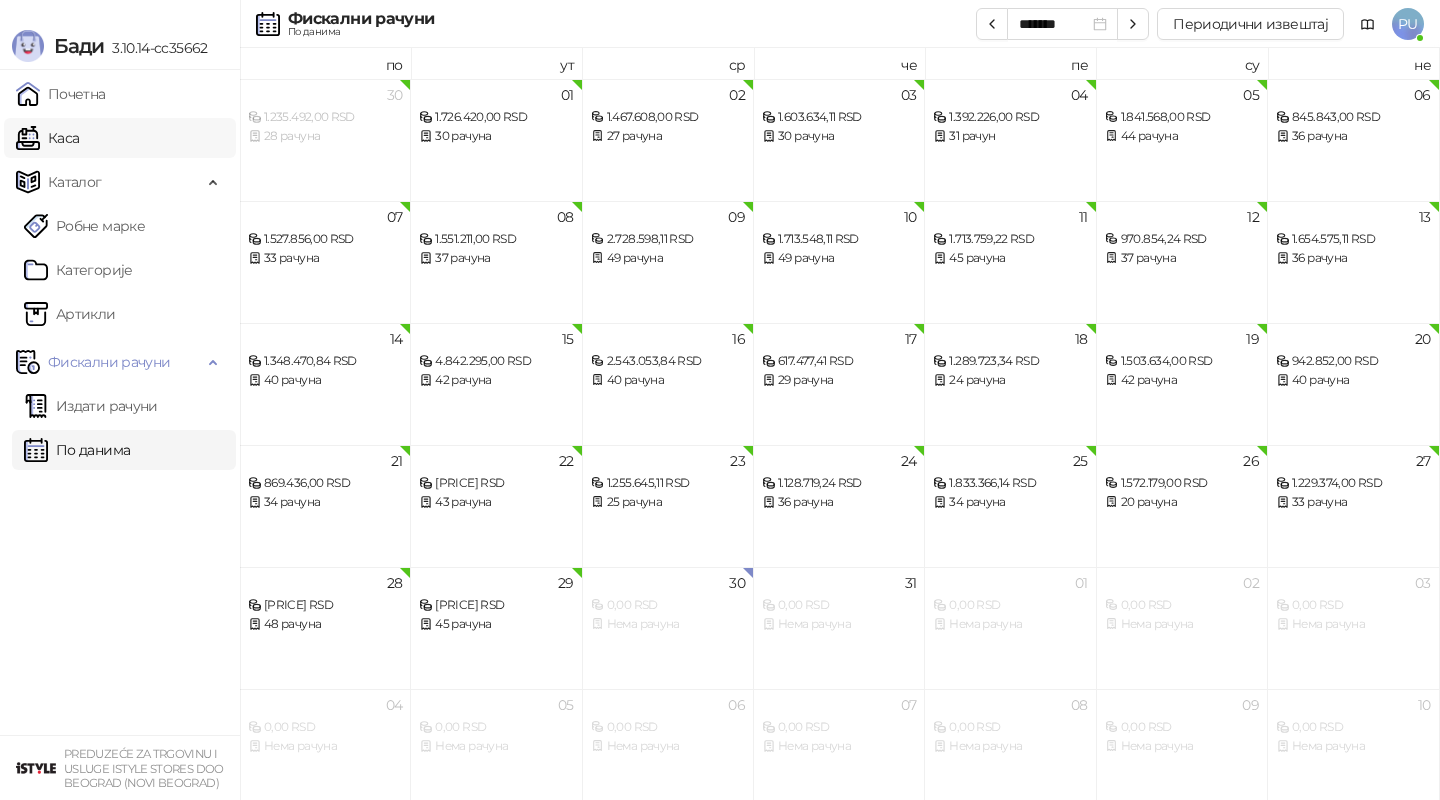 click on "Каса" at bounding box center [47, 138] 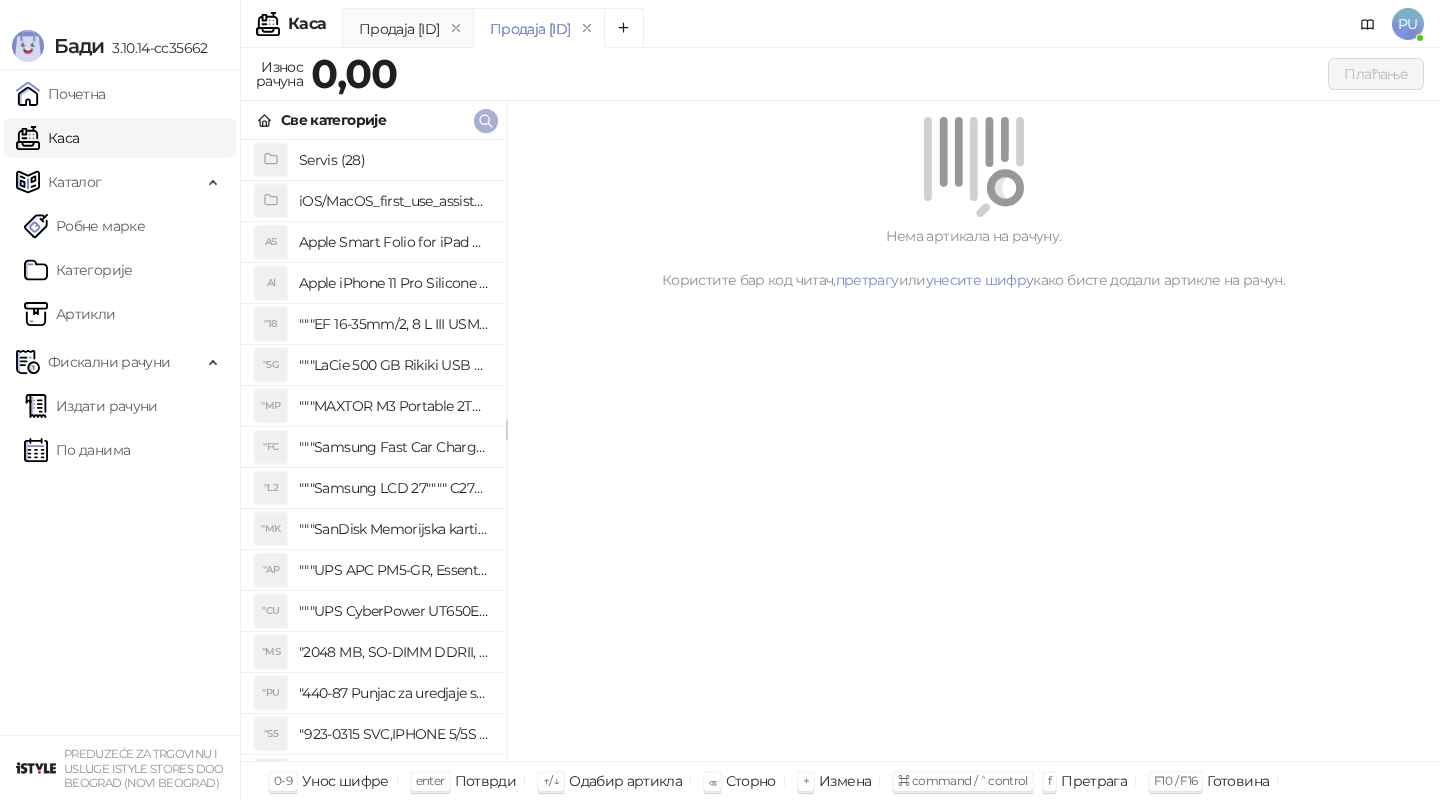 click 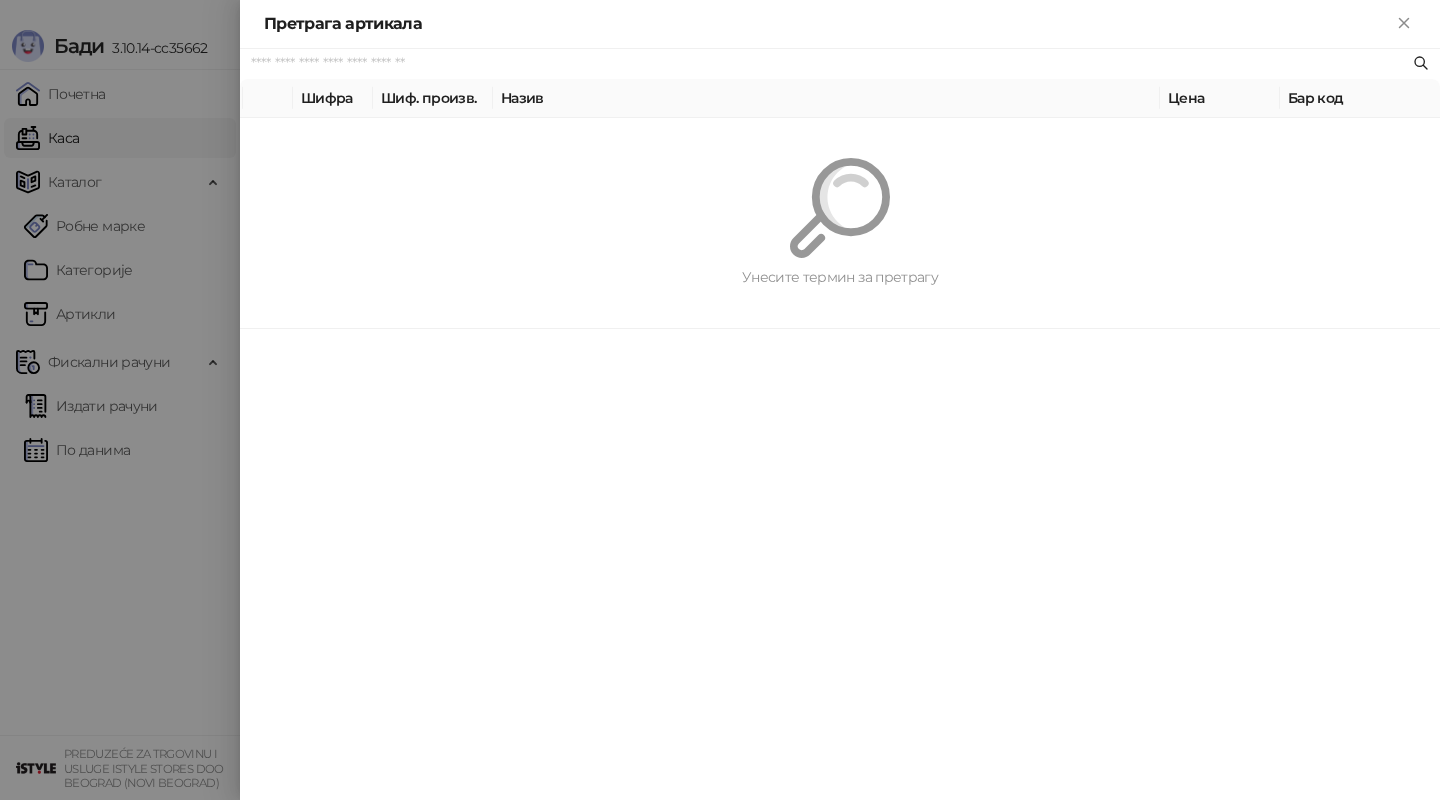 paste on "*********" 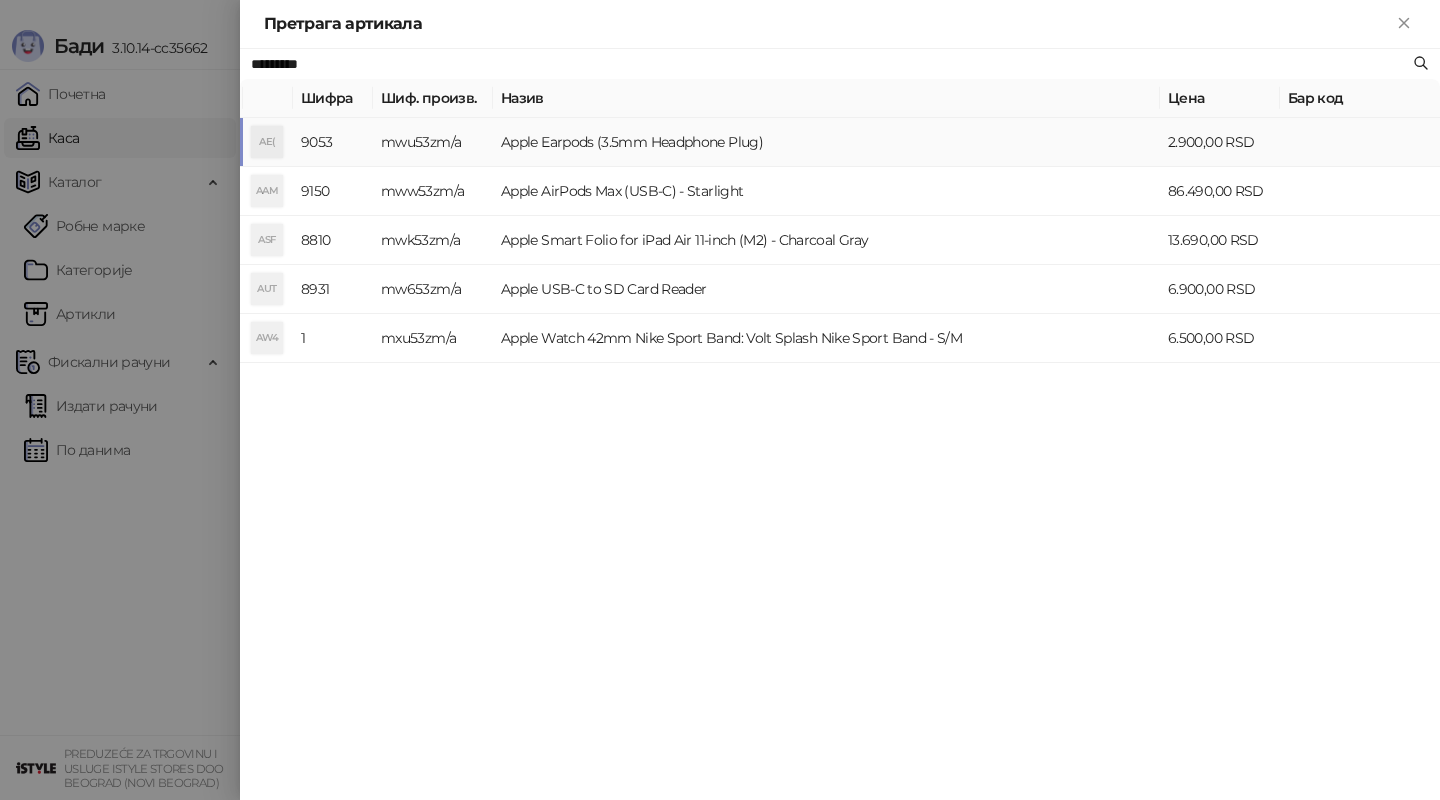 type on "*********" 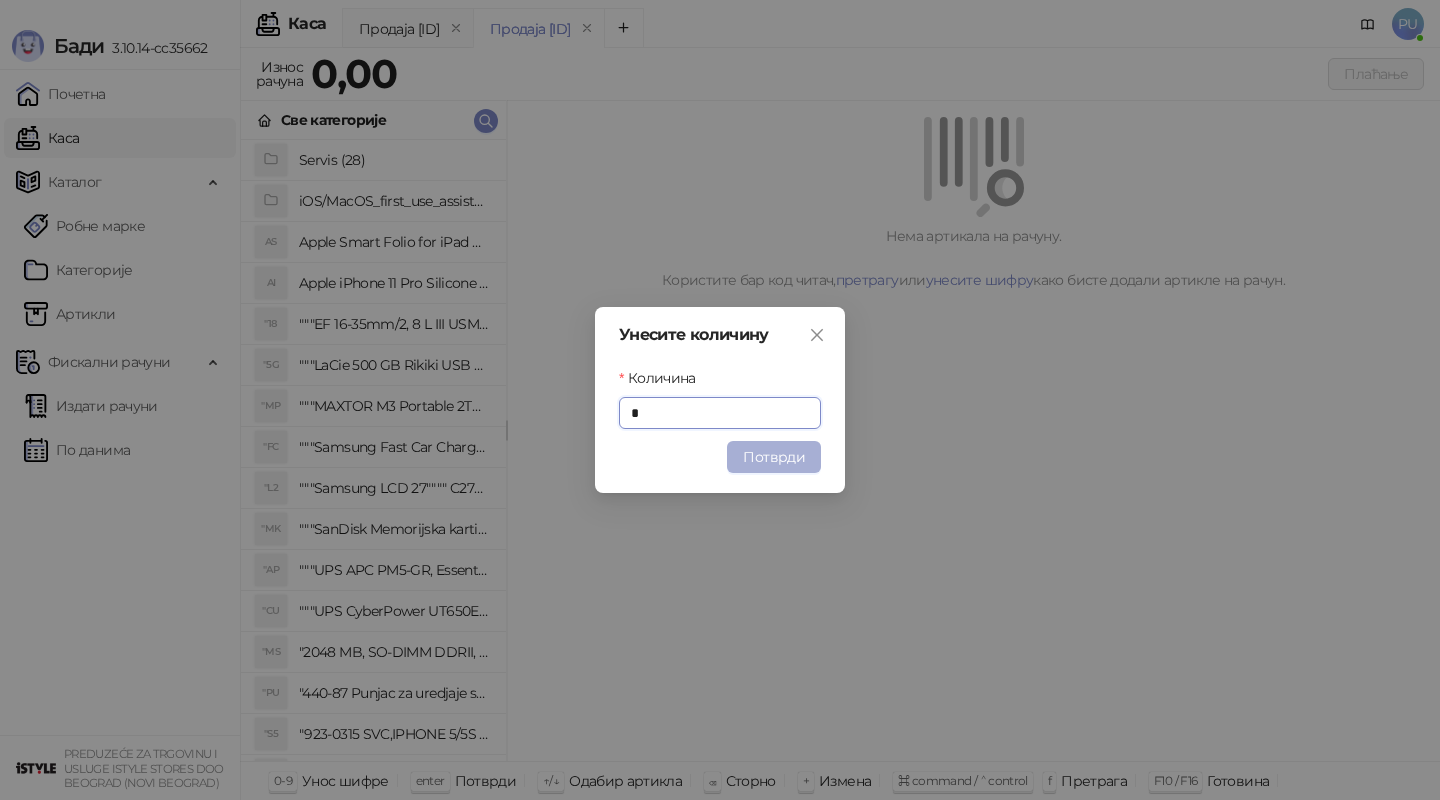 click on "Потврди" at bounding box center (774, 457) 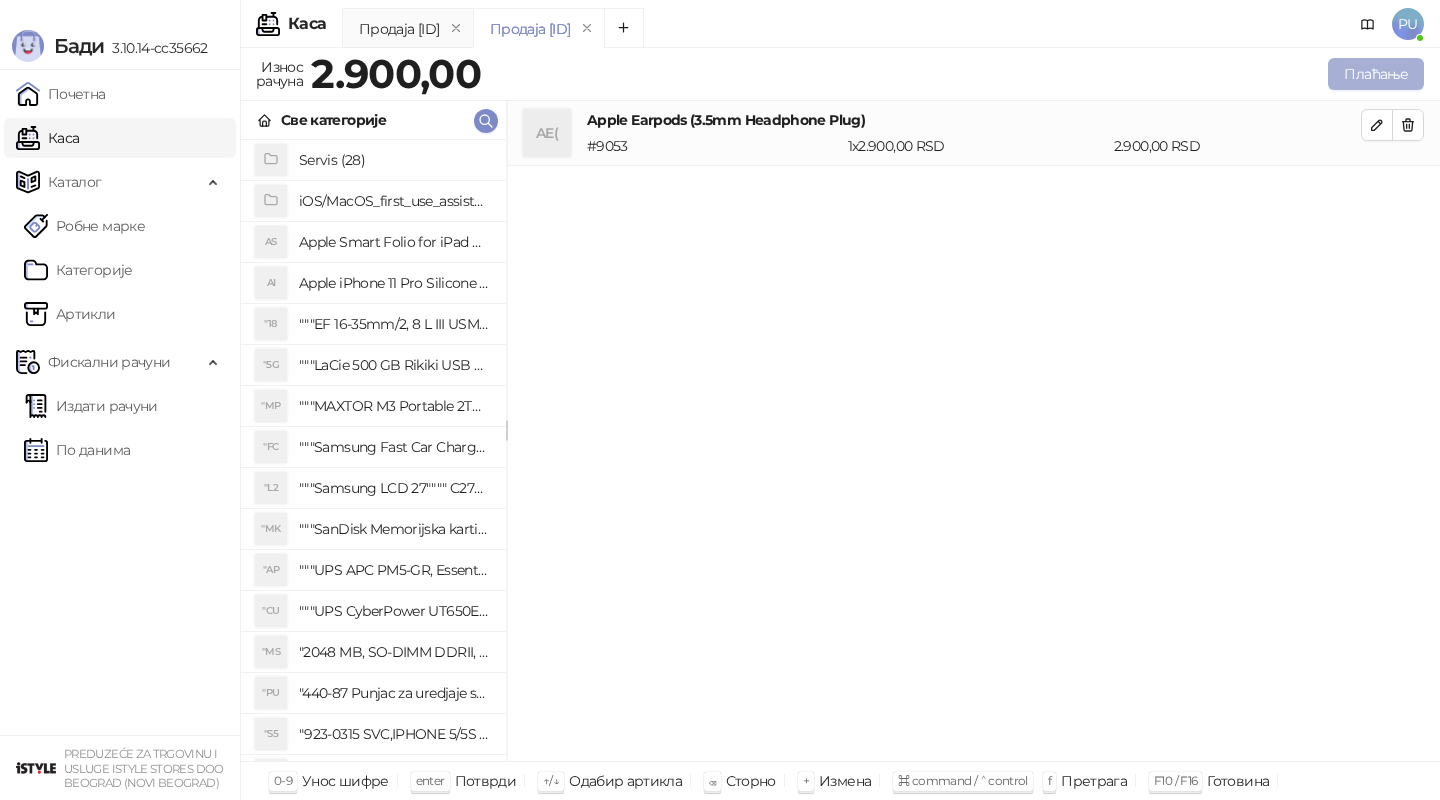 click on "Плаћање" at bounding box center [1376, 74] 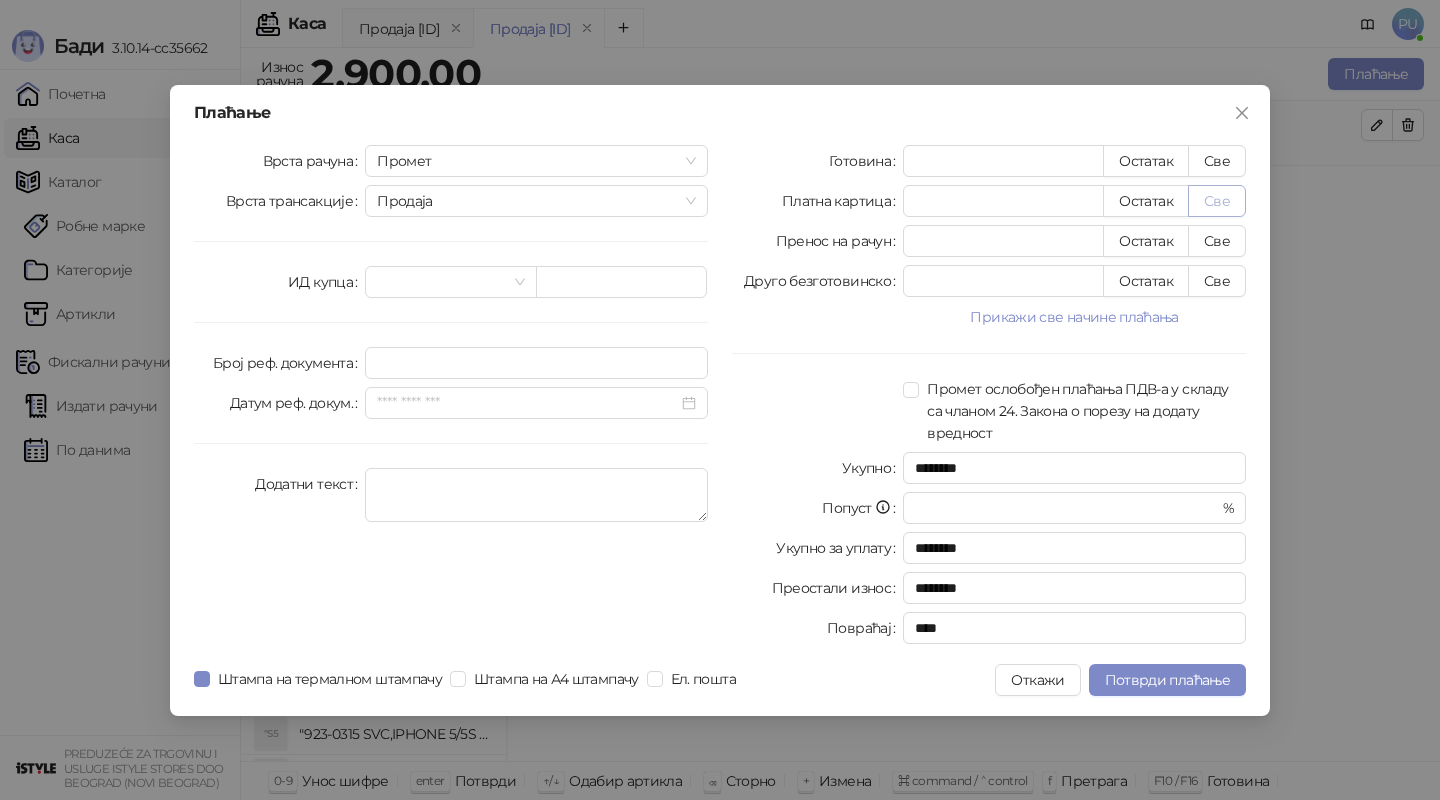 click on "Све" at bounding box center (1217, 201) 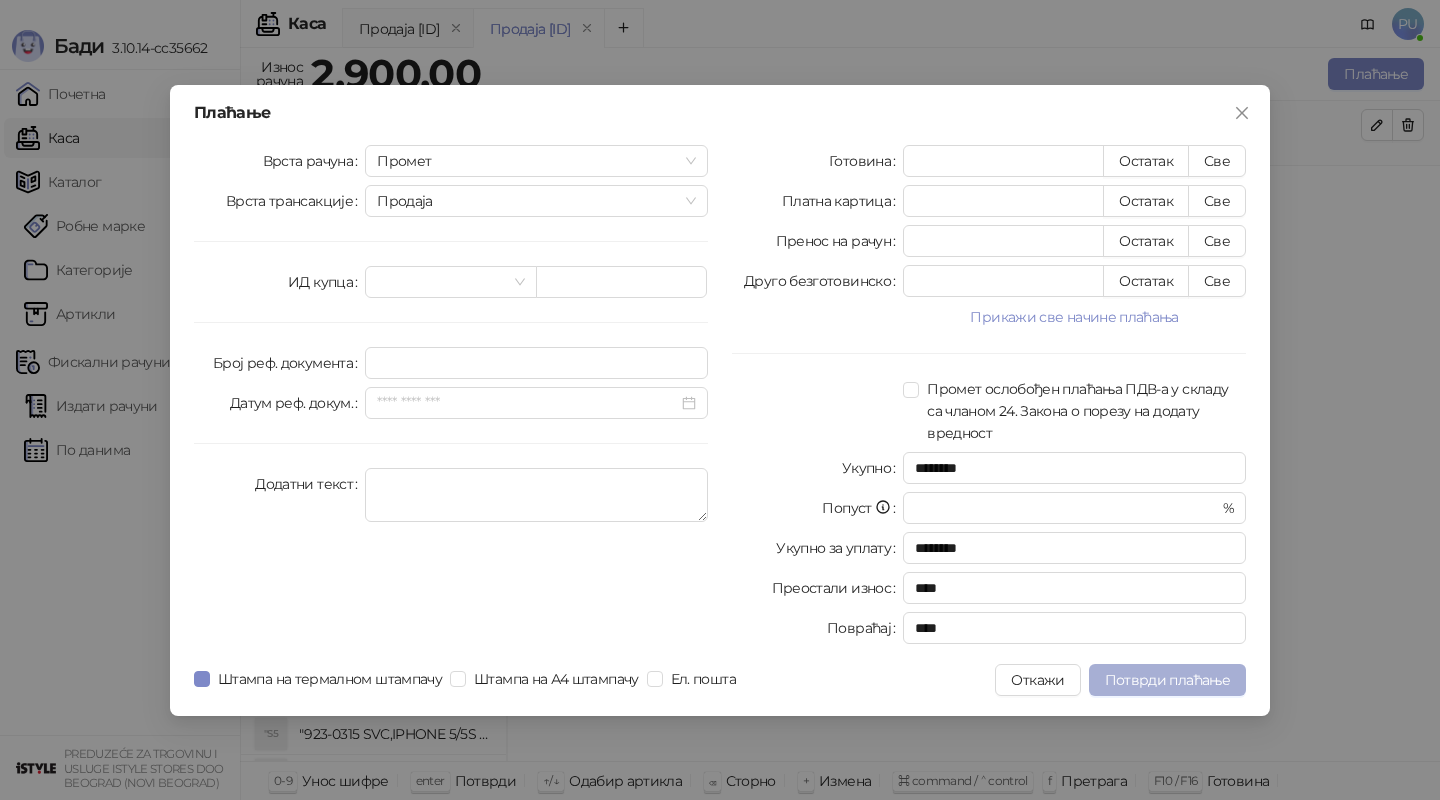 click on "Потврди плаћање" at bounding box center (1167, 680) 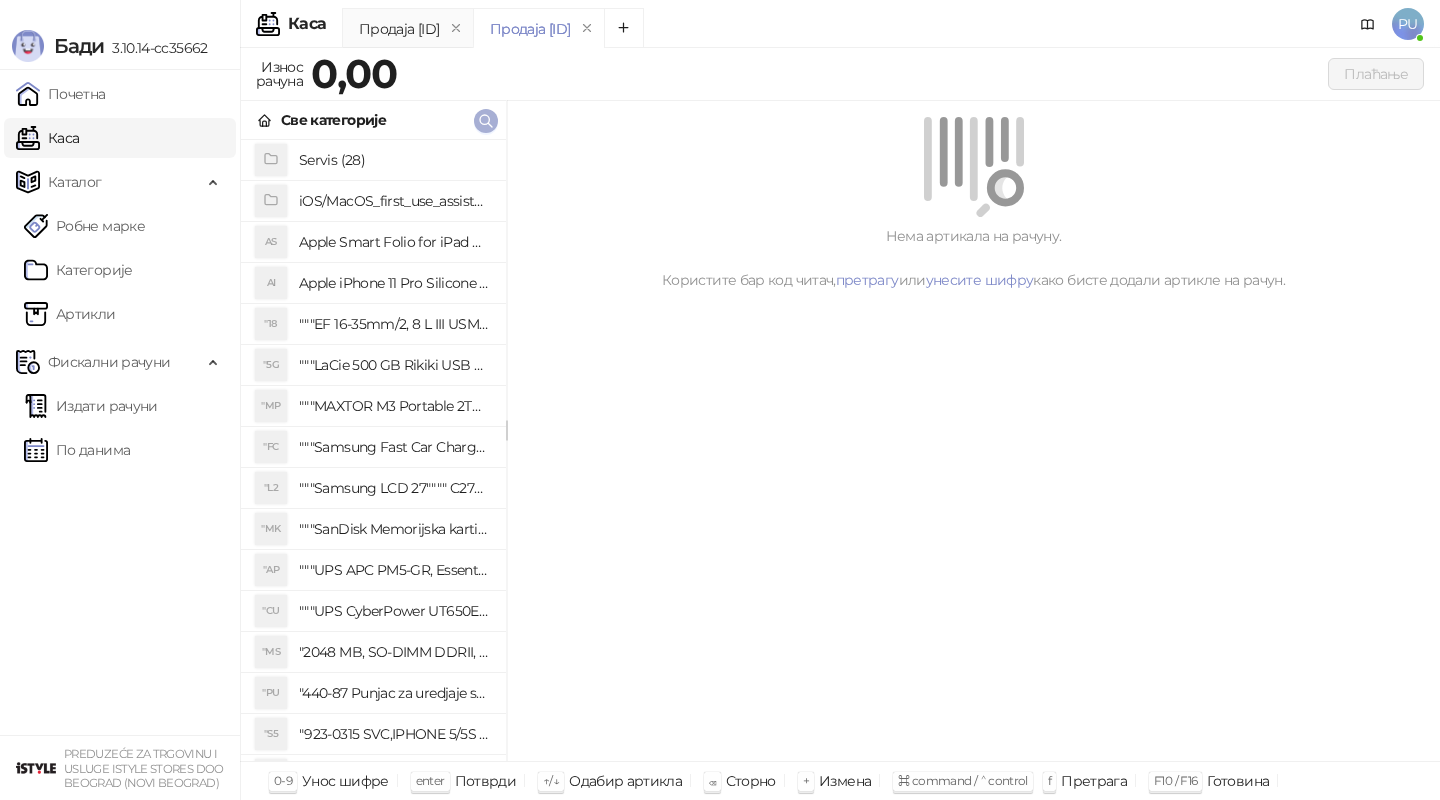 click 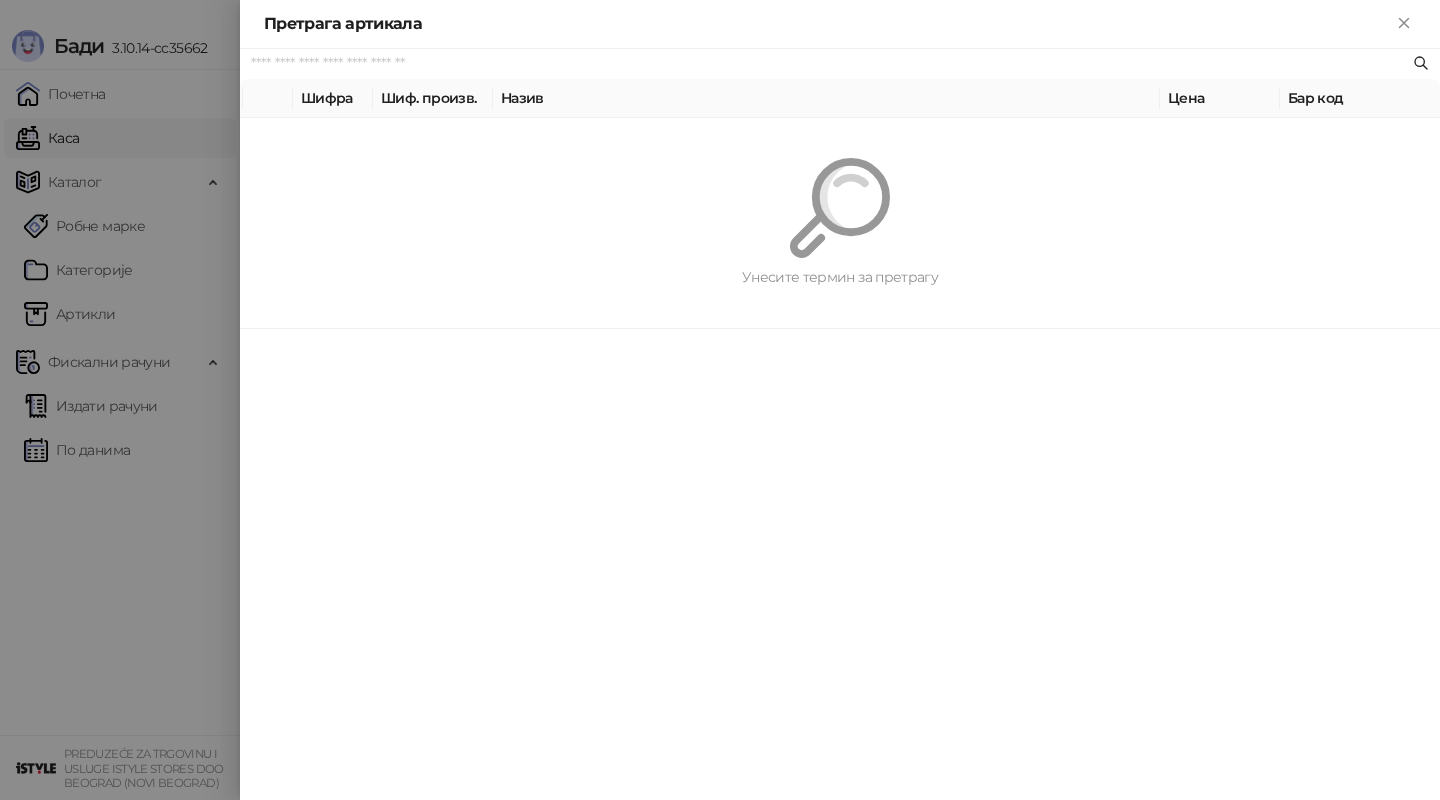 paste on "*********" 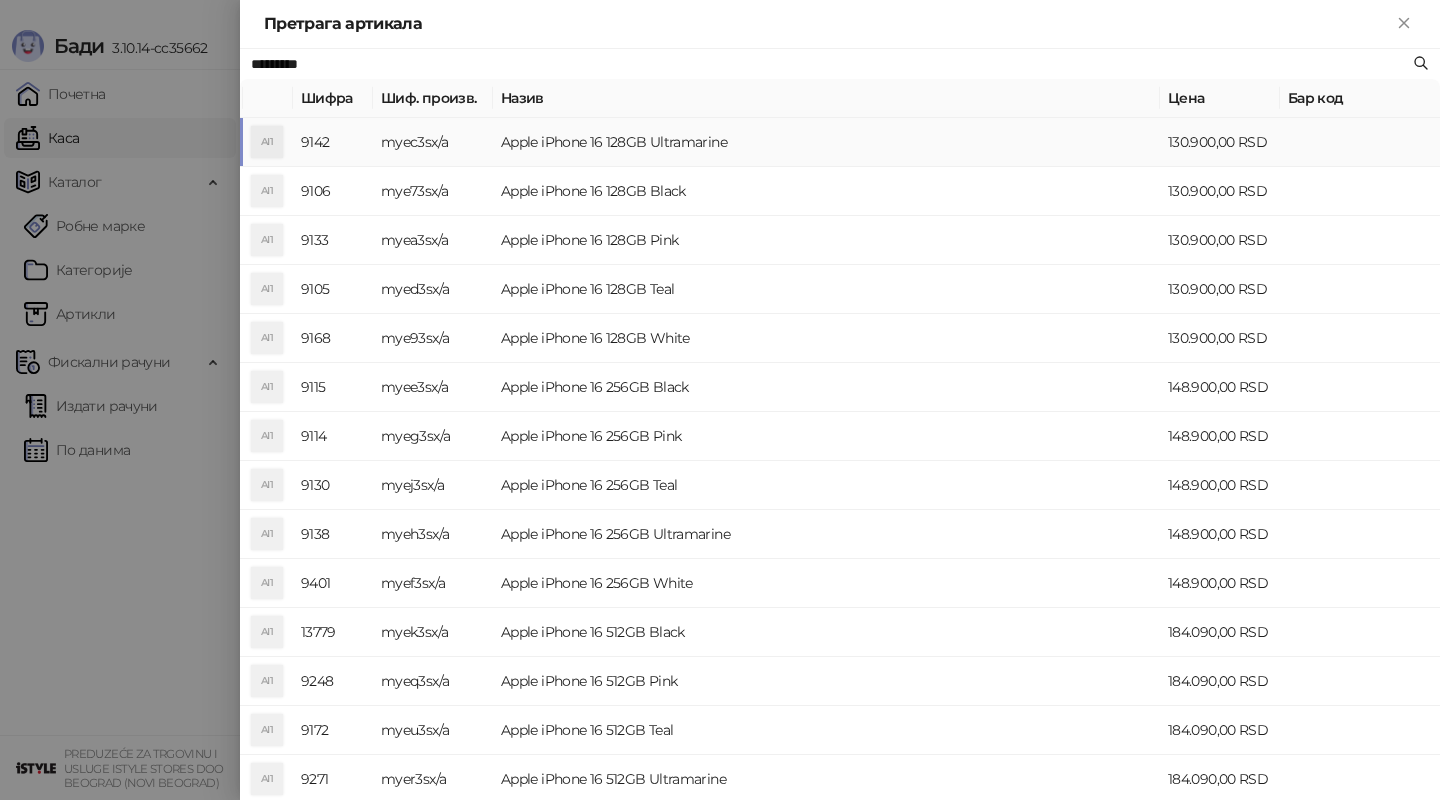 type on "*********" 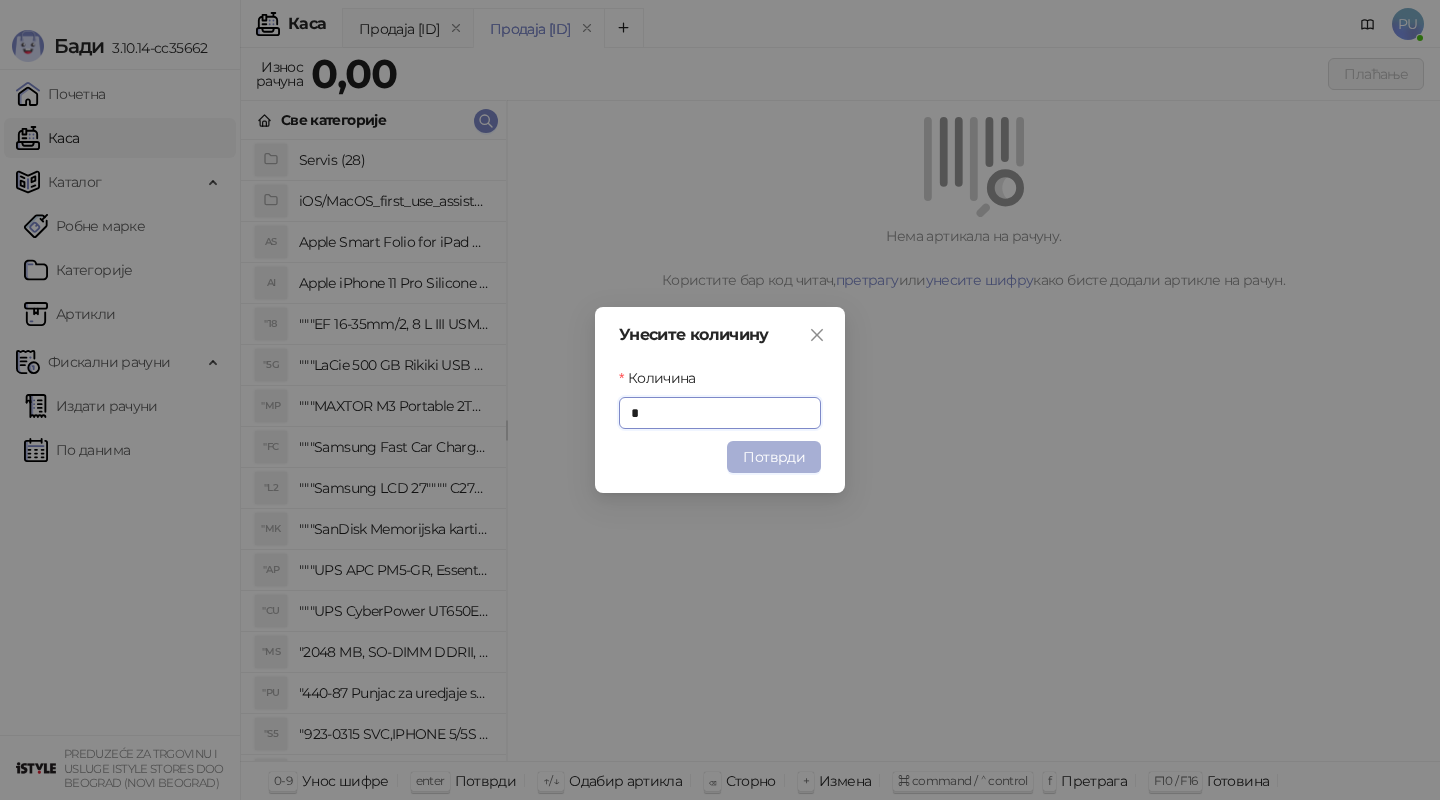 type on "*" 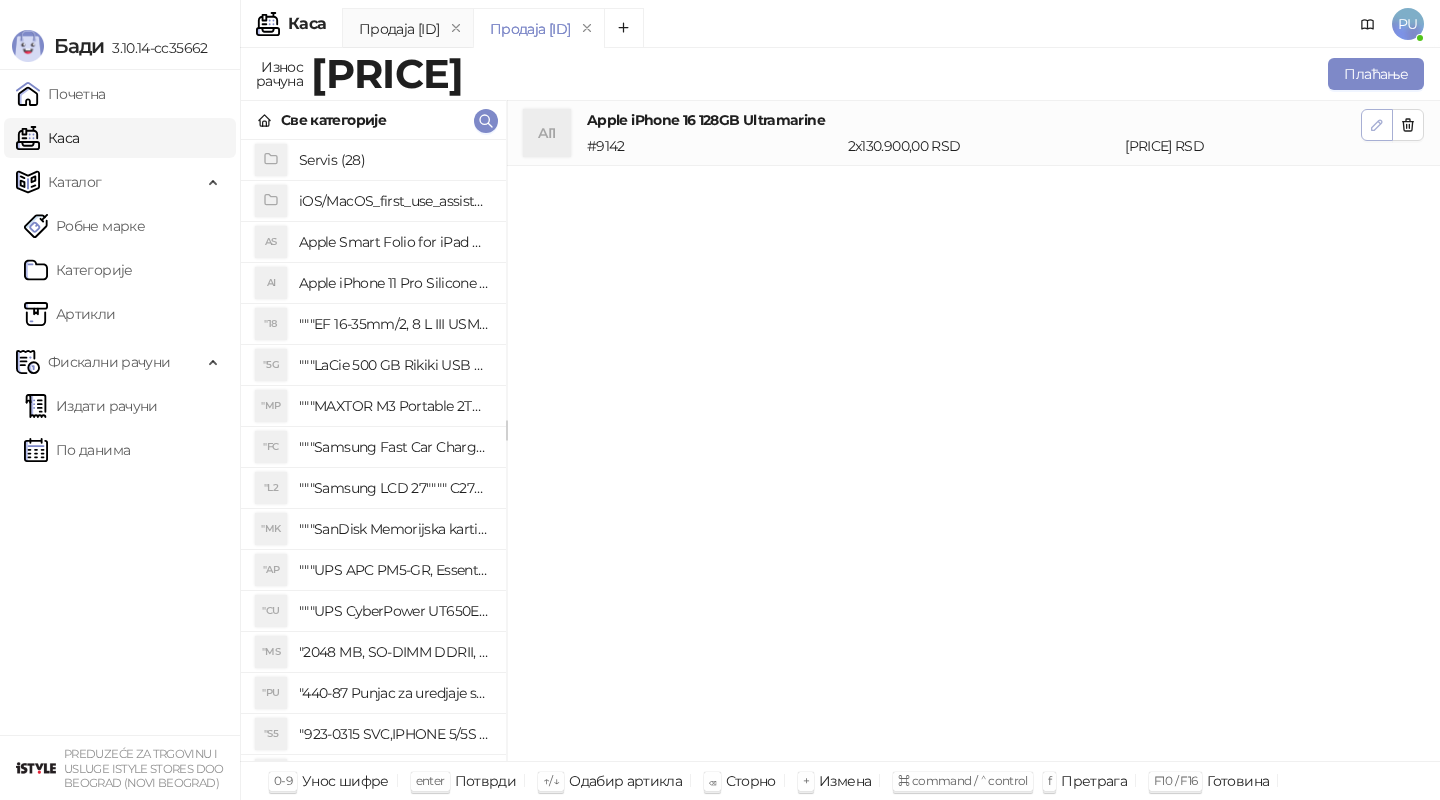 click 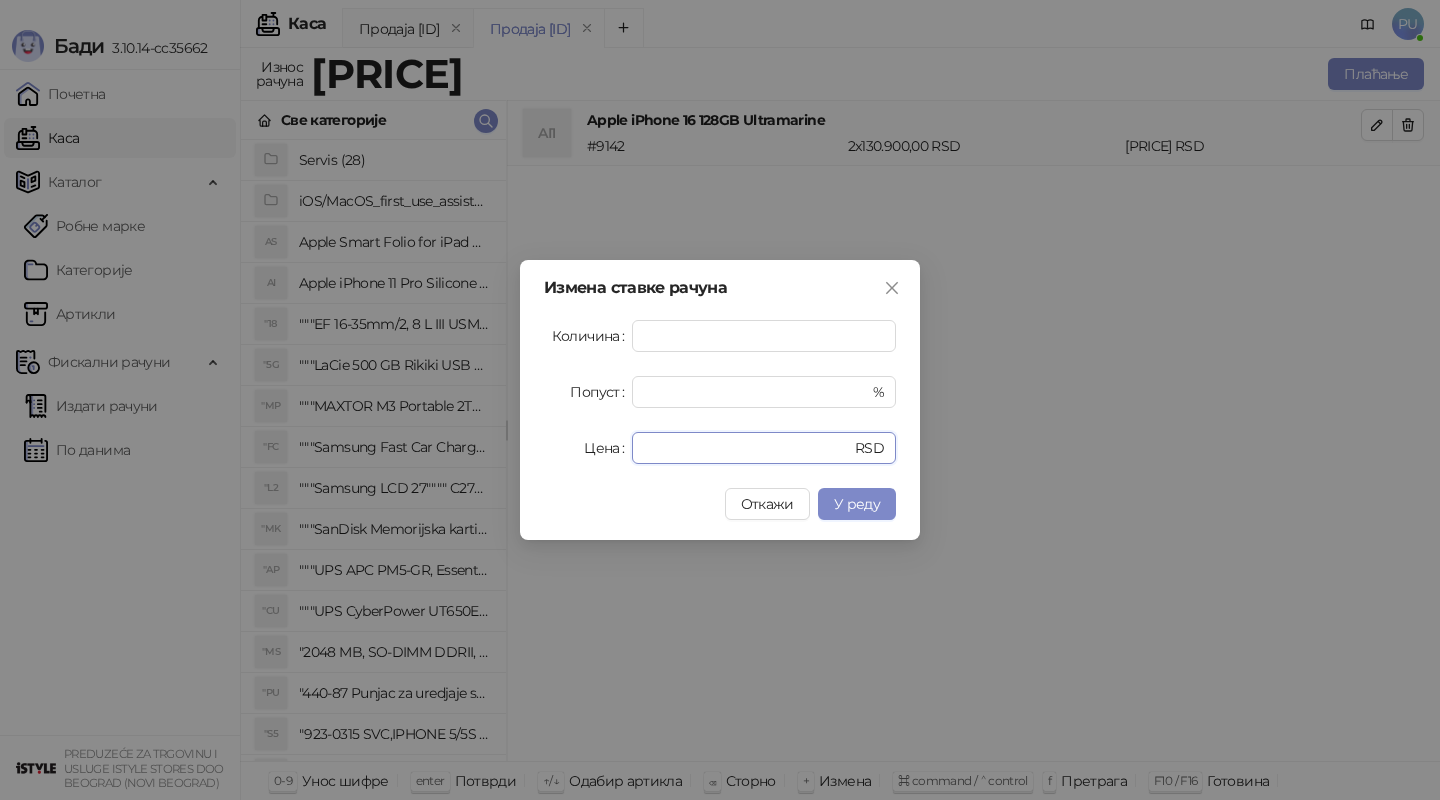 drag, startPoint x: 701, startPoint y: 451, endPoint x: 526, endPoint y: 448, distance: 175.02571 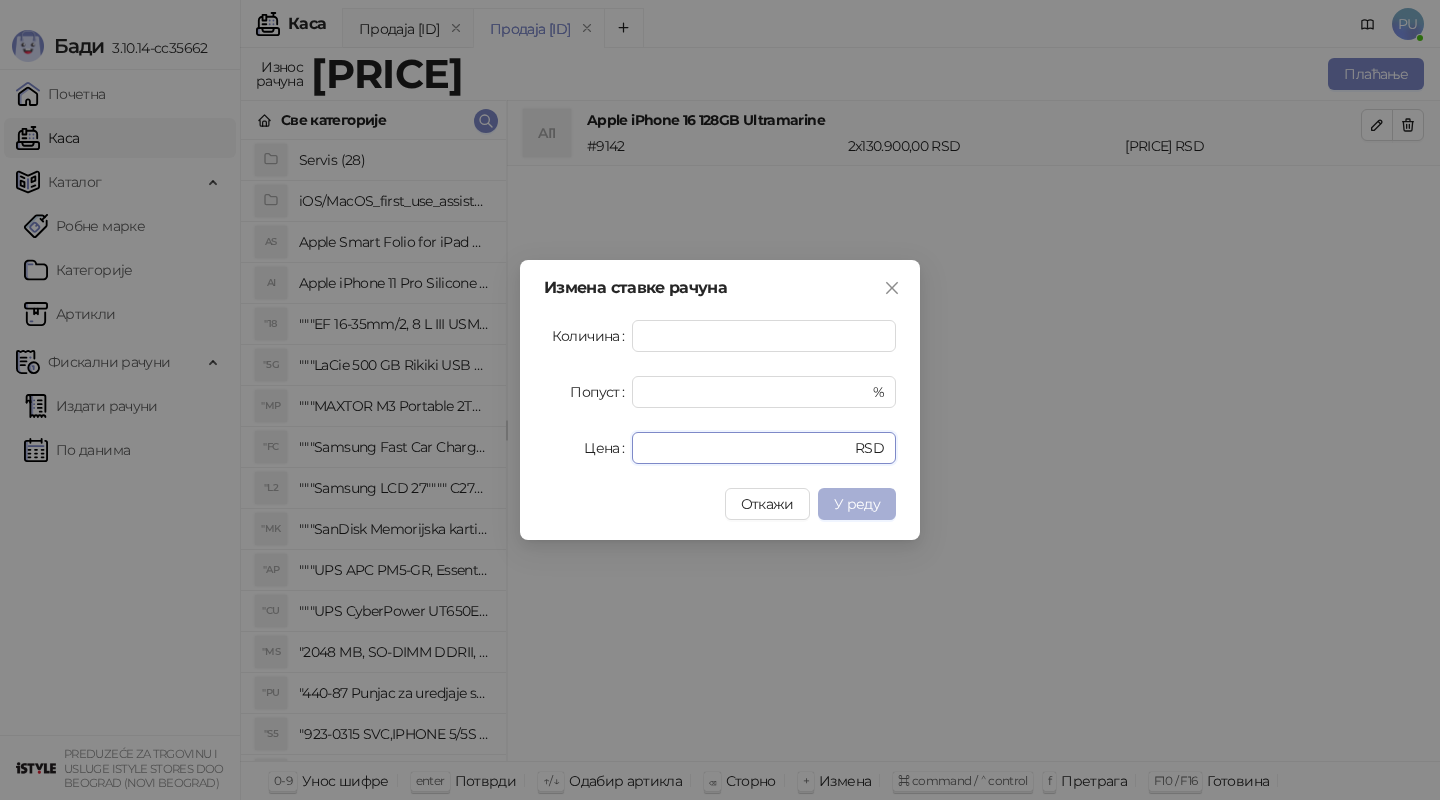 type on "******" 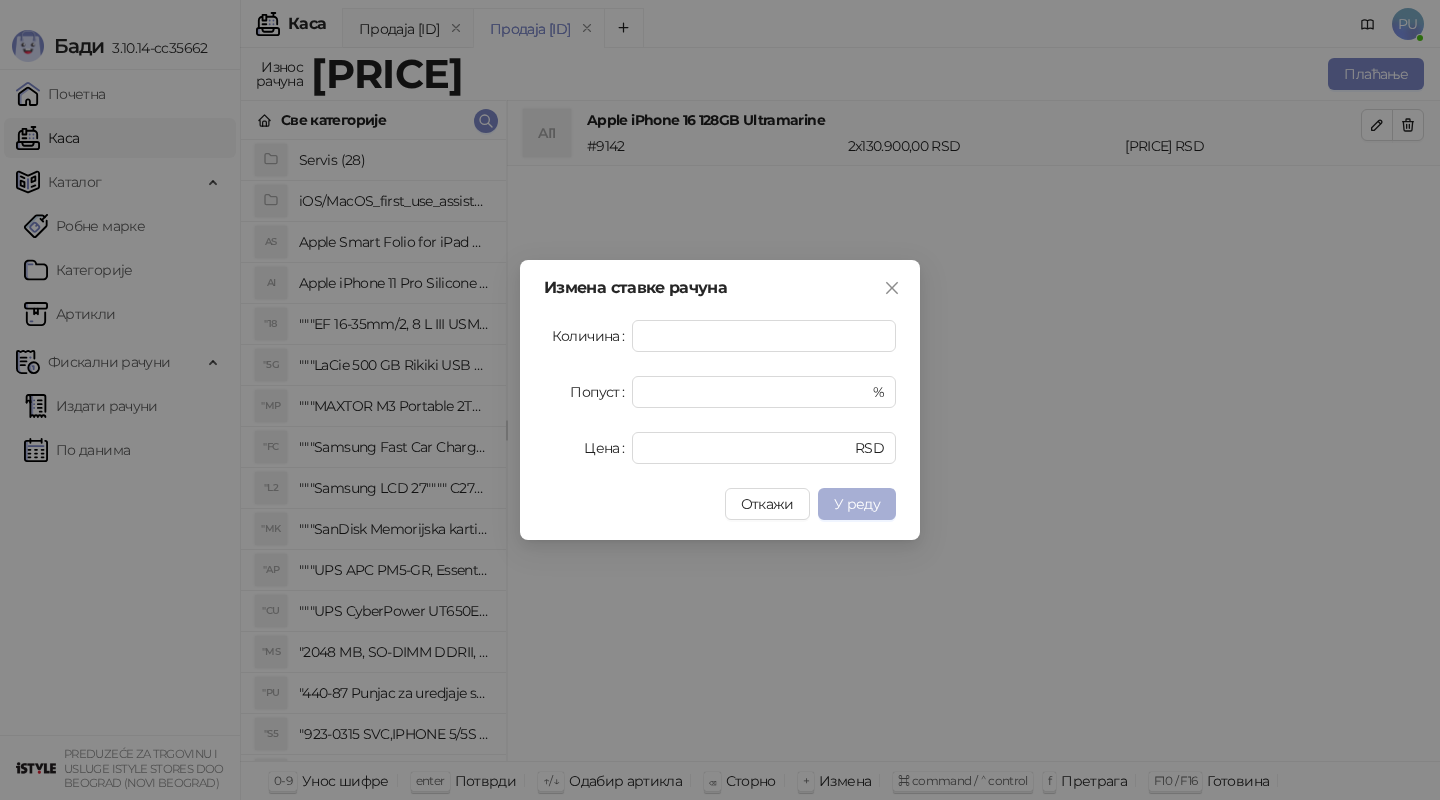 click on "У реду" at bounding box center (857, 504) 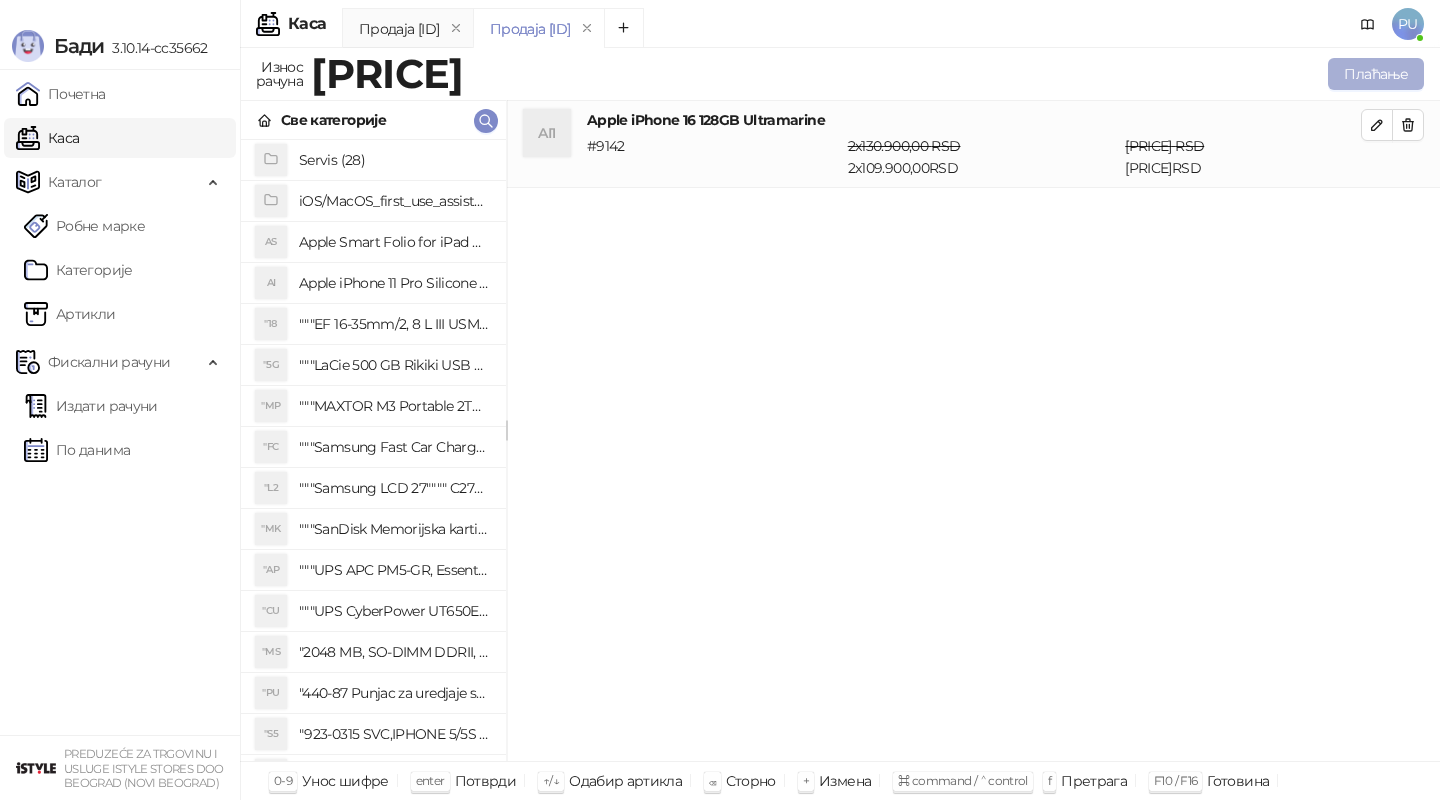 click on "Плаћање" at bounding box center [1376, 74] 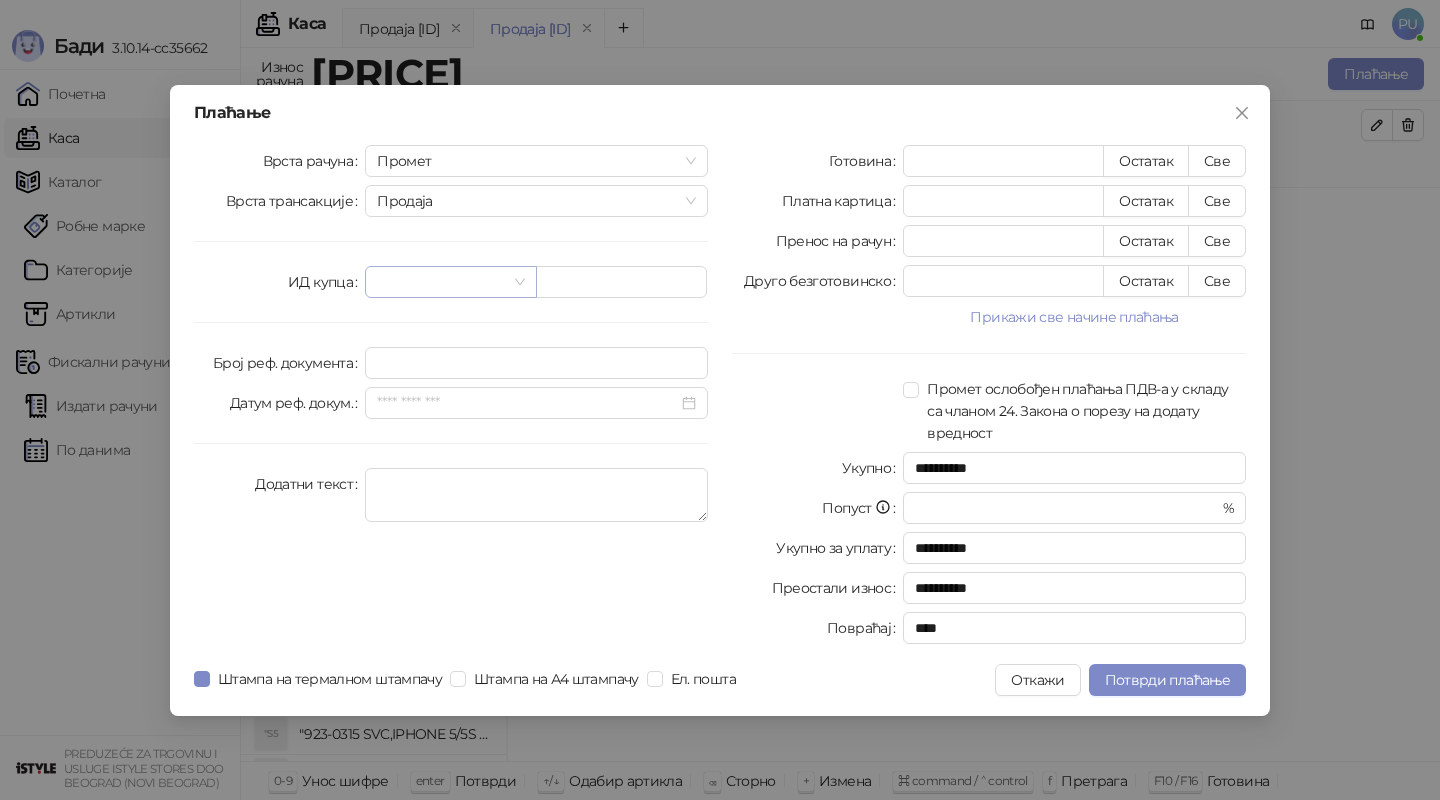 click at bounding box center [441, 282] 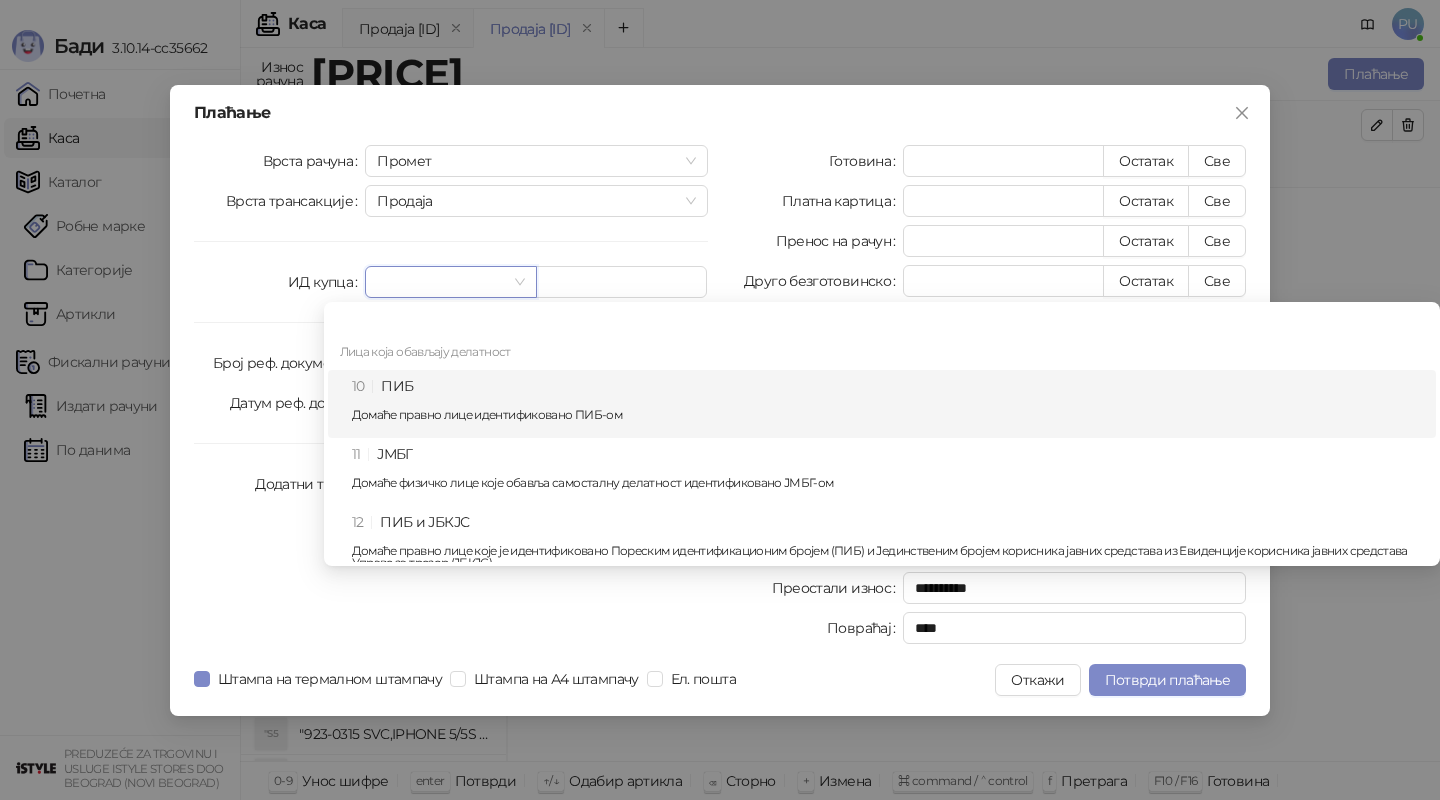click on "10 ПИБ Домаће правно лице идентификовано ПИБ-ом" at bounding box center [888, 404] 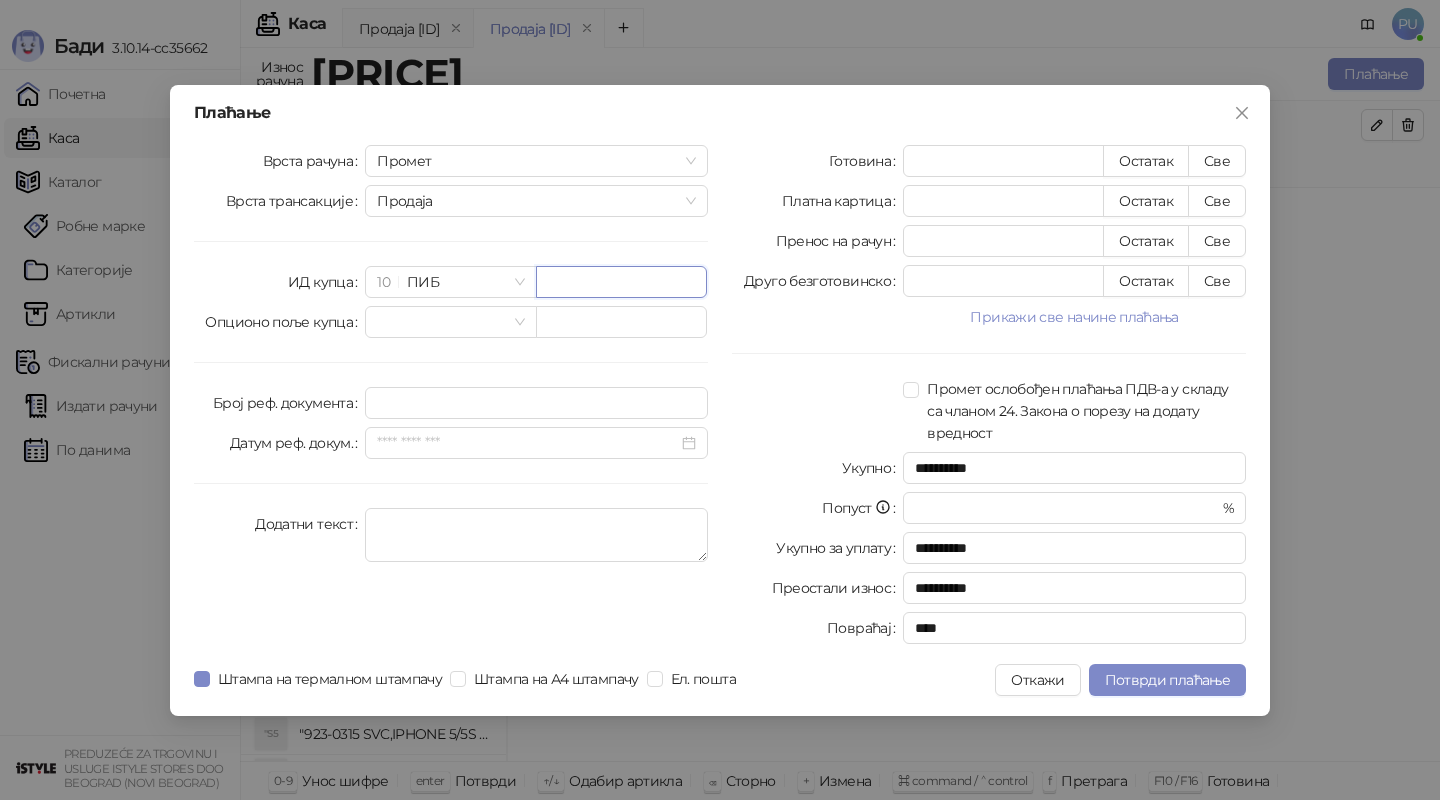 click at bounding box center (621, 282) 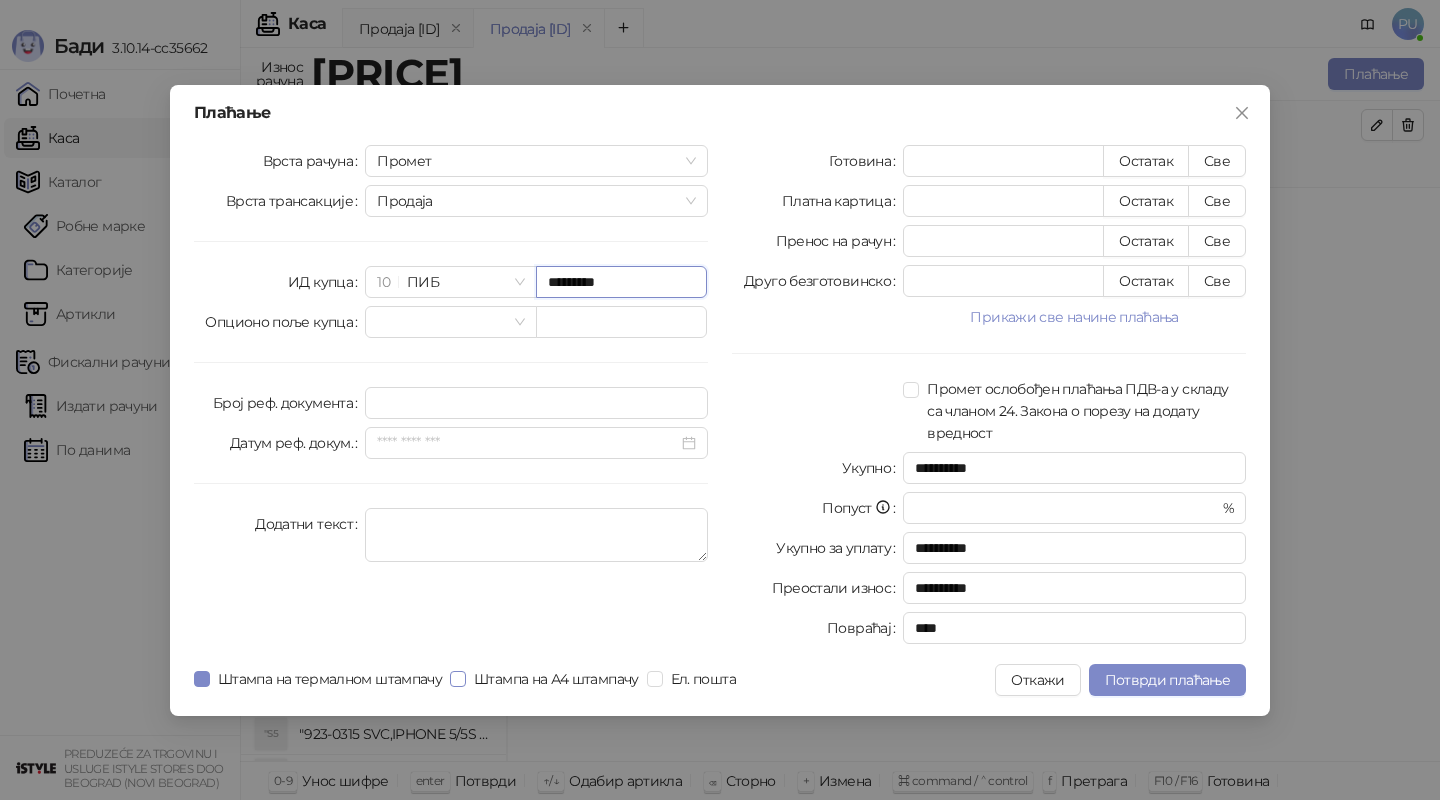 type on "*********" 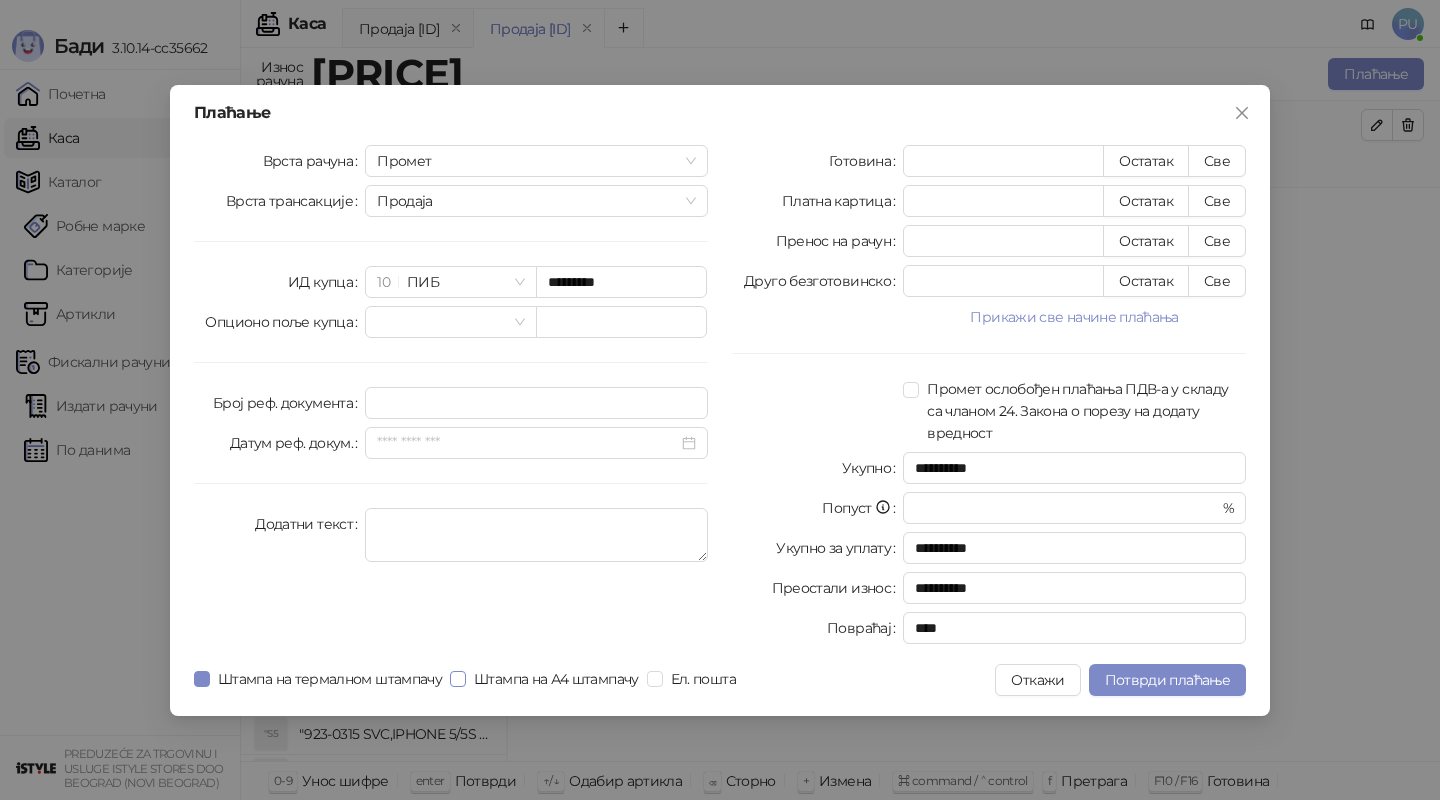 click on "Штампа на А4 штампачу" at bounding box center [556, 679] 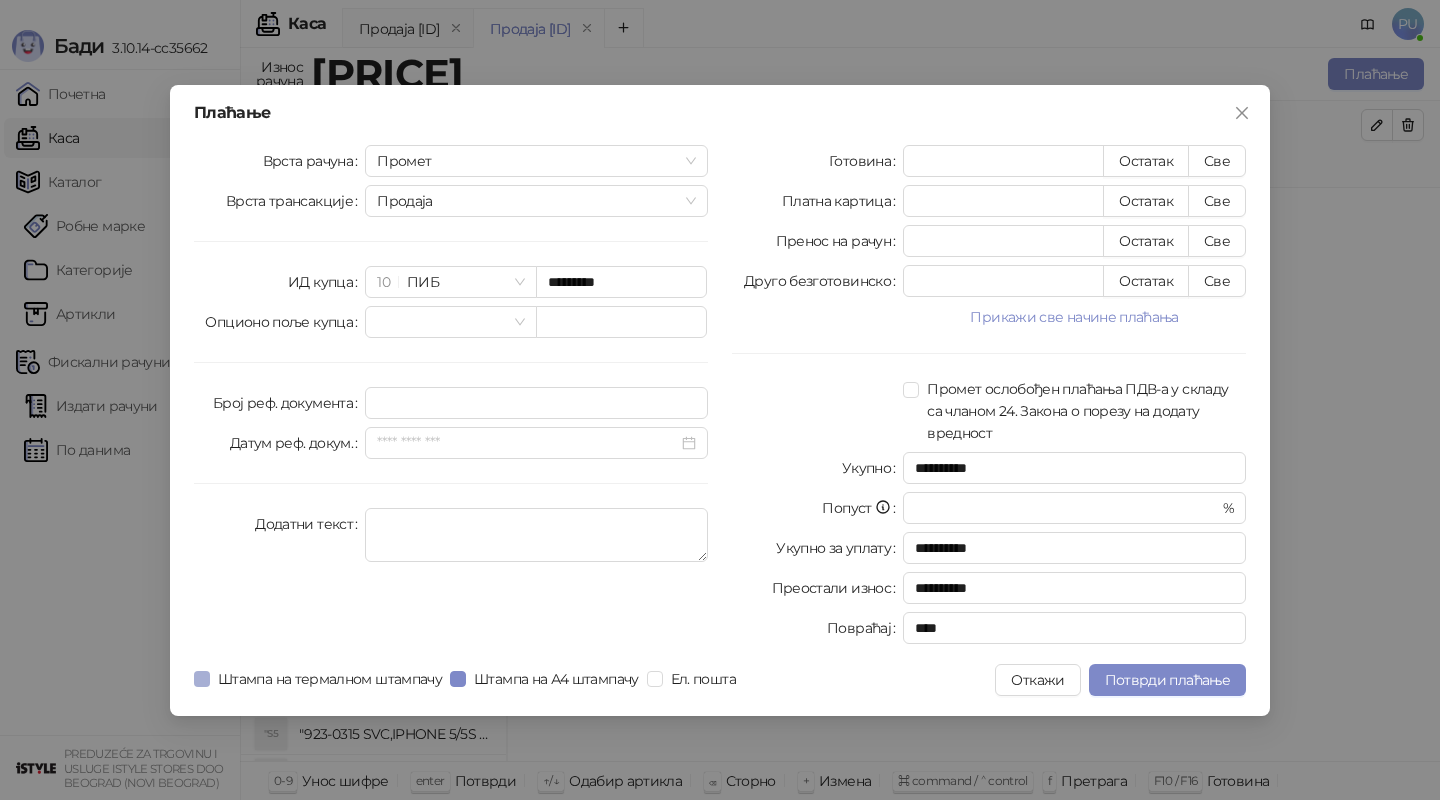 click on "Штампа на термалном штампачу" at bounding box center (330, 679) 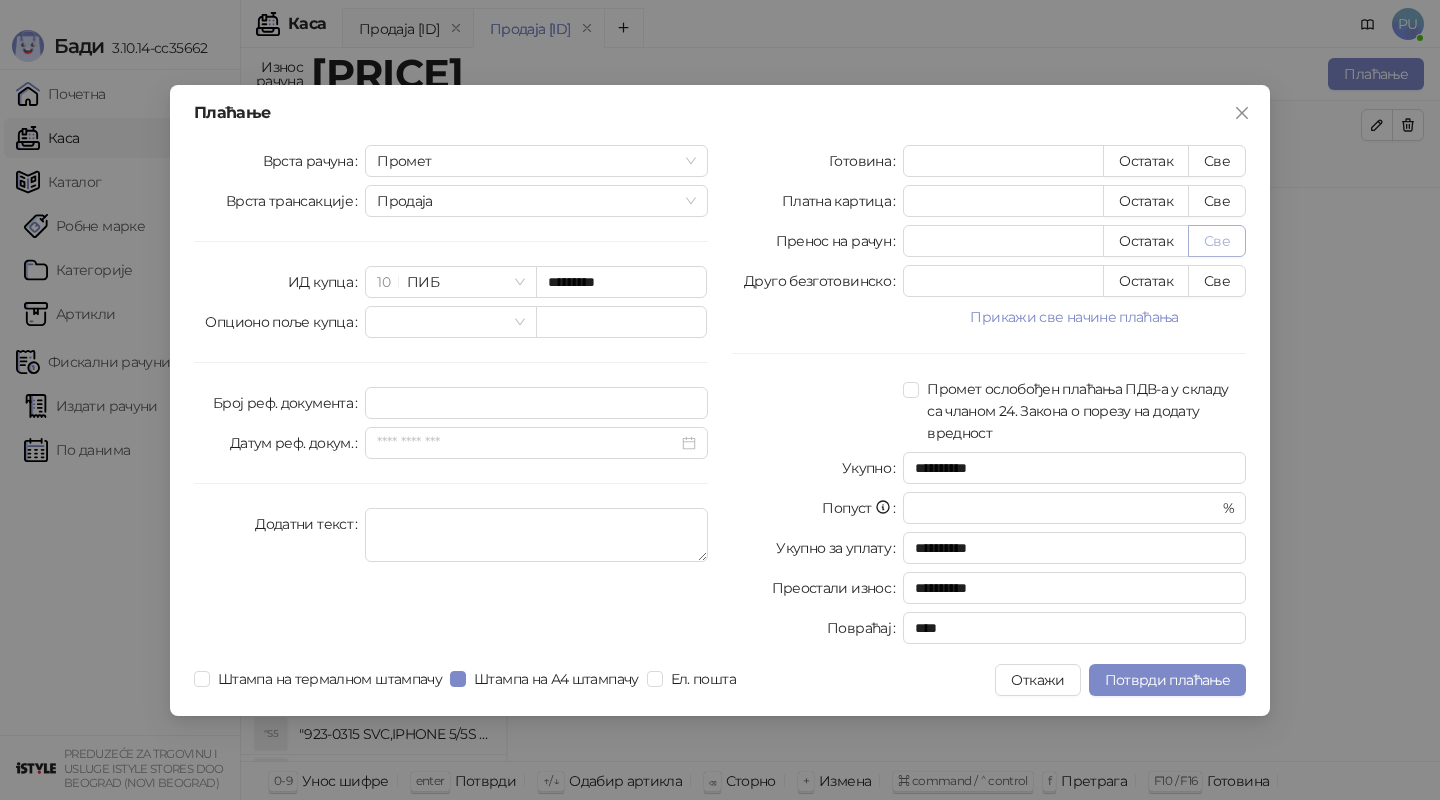 click on "Све" at bounding box center [1217, 241] 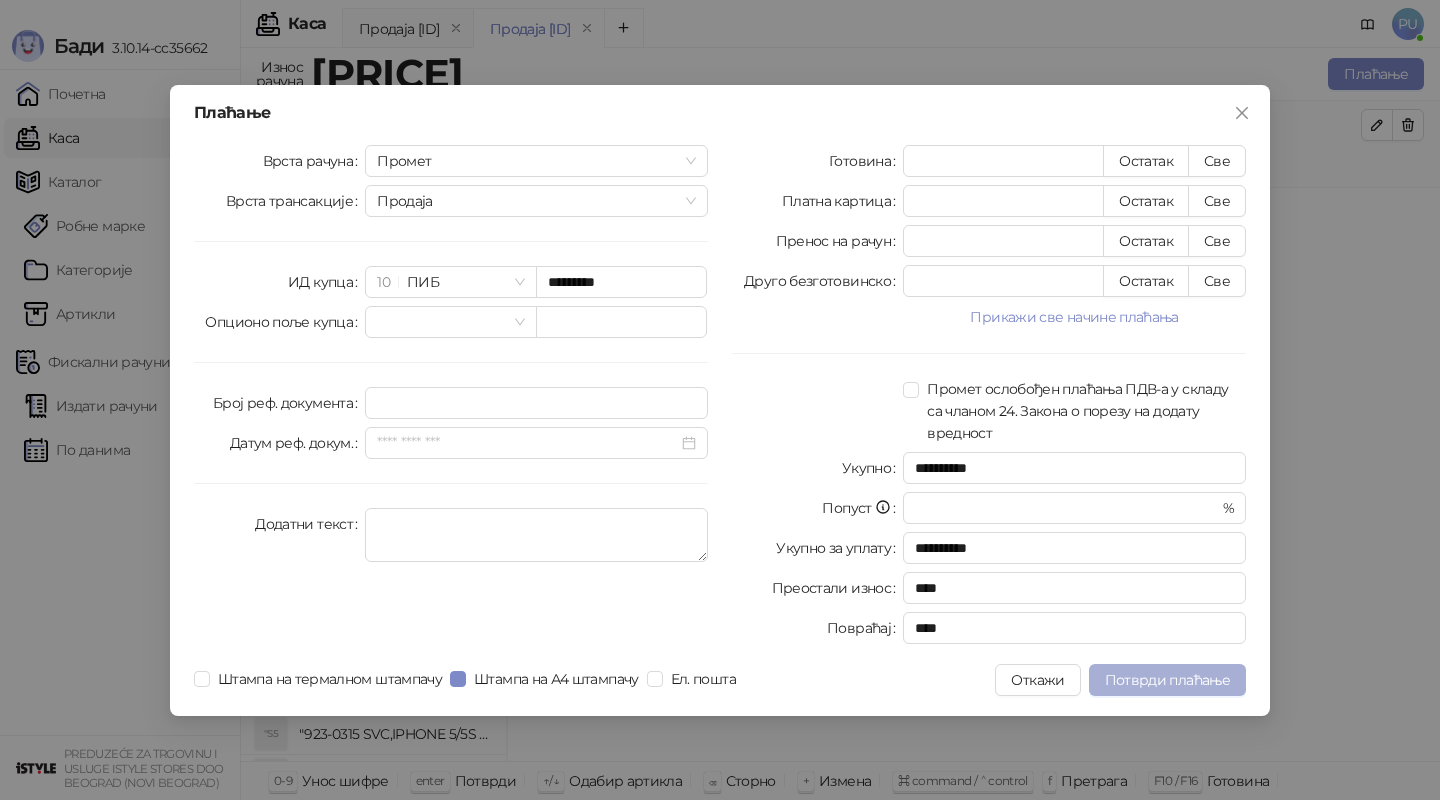 click on "Потврди плаћање" at bounding box center (1167, 680) 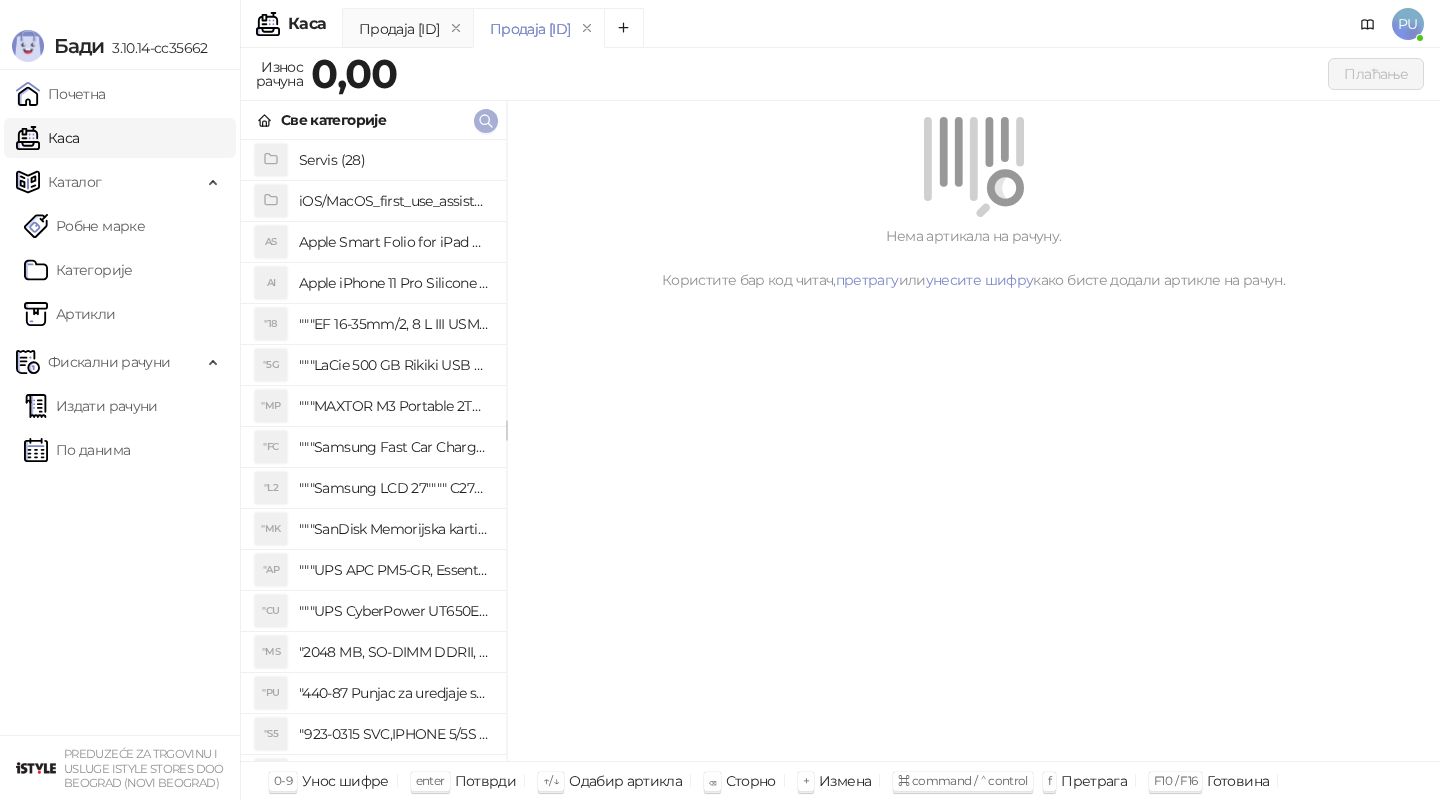 click 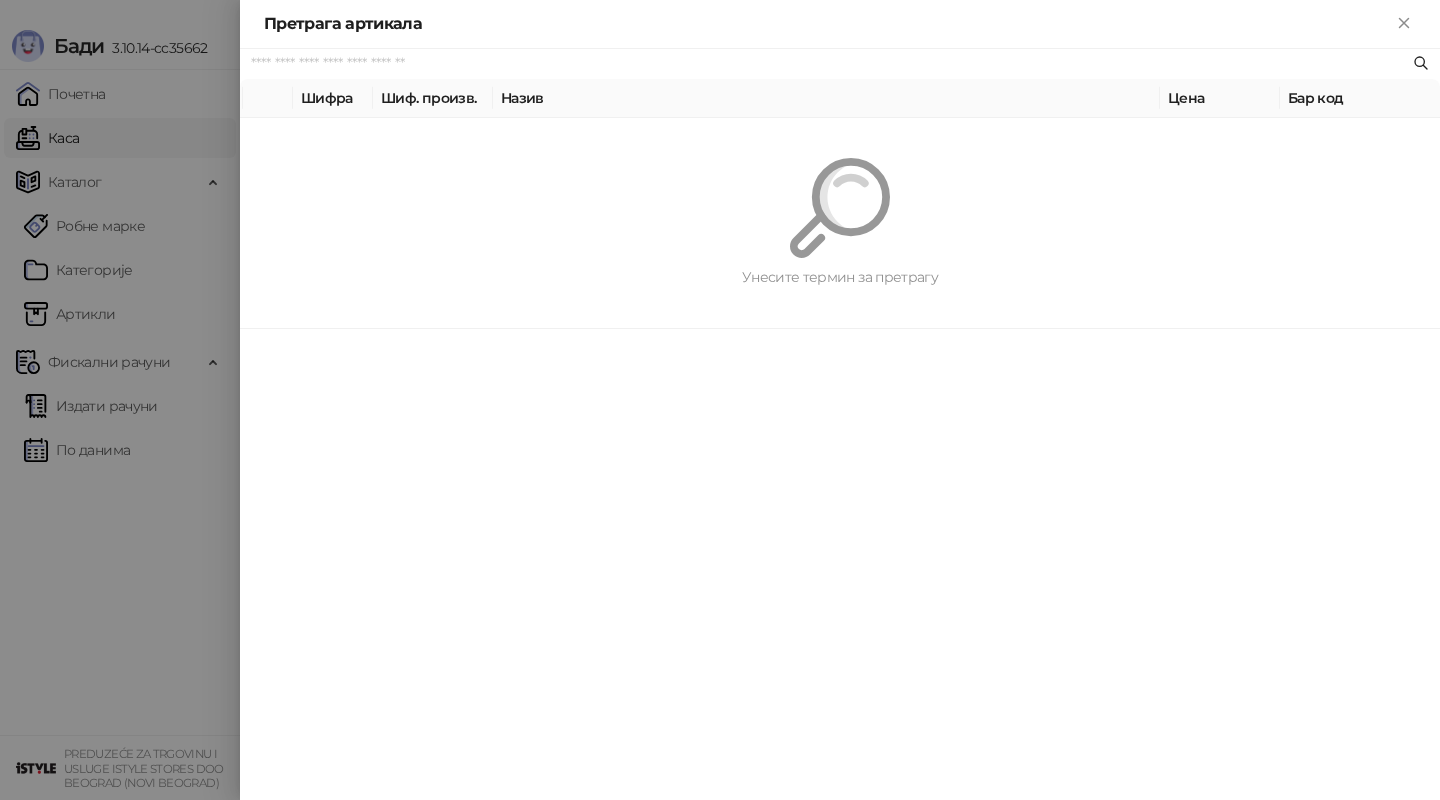 paste on "*********" 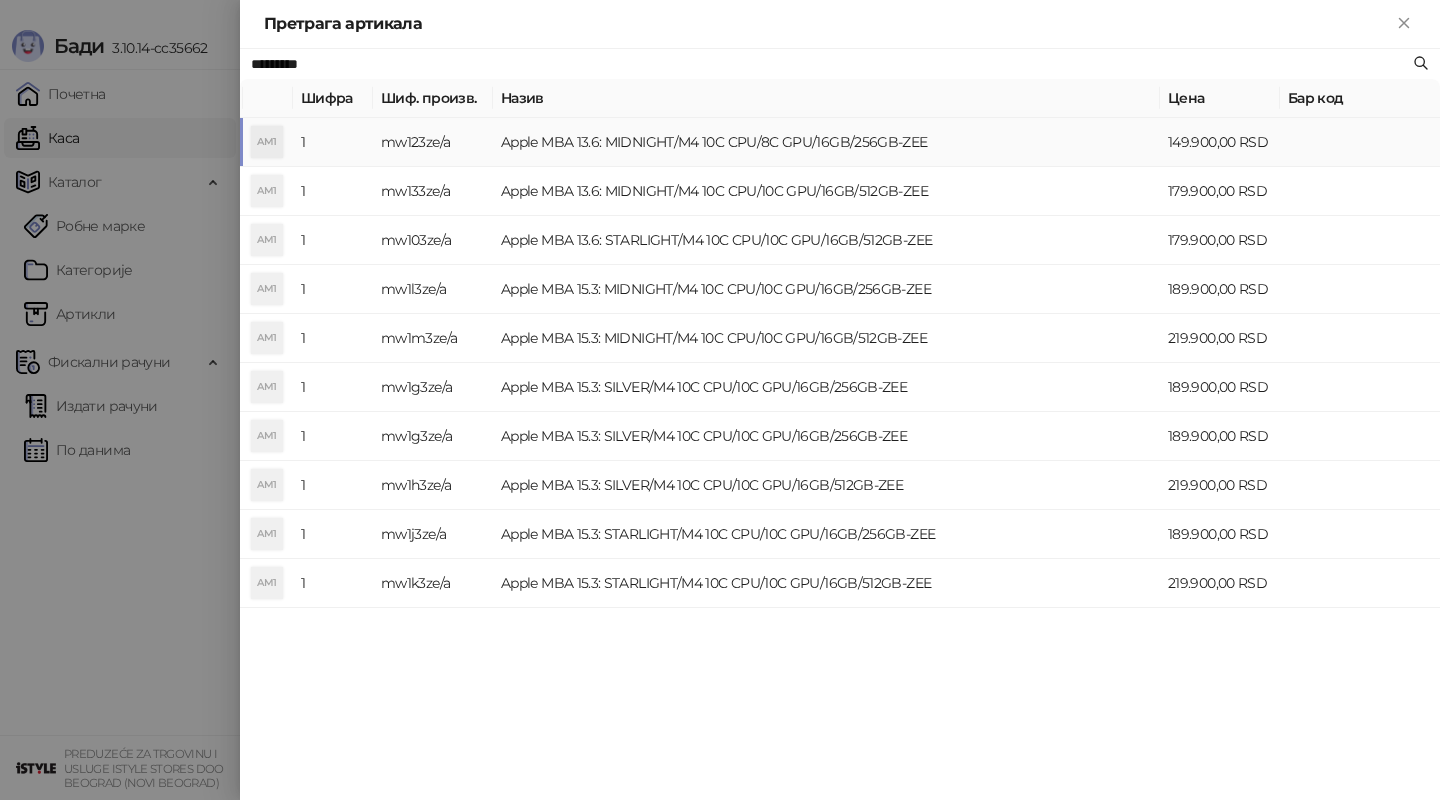 click on "Apple MBA 13.6: MIDNIGHT/M4 10C CPU/8C GPU/16GB/256GB-ZEE" at bounding box center [826, 142] 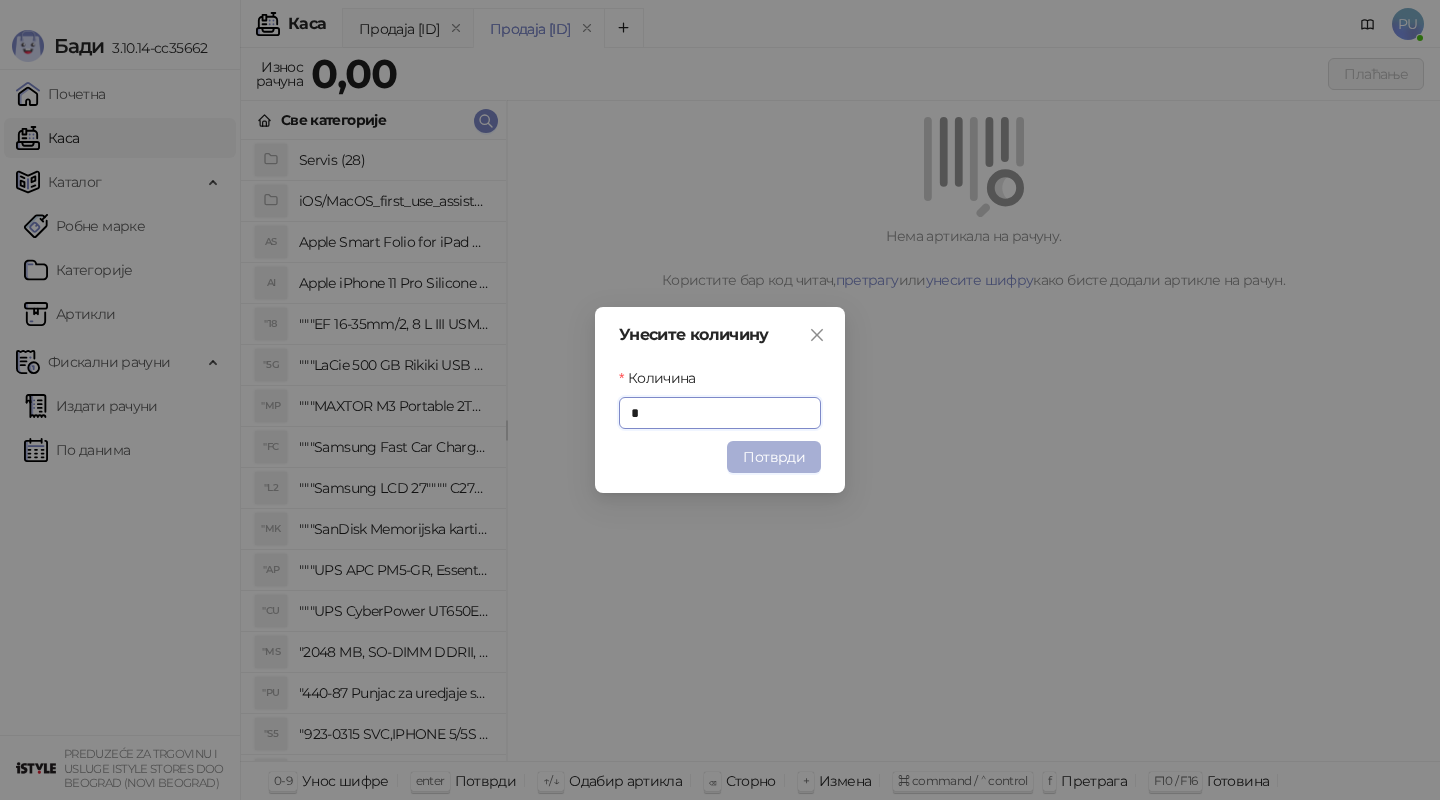 click on "Потврди" at bounding box center (774, 457) 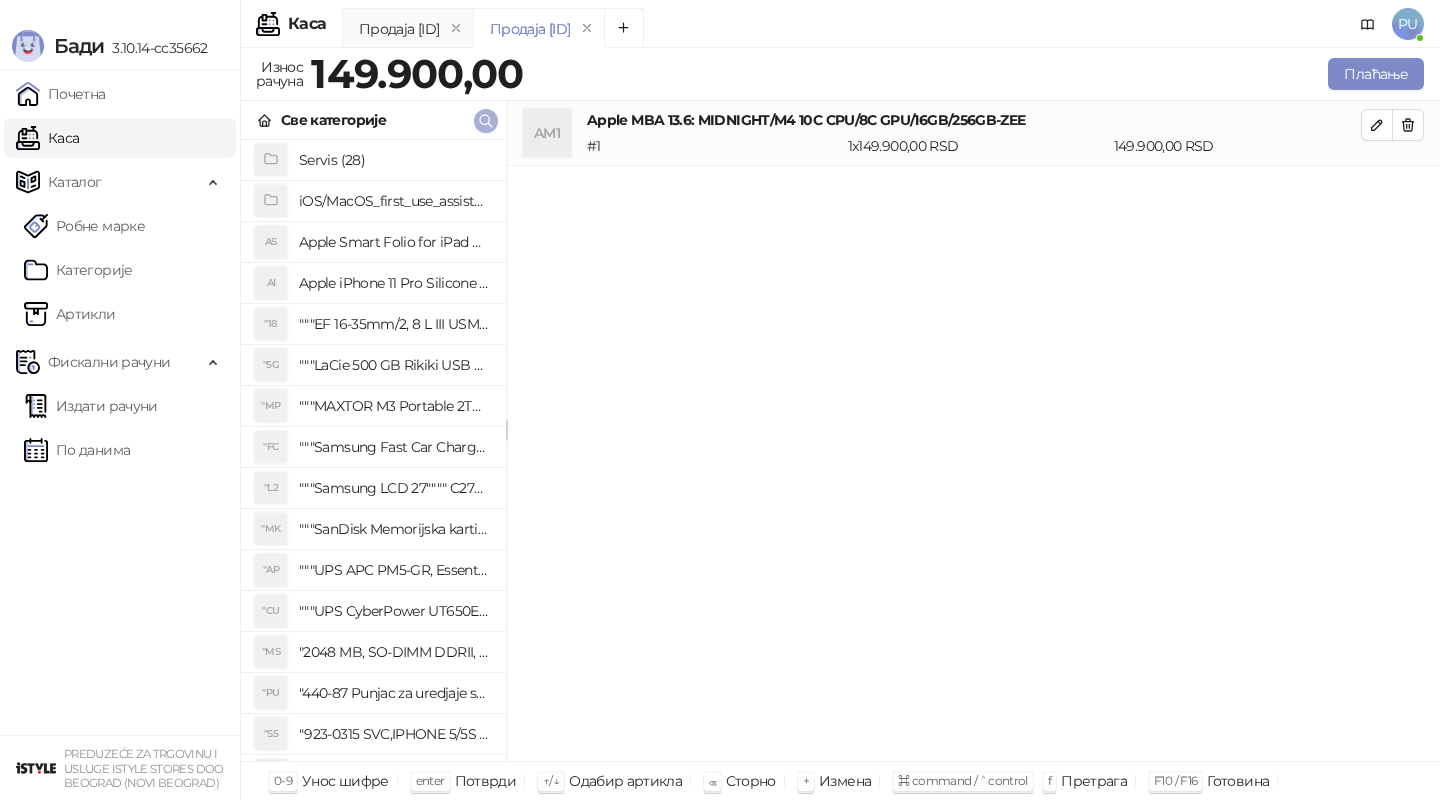 click 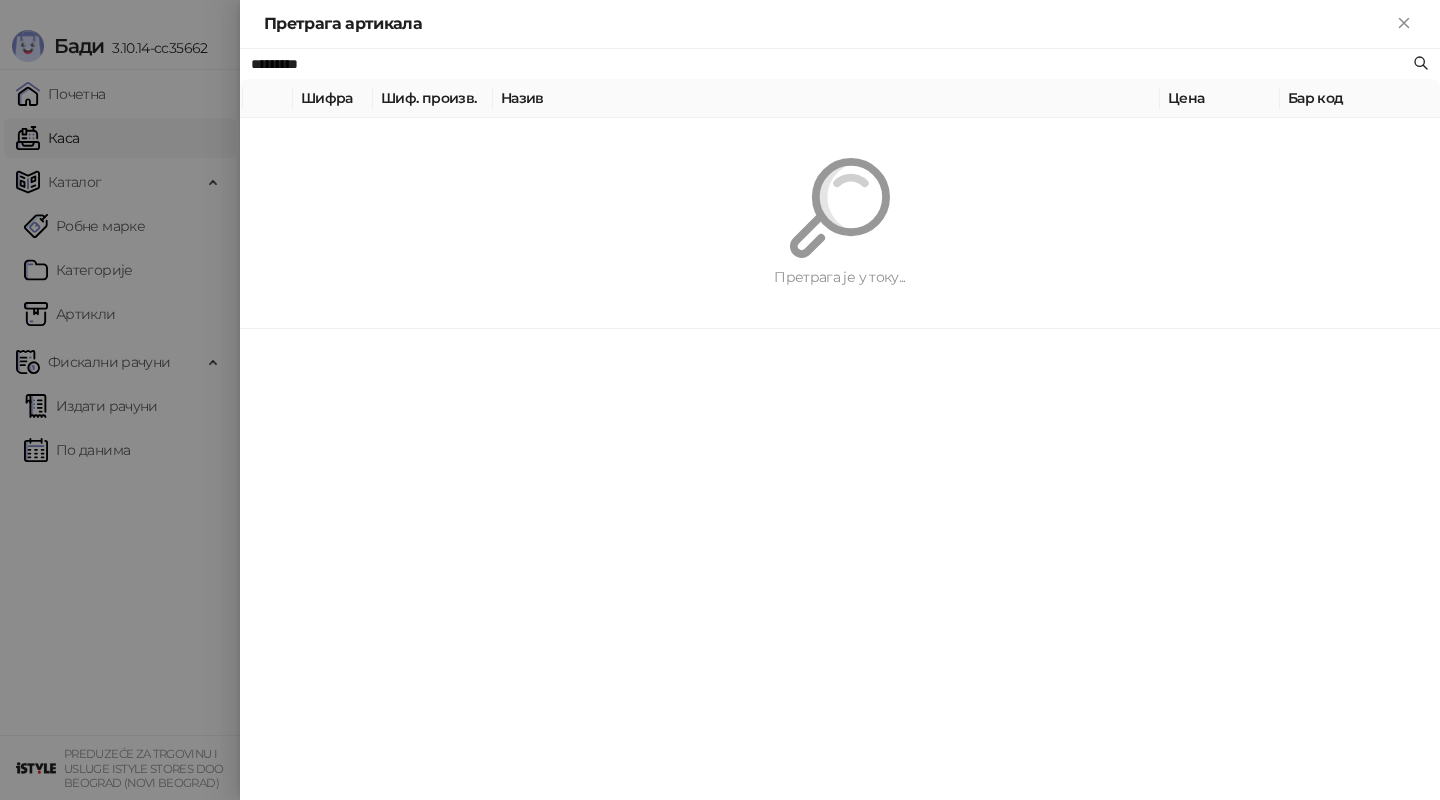 paste on "**********" 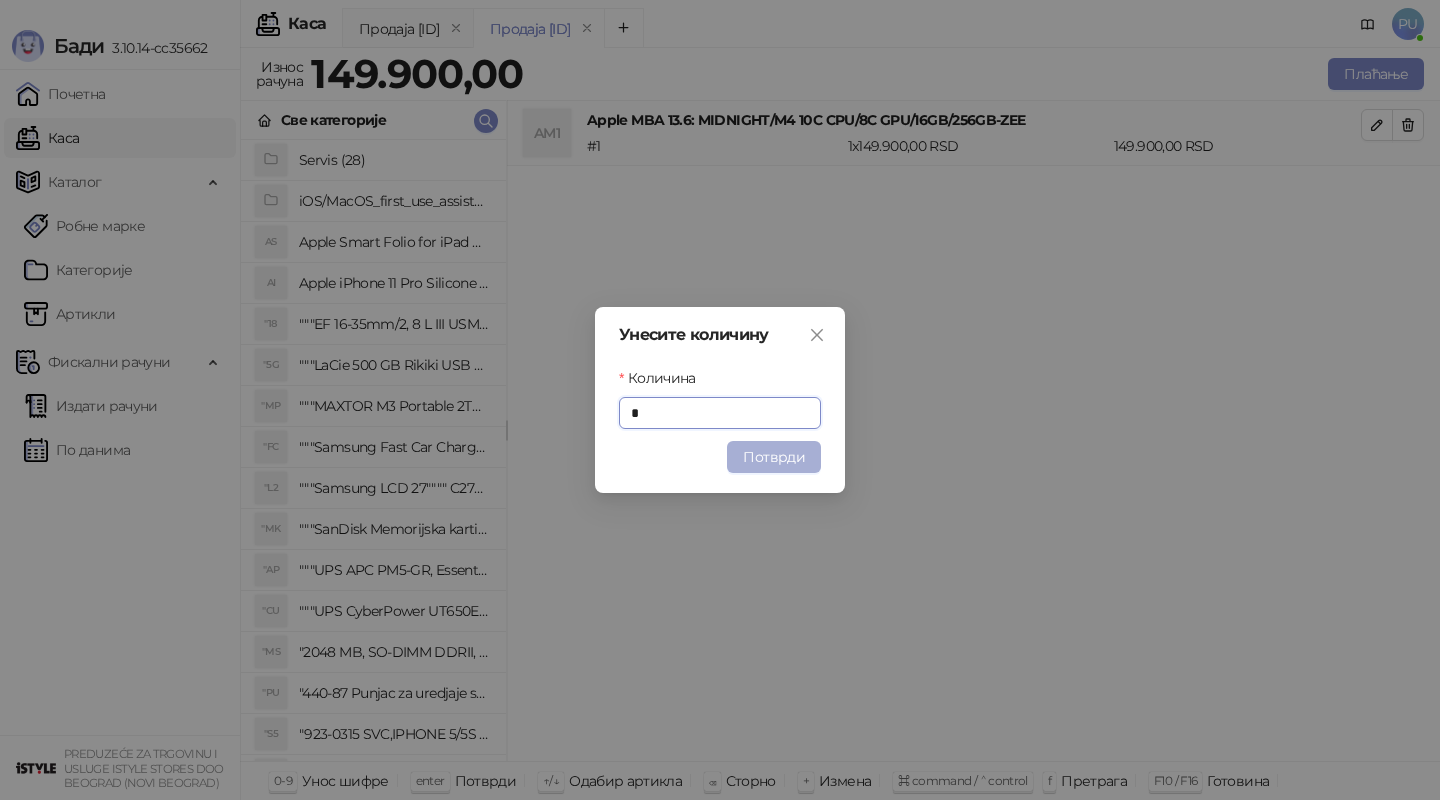 click on "Потврди" at bounding box center [774, 457] 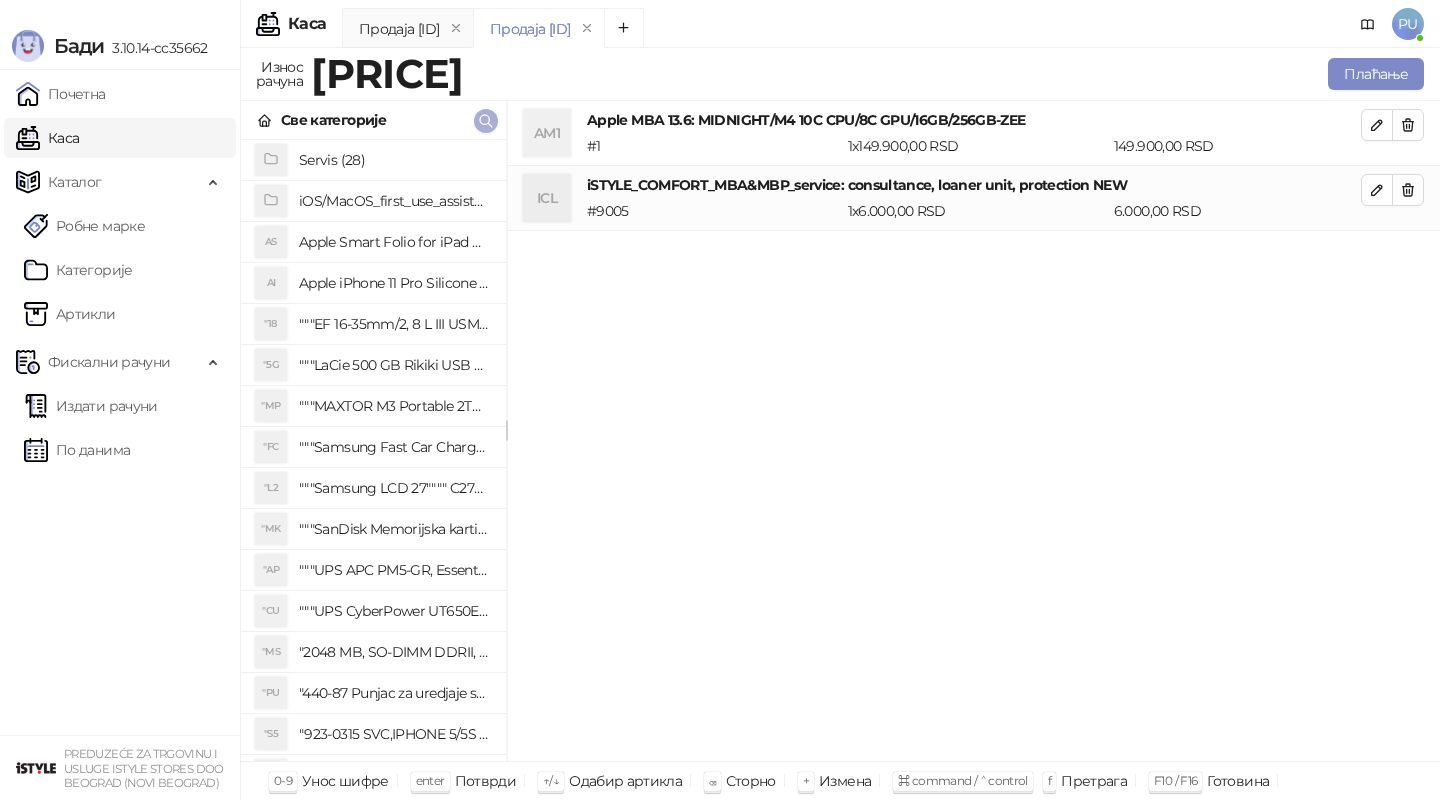 click 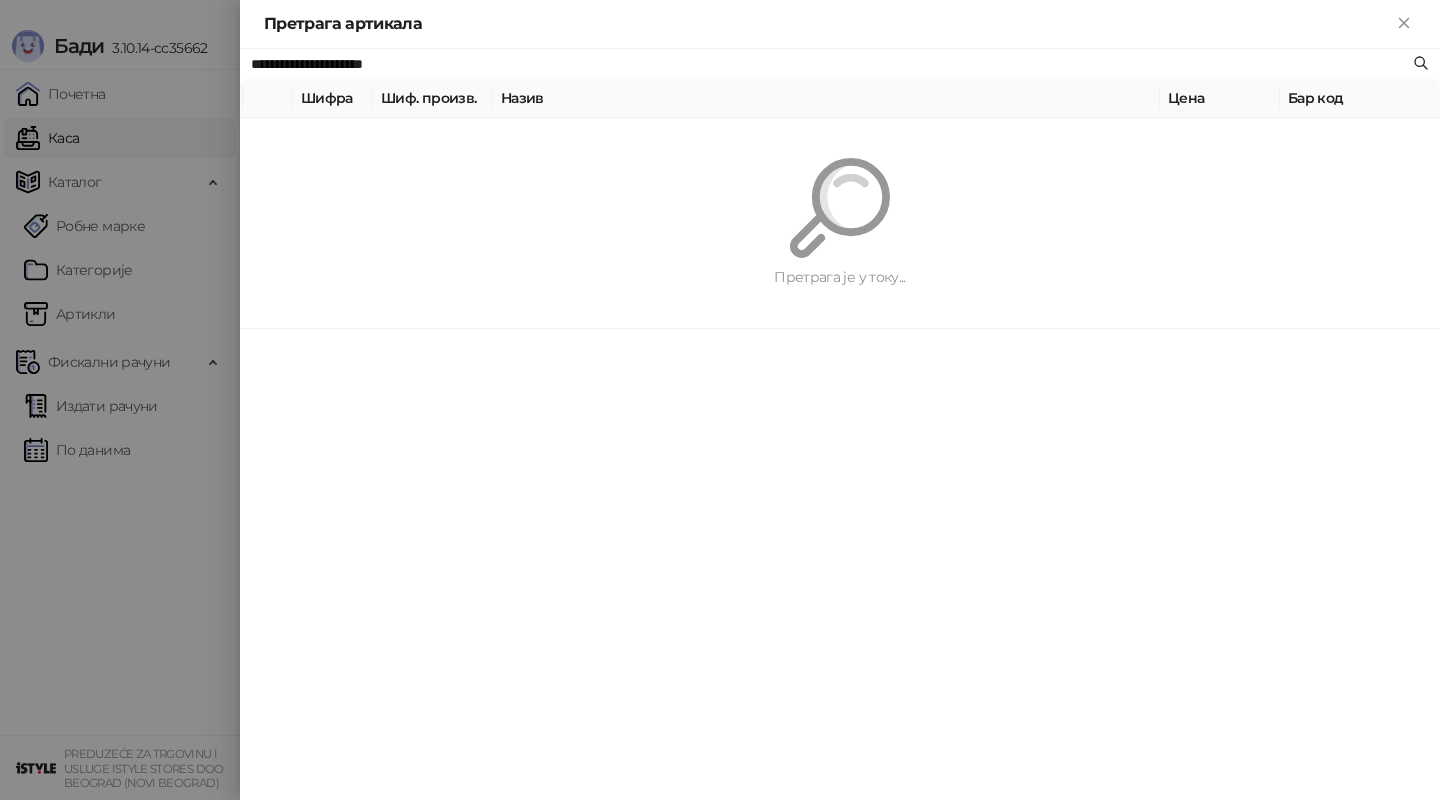 paste 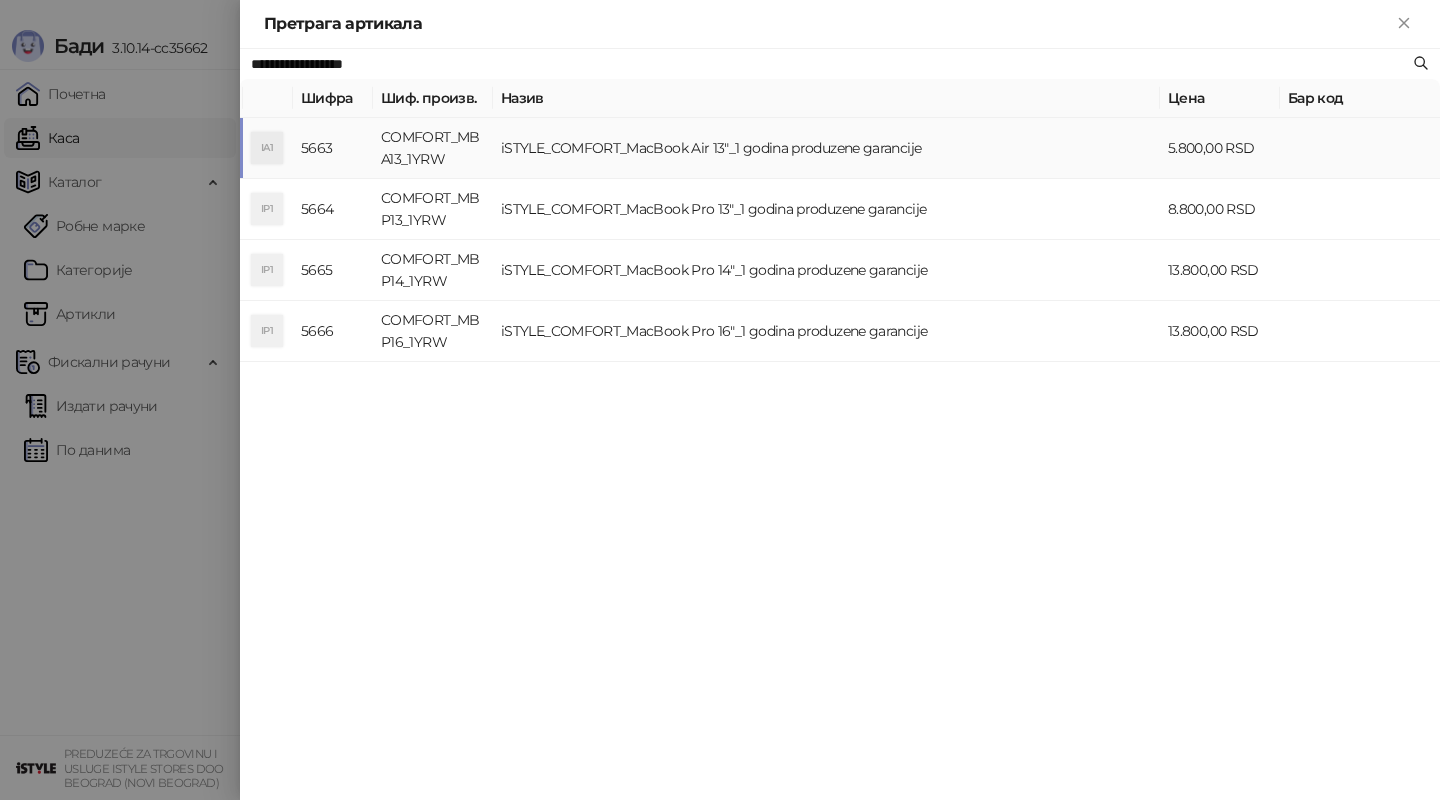 type on "**********" 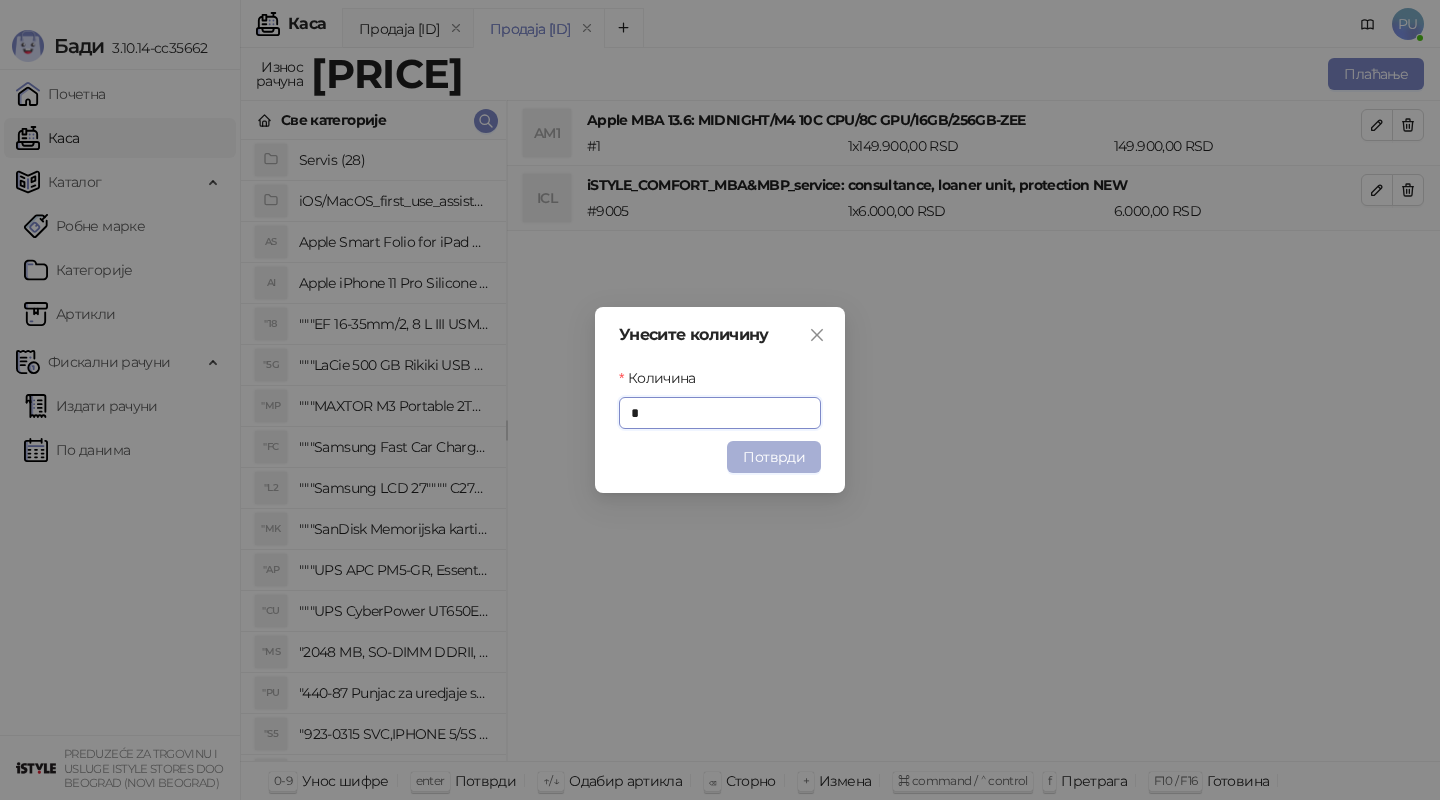 click on "Потврди" at bounding box center [774, 457] 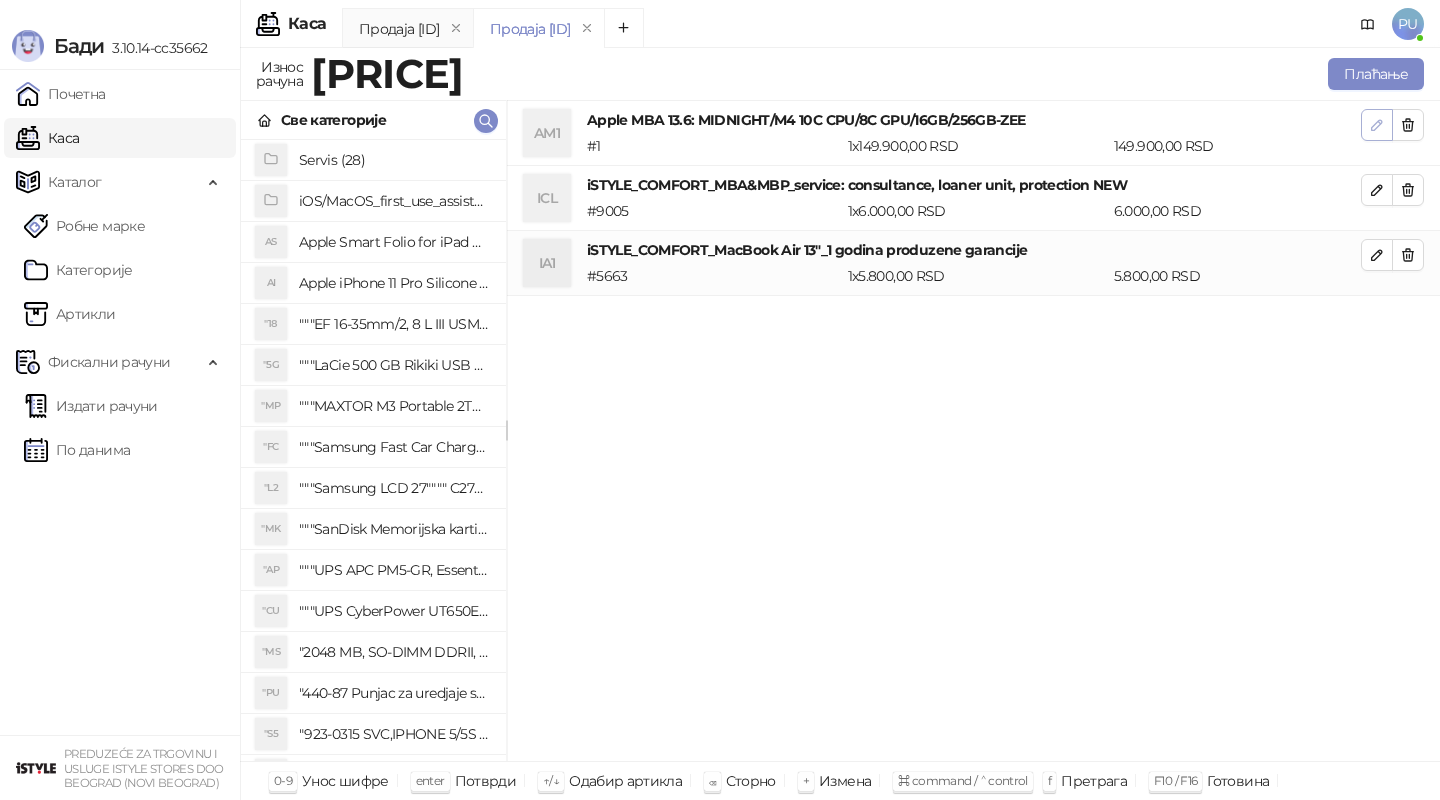 click 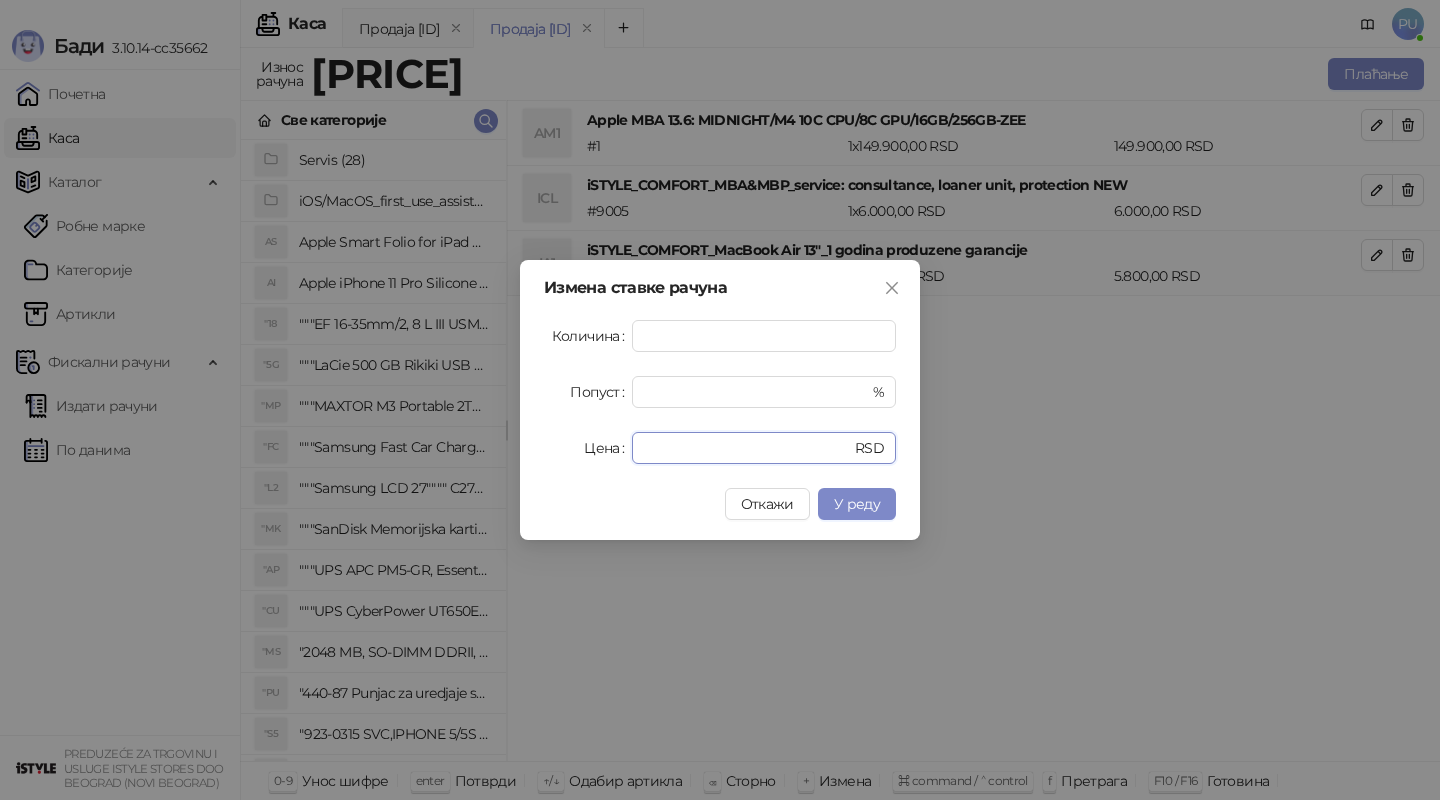 drag, startPoint x: 733, startPoint y: 450, endPoint x: 475, endPoint y: 433, distance: 258.55948 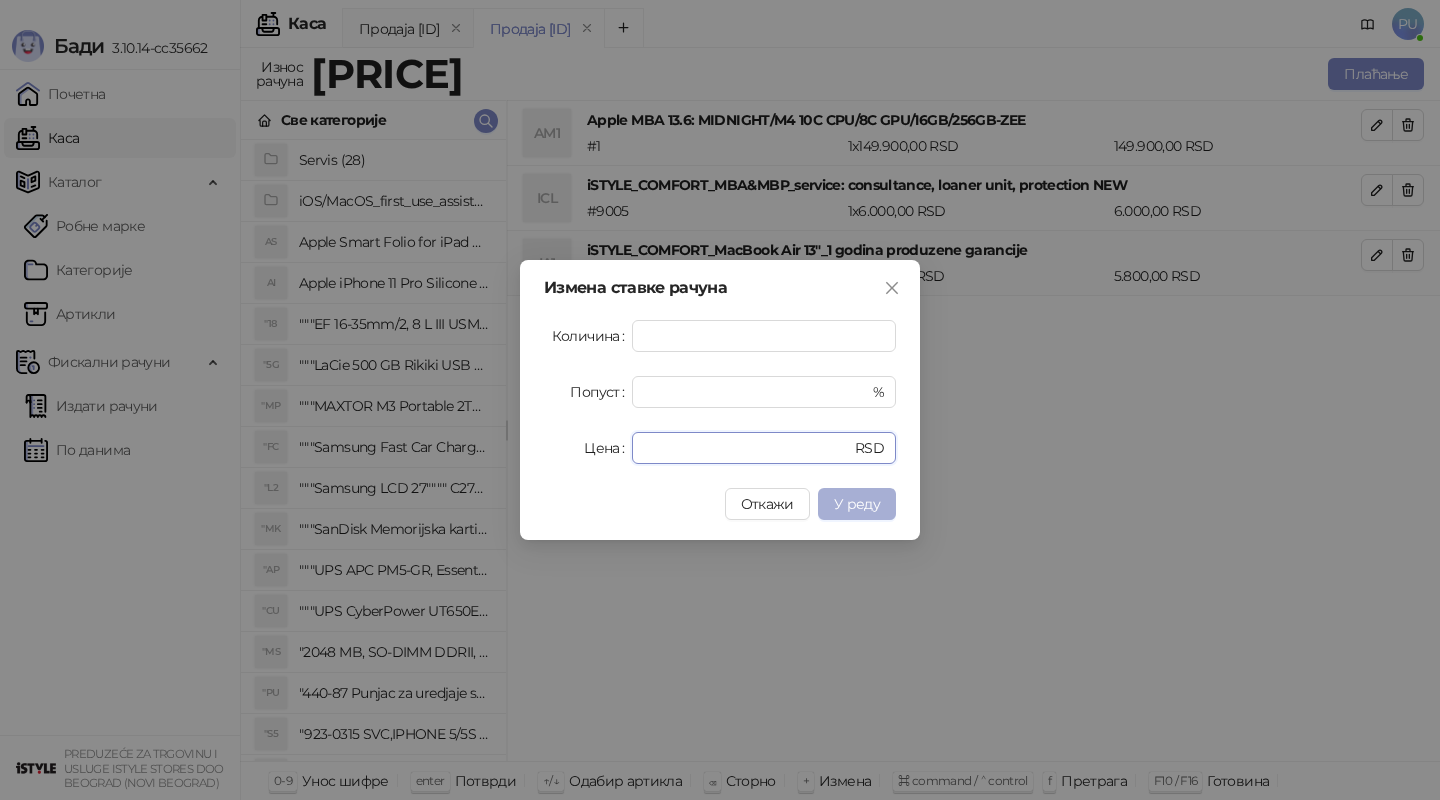 type on "******" 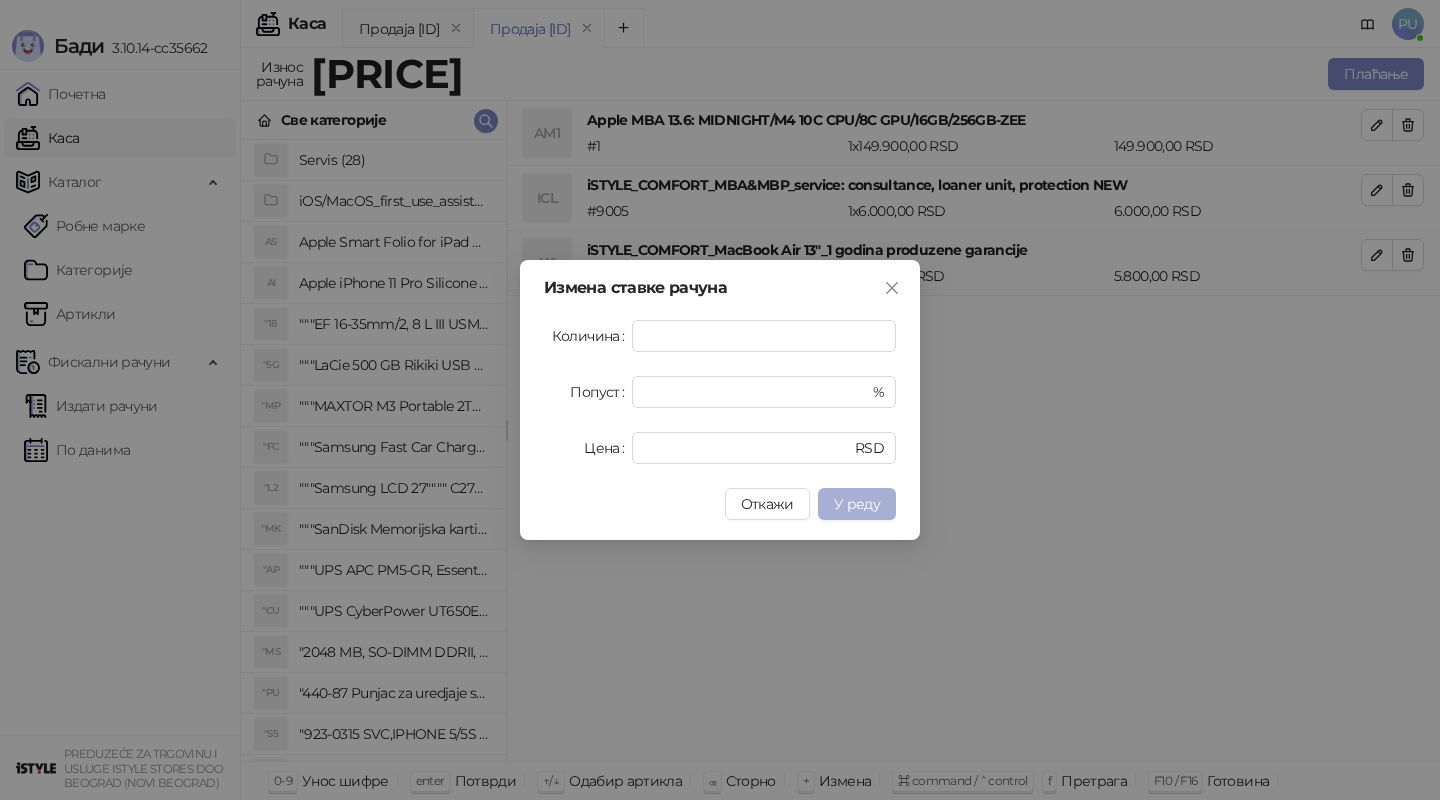 click on "У реду" at bounding box center (857, 504) 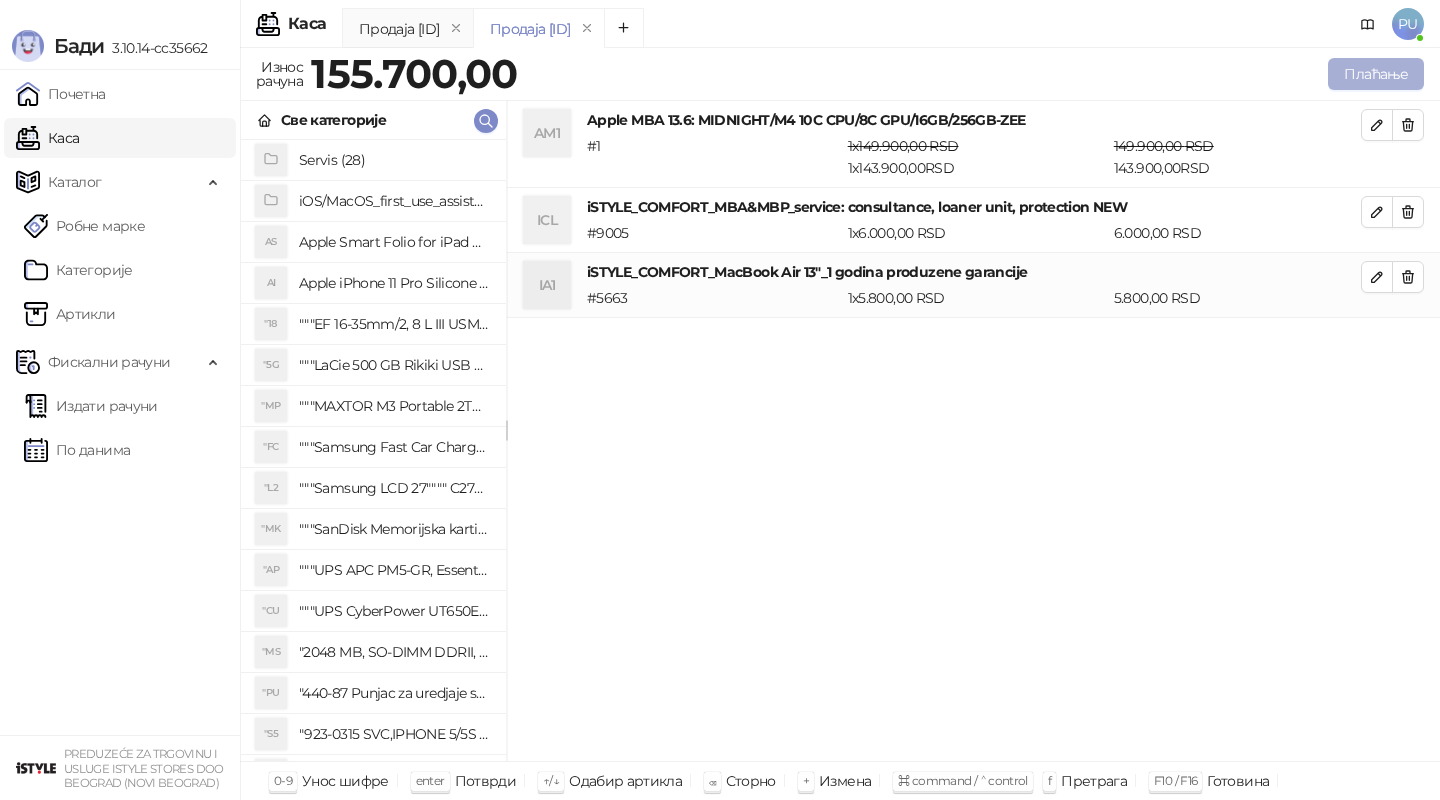 click on "Плаћање" at bounding box center (1376, 74) 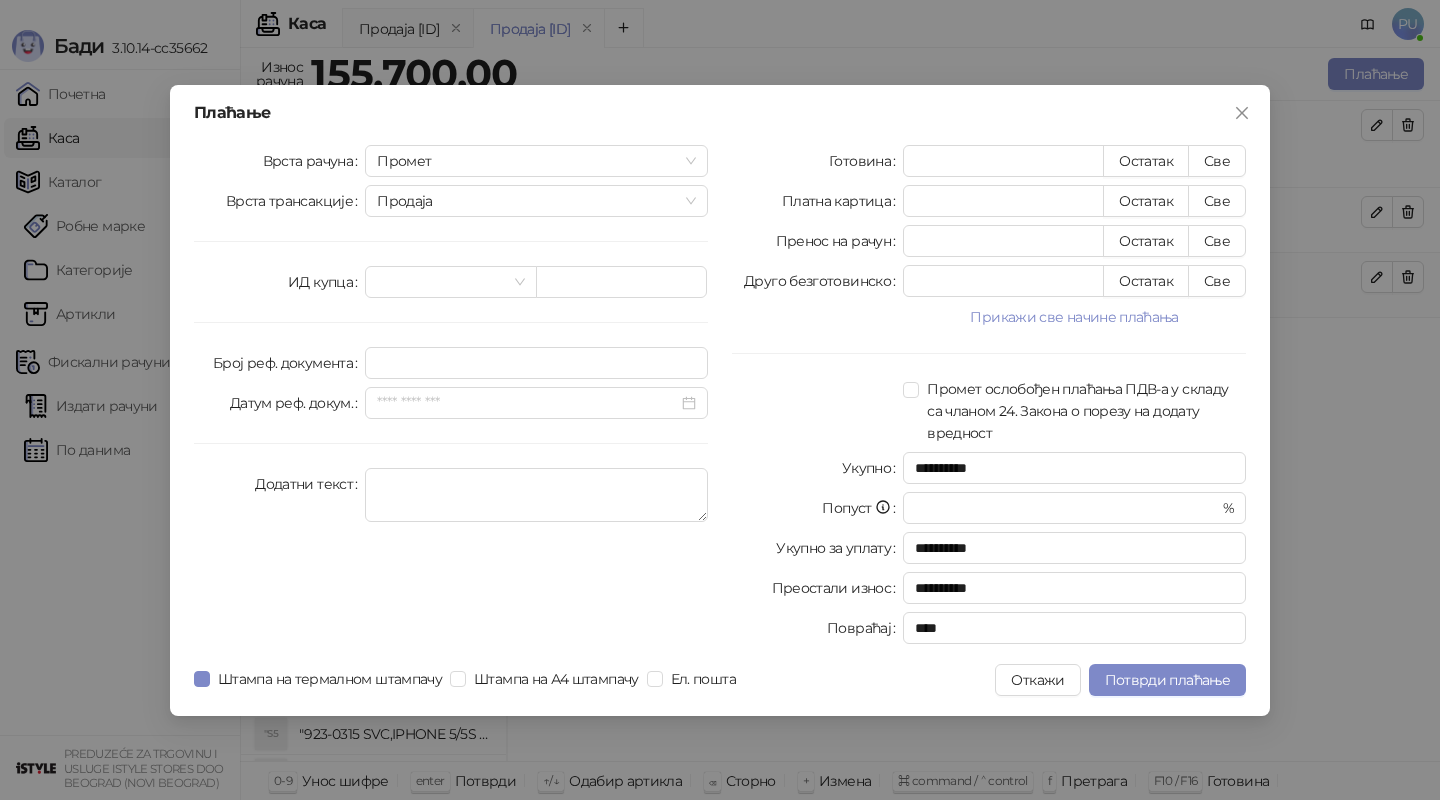 click on "Врста рачуна Промет Врста трансакције Продаја ИД купца Број реф. документа Датум реф. докум. Додатни текст" at bounding box center [451, 398] 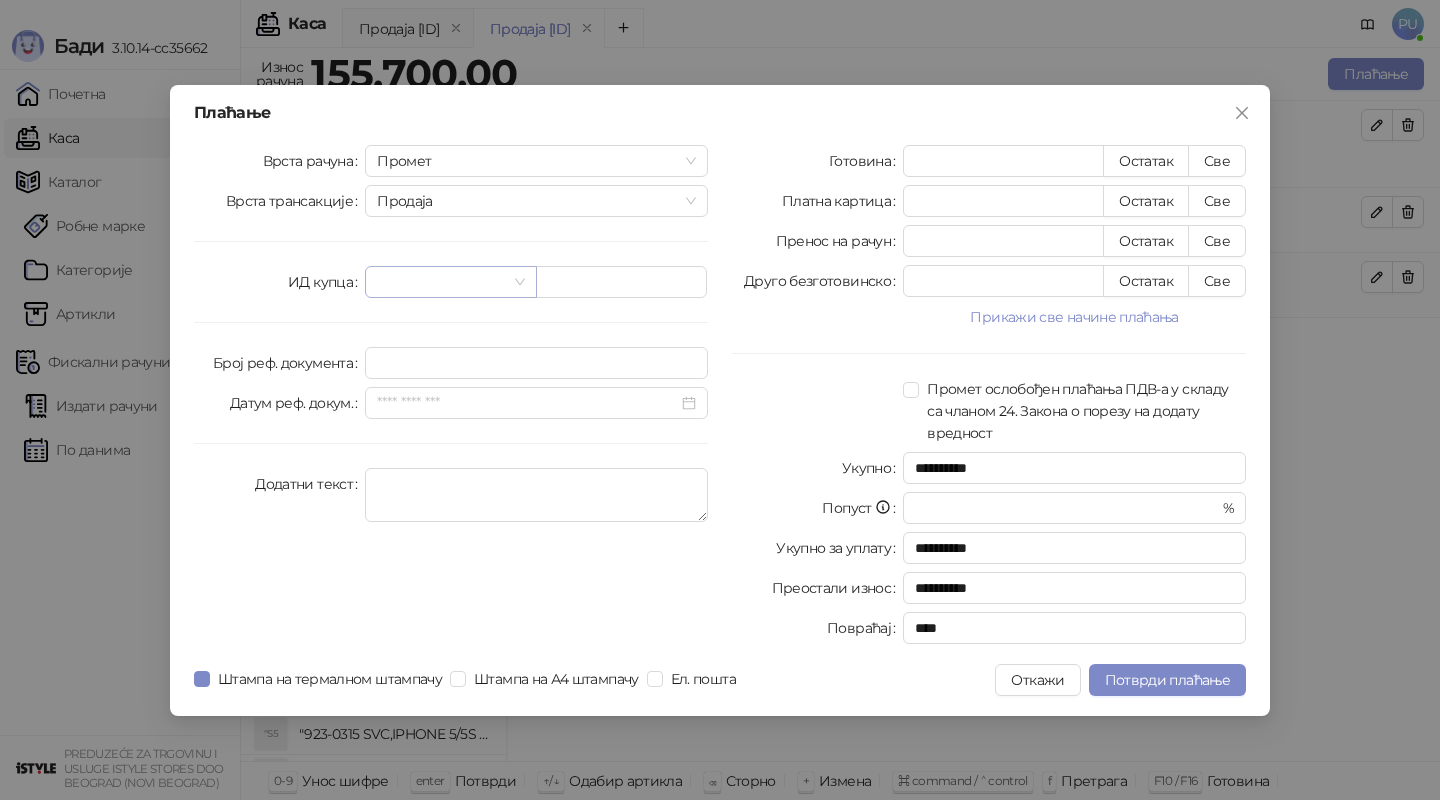 click at bounding box center (441, 282) 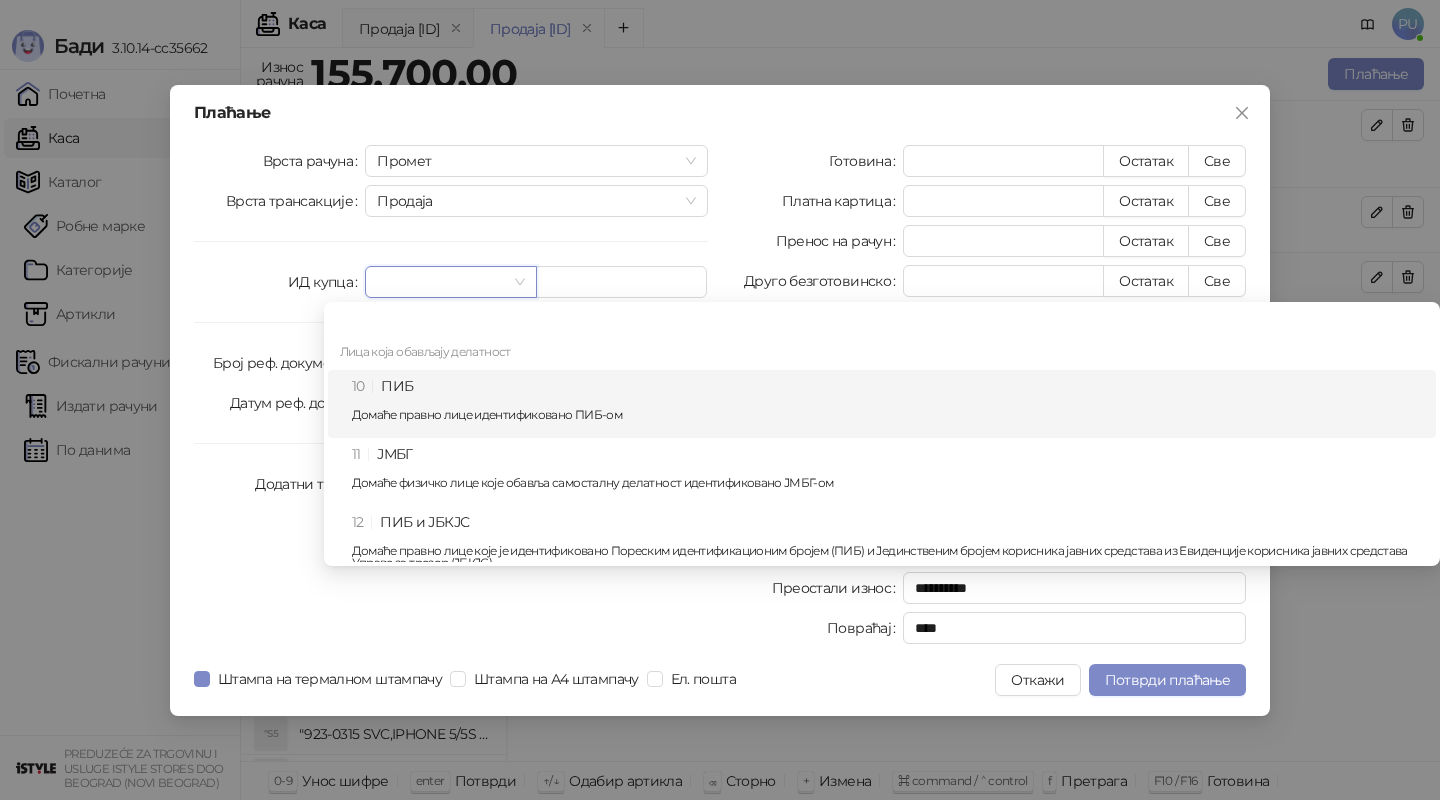 click on "10 ПИБ Домаће правно лице идентификовано ПИБ-ом" at bounding box center [888, 404] 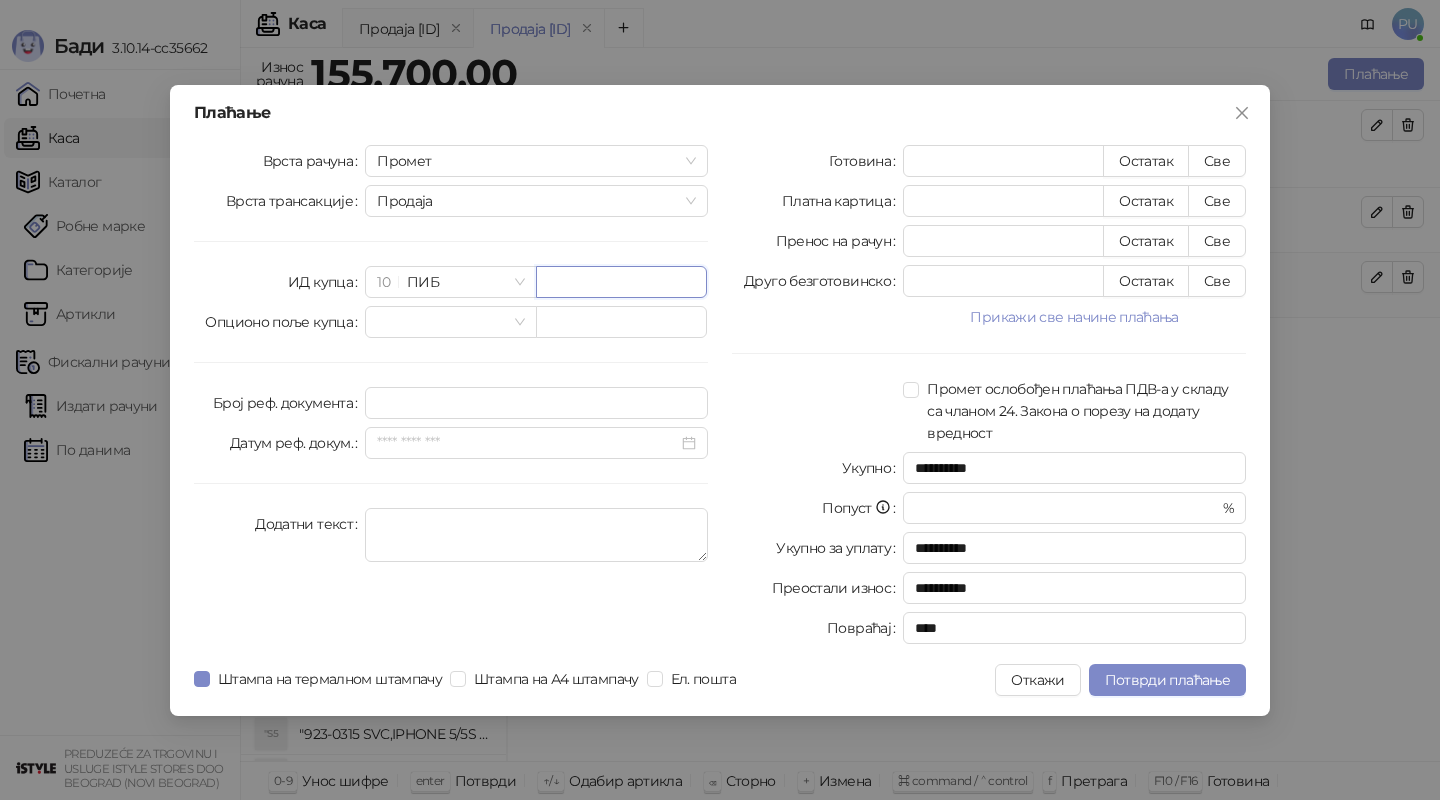 click at bounding box center (621, 282) 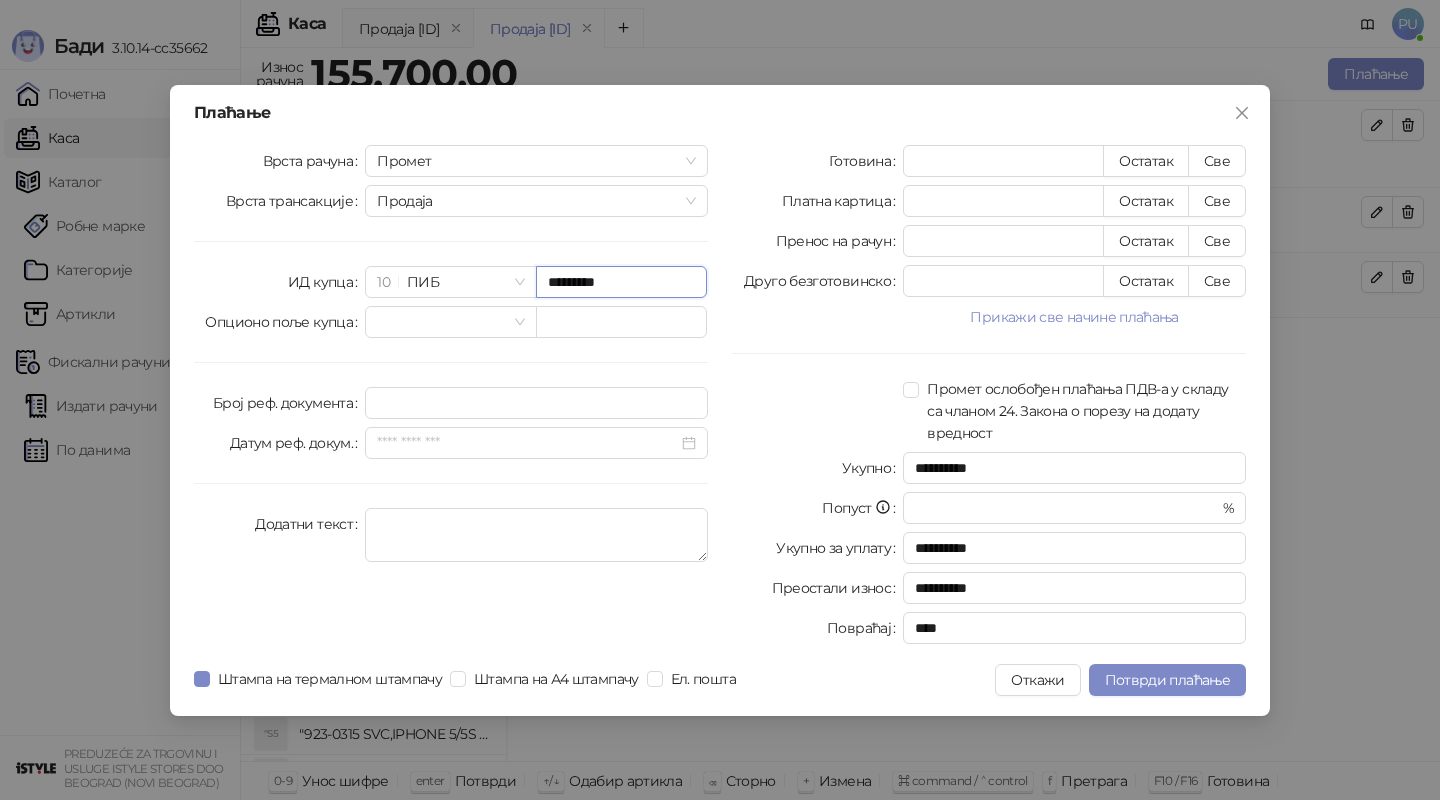 type on "*********" 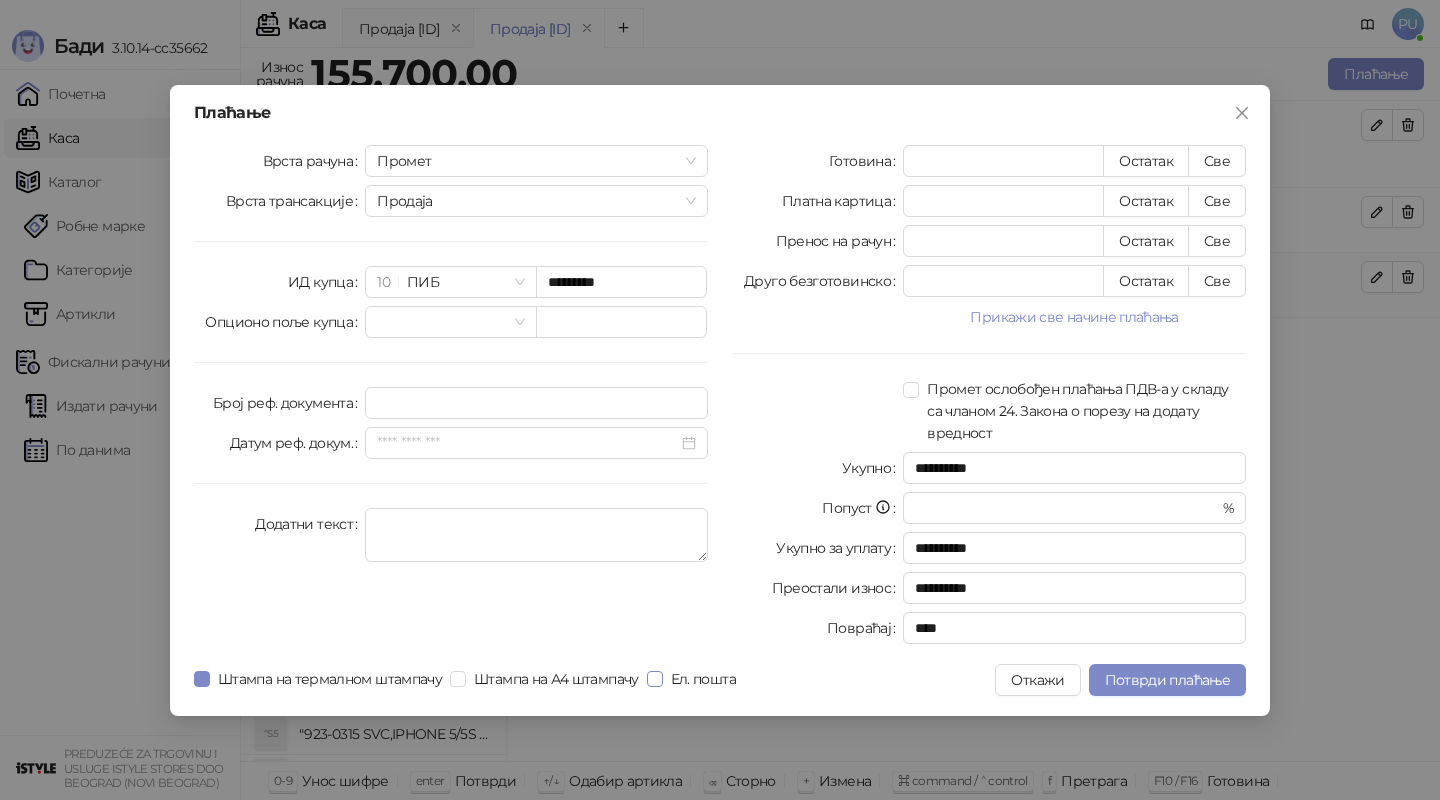 click on "Ел. пошта" at bounding box center (703, 679) 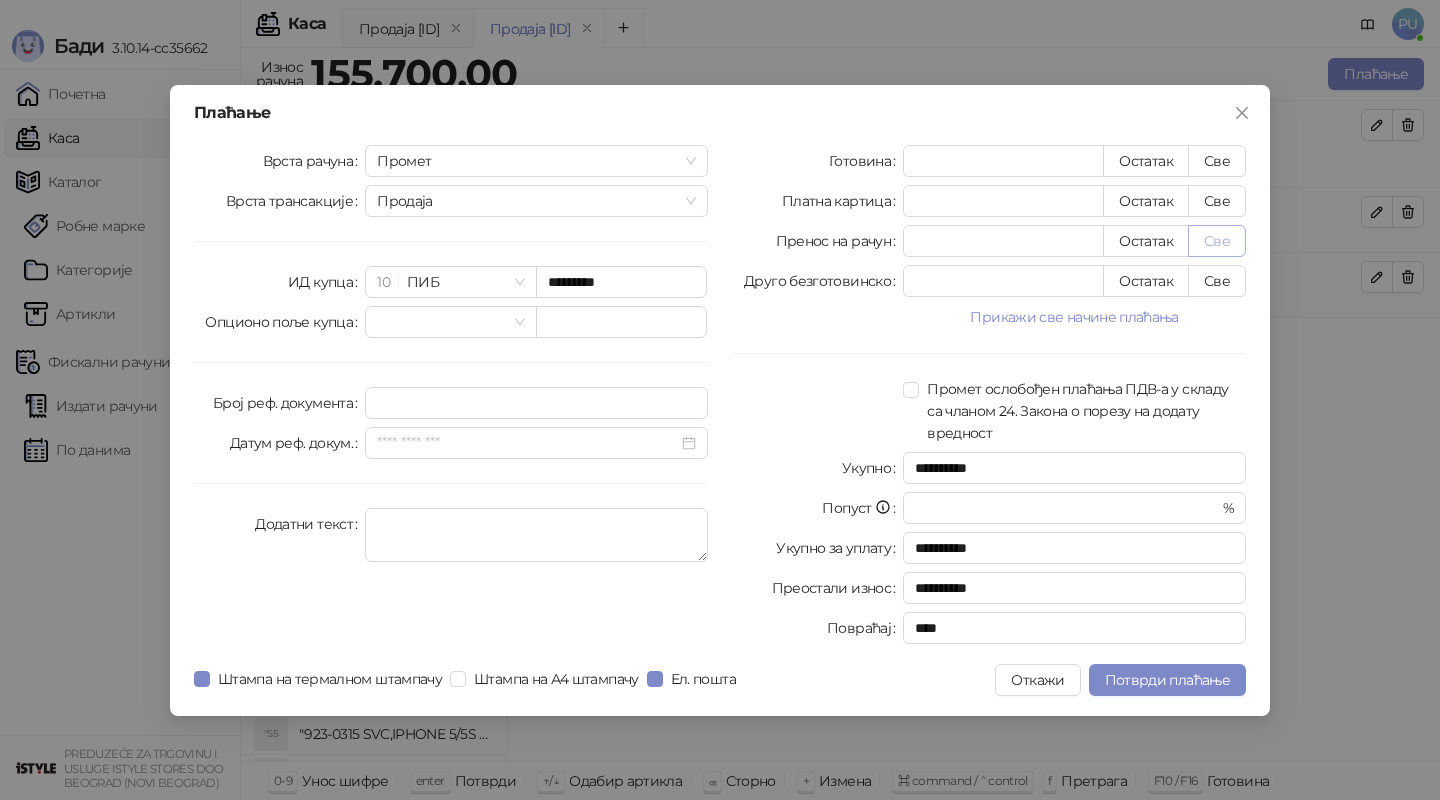 click on "Све" at bounding box center (1217, 241) 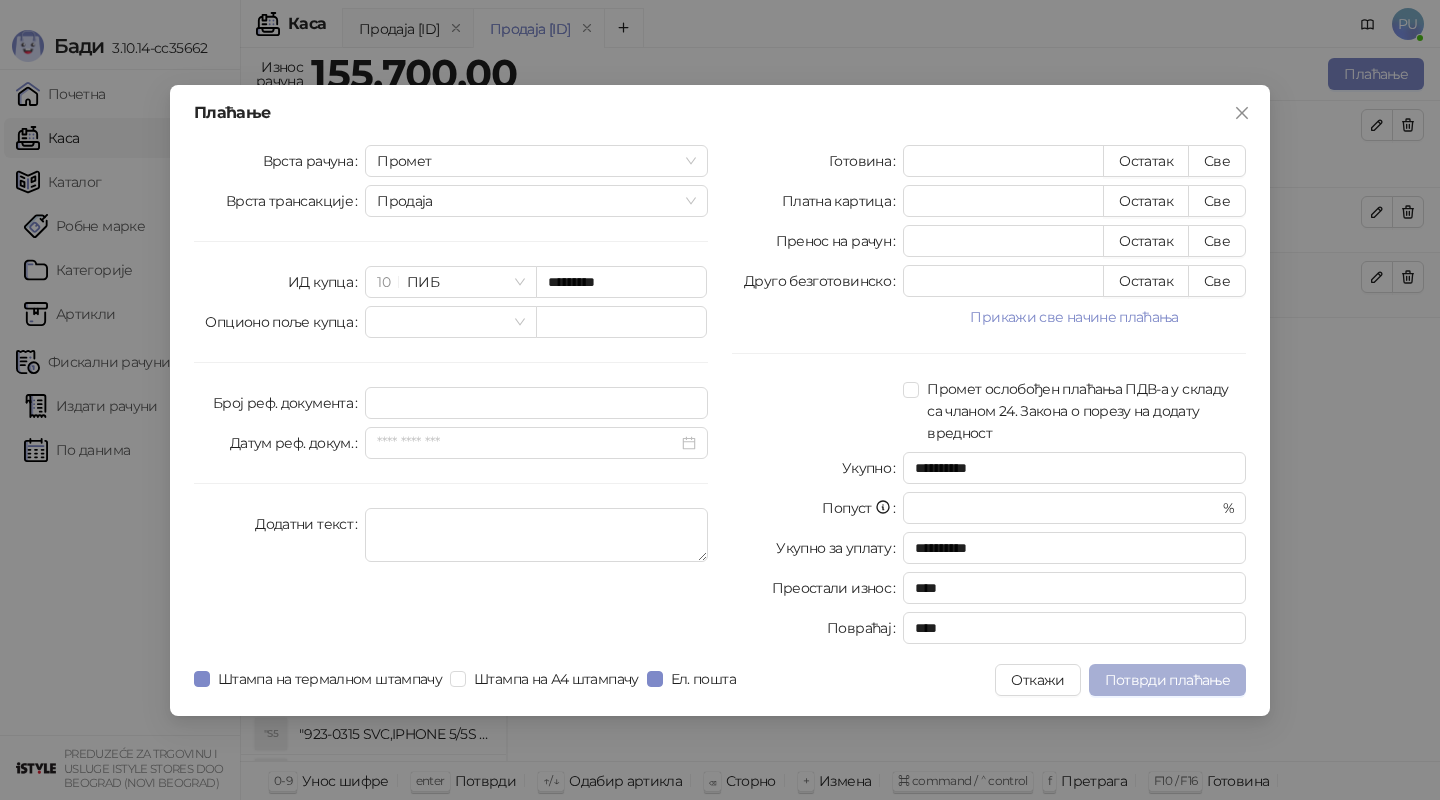 click on "Потврди плаћање" at bounding box center (1167, 680) 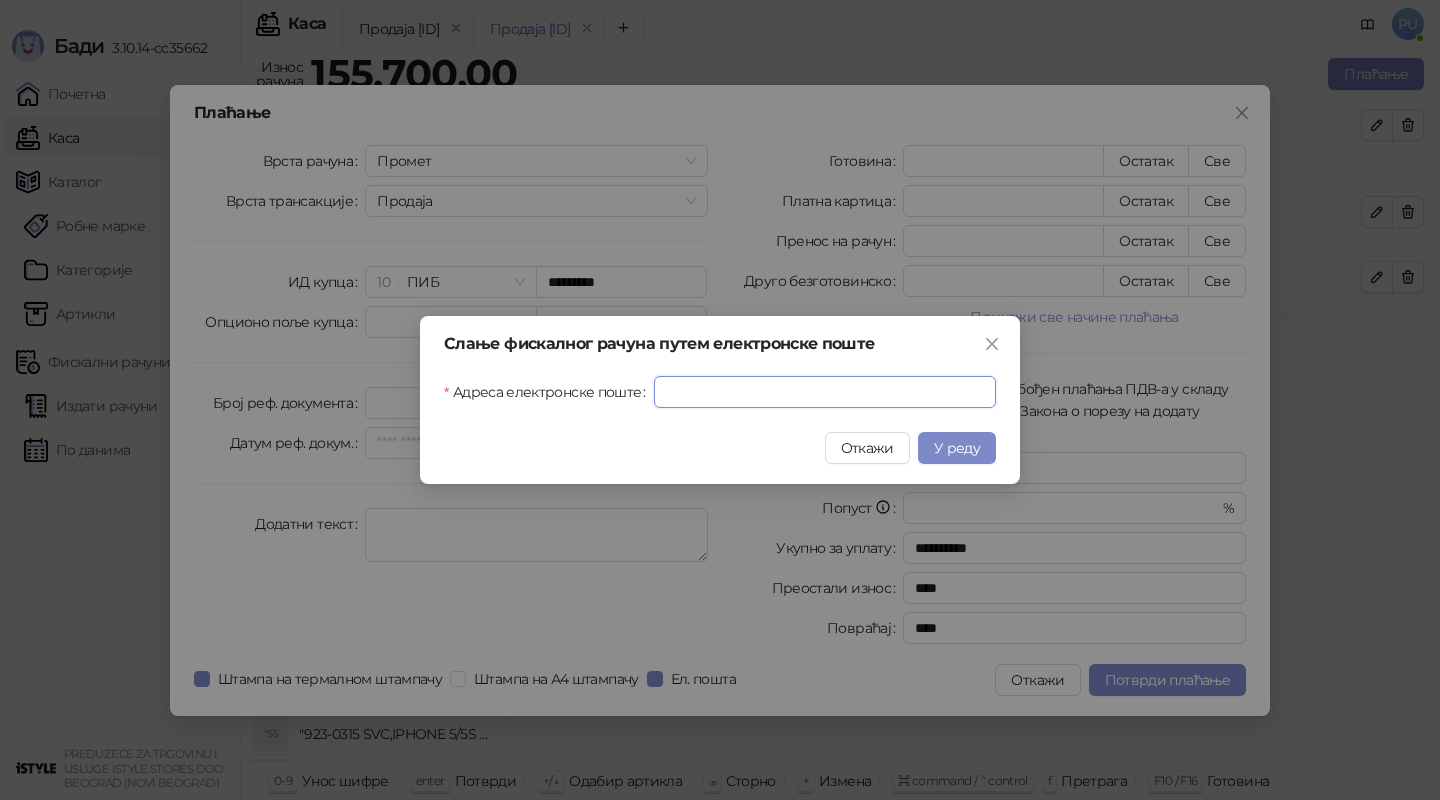 click on "Адреса електронске поште" at bounding box center [825, 392] 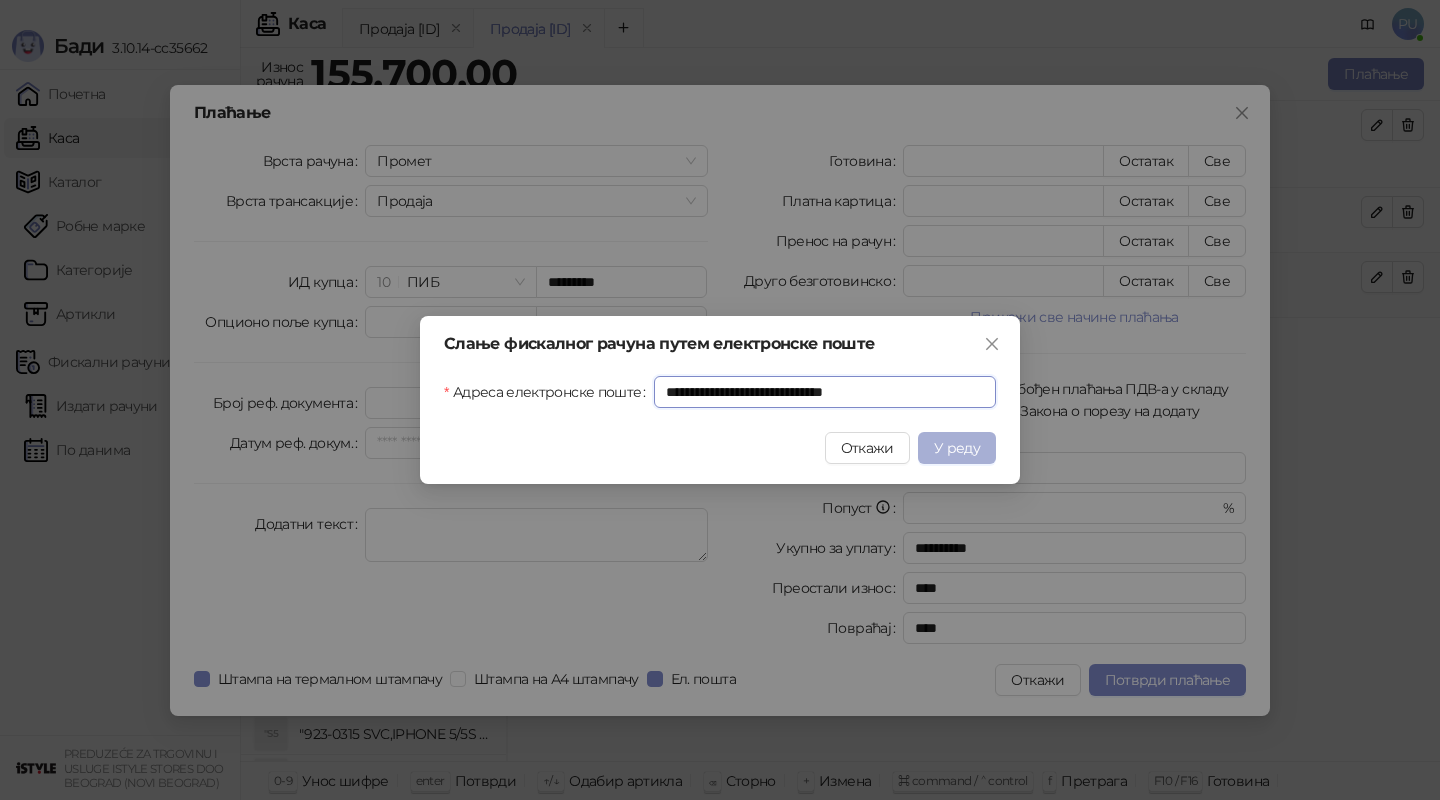 type on "**********" 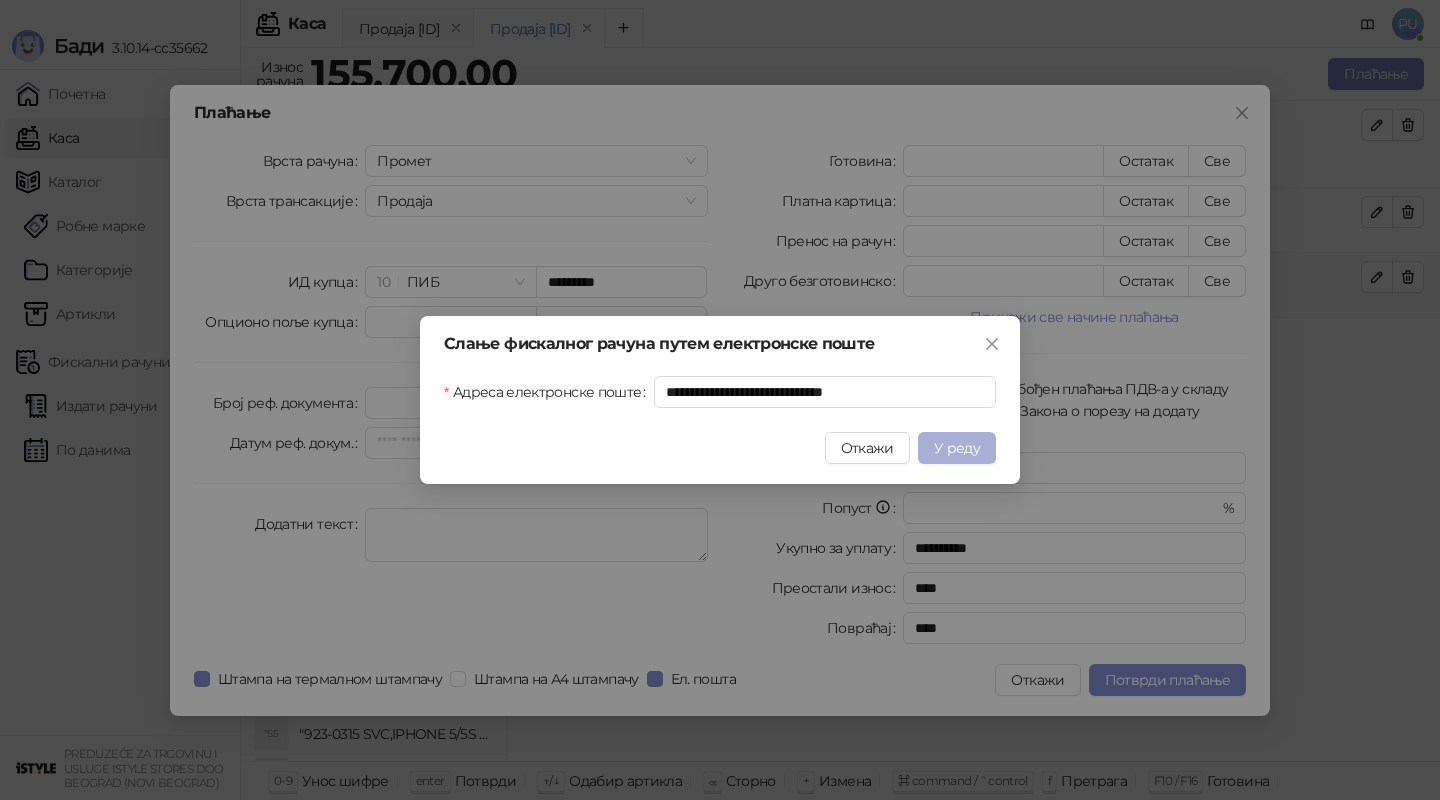 click on "У реду" at bounding box center [957, 448] 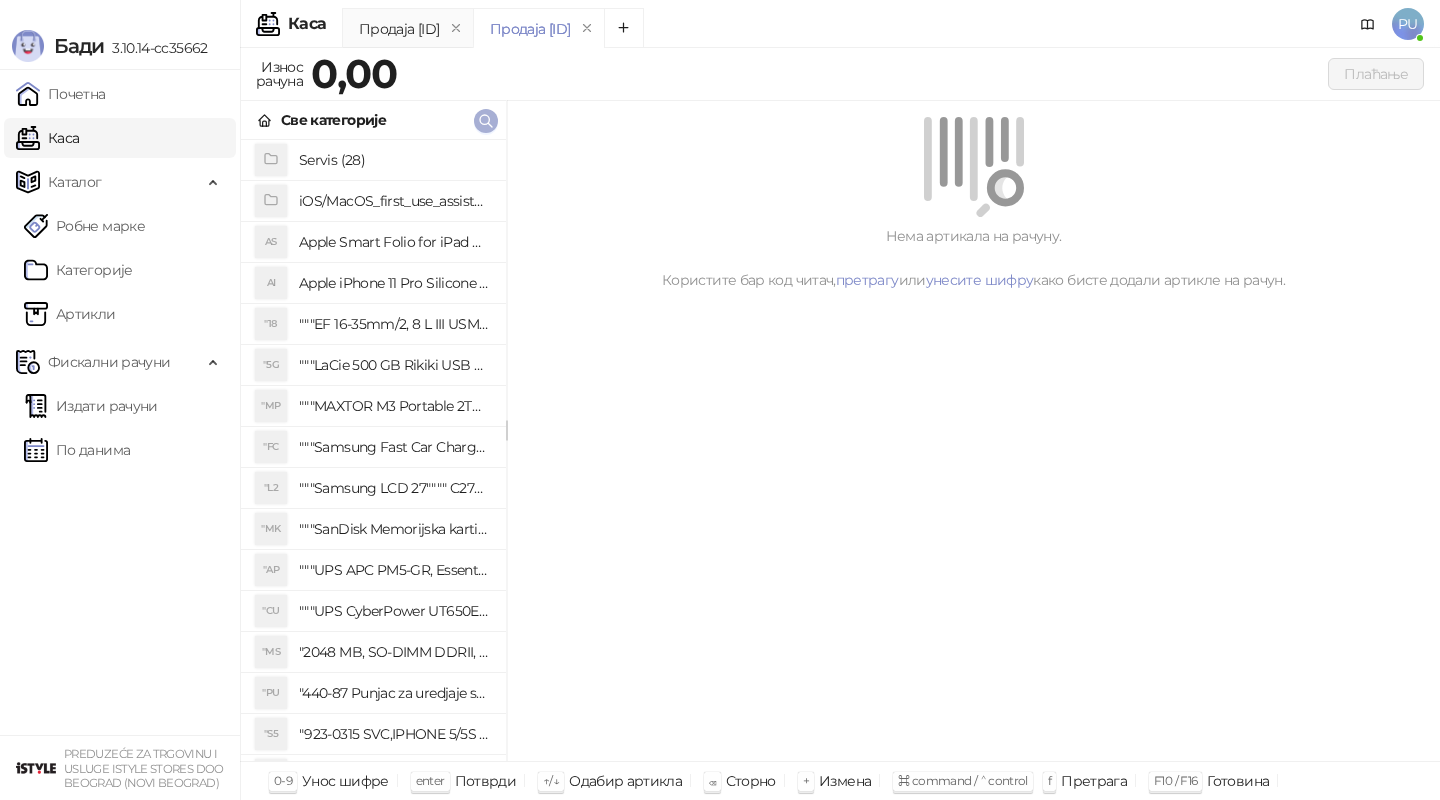 click 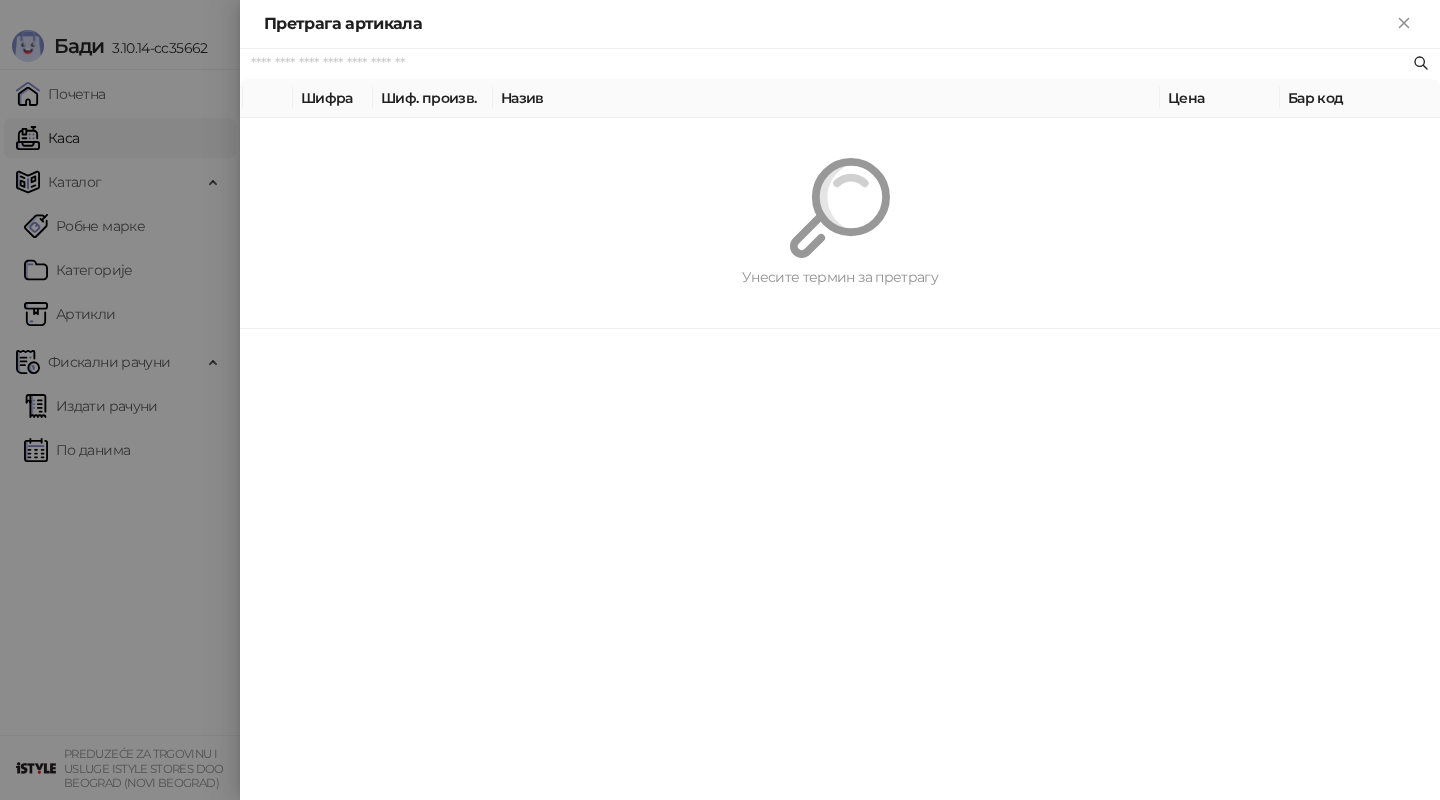 paste on "*********" 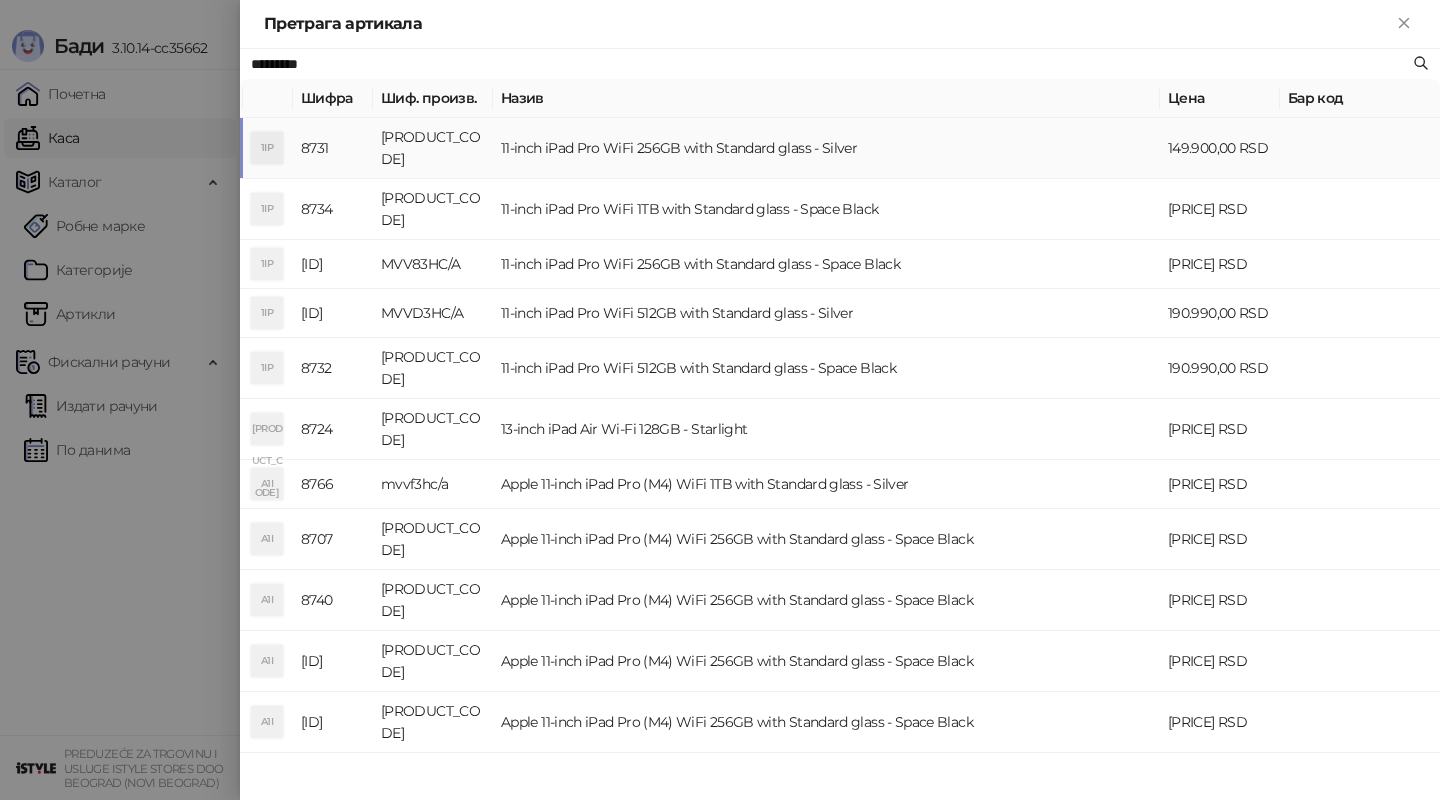 click on "11-inch iPad Pro WiFi 256GB with Standard glass - Silver" at bounding box center (826, 148) 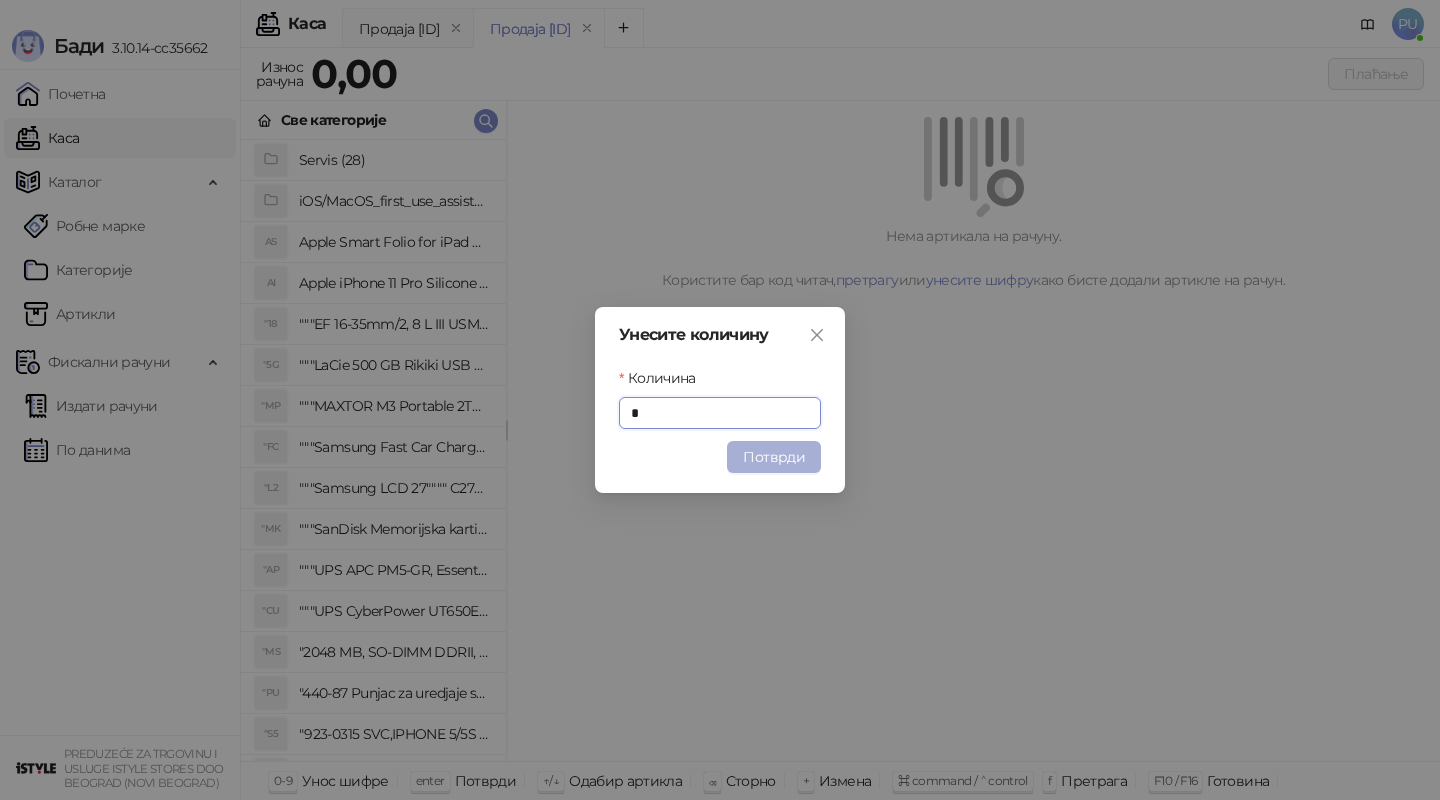 click on "Потврди" at bounding box center (774, 457) 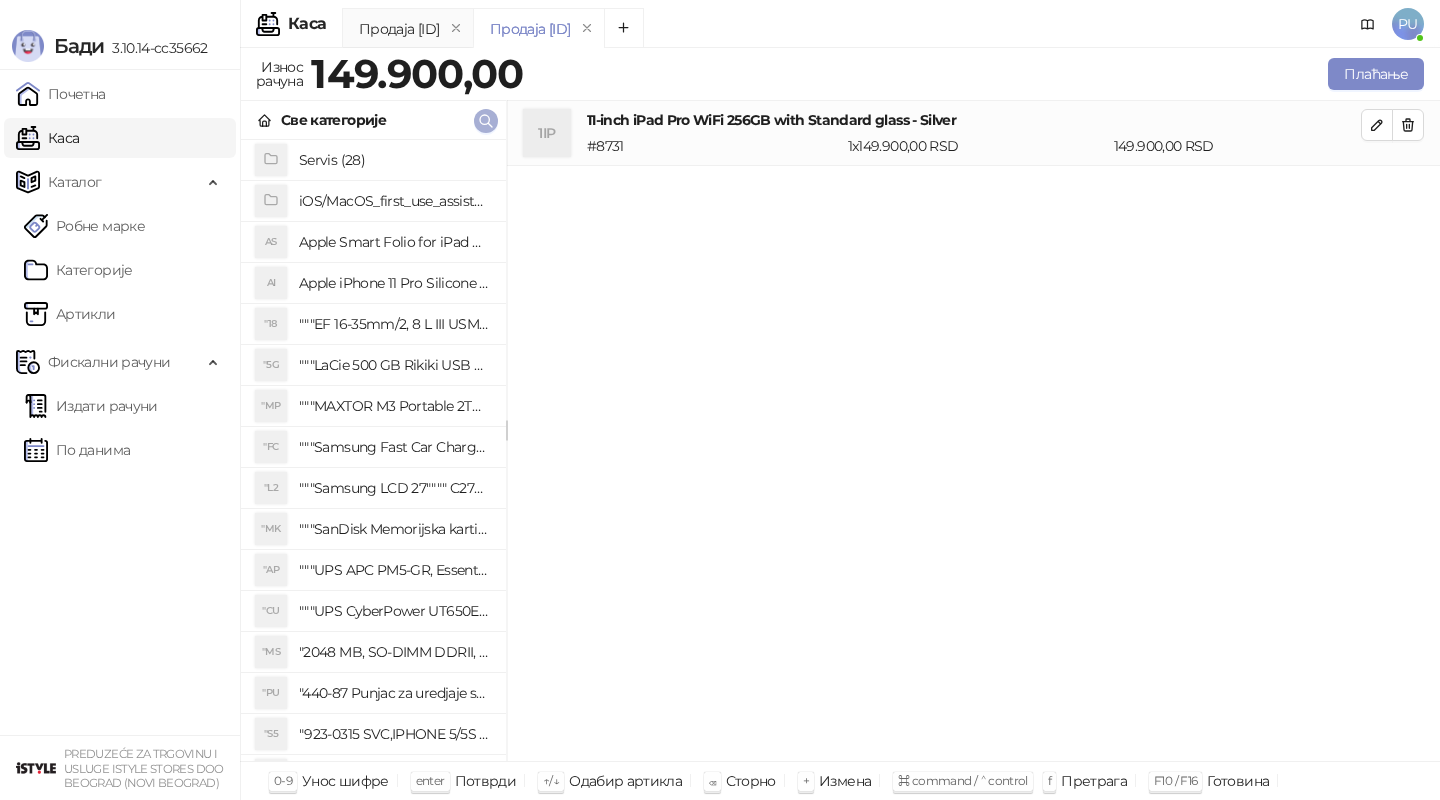 click 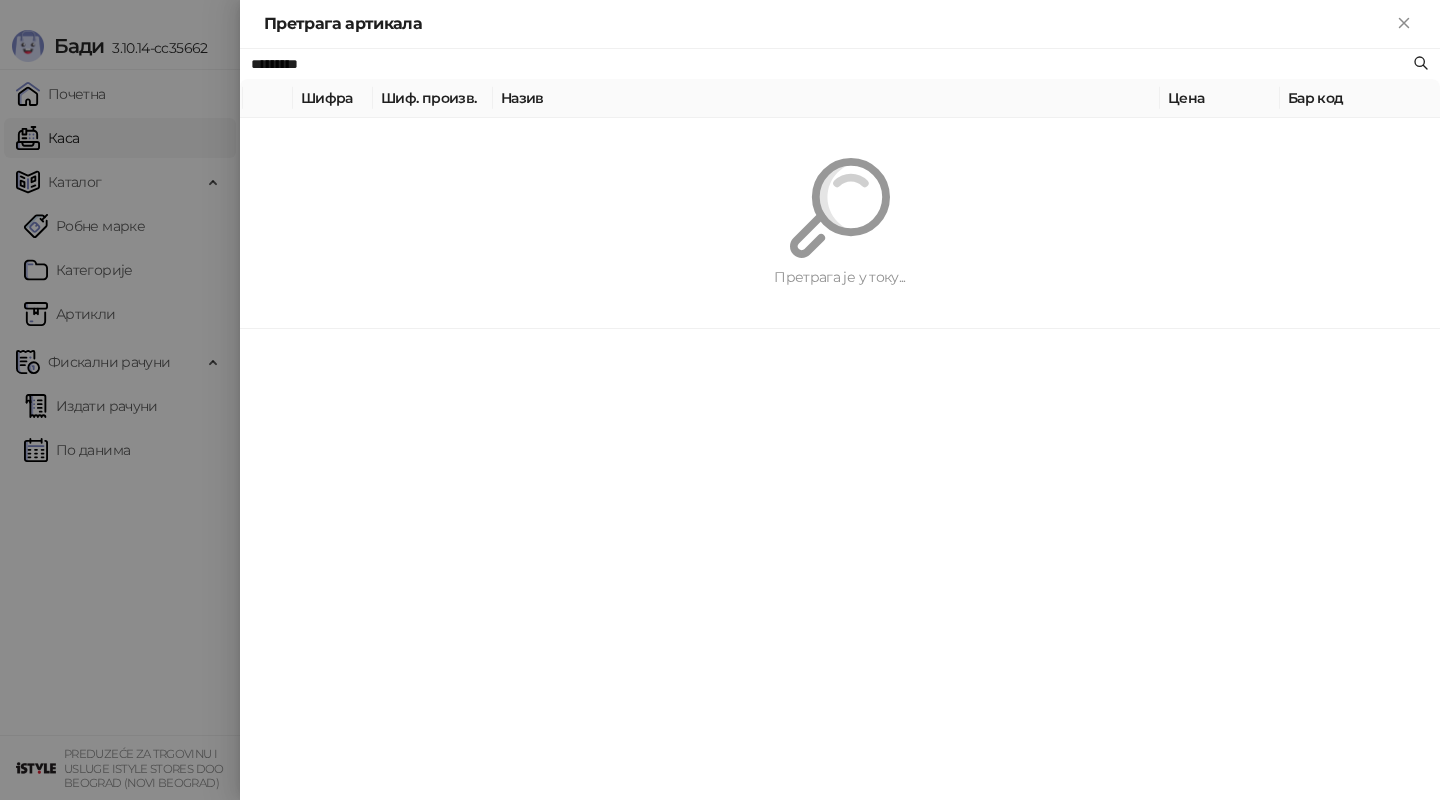 paste on "**********" 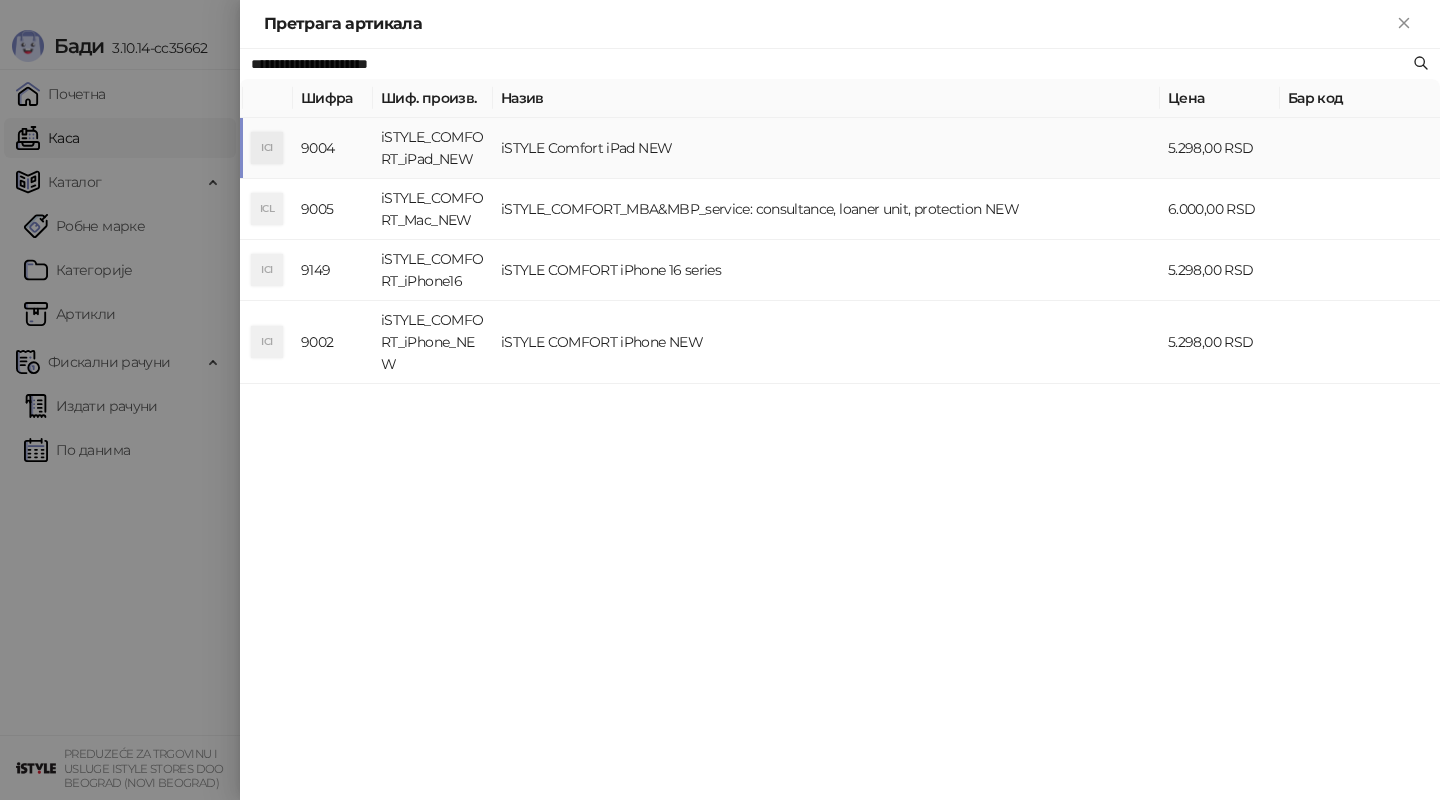 click on "iSTYLE Comfort iPad NEW" at bounding box center (826, 148) 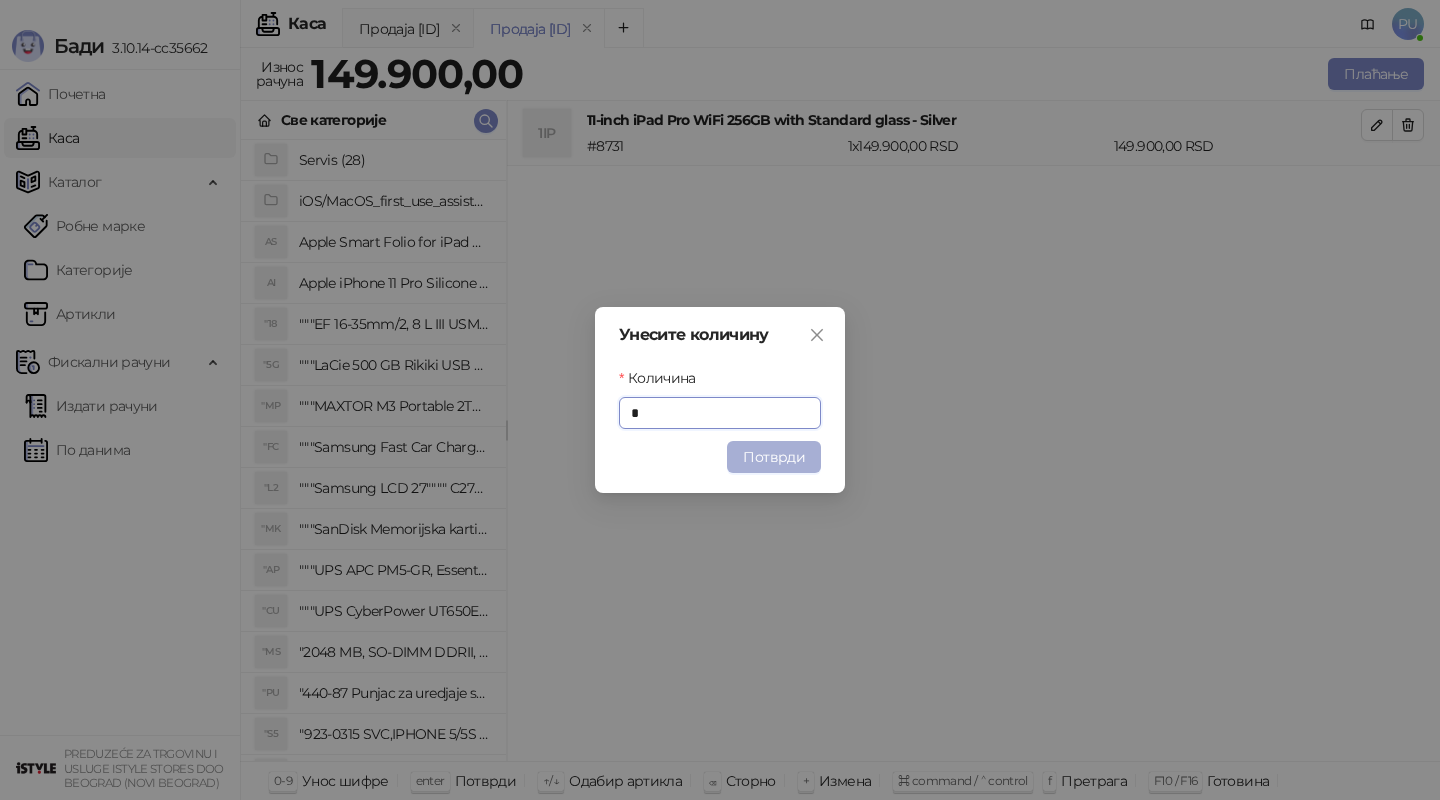 click on "Потврди" at bounding box center (774, 457) 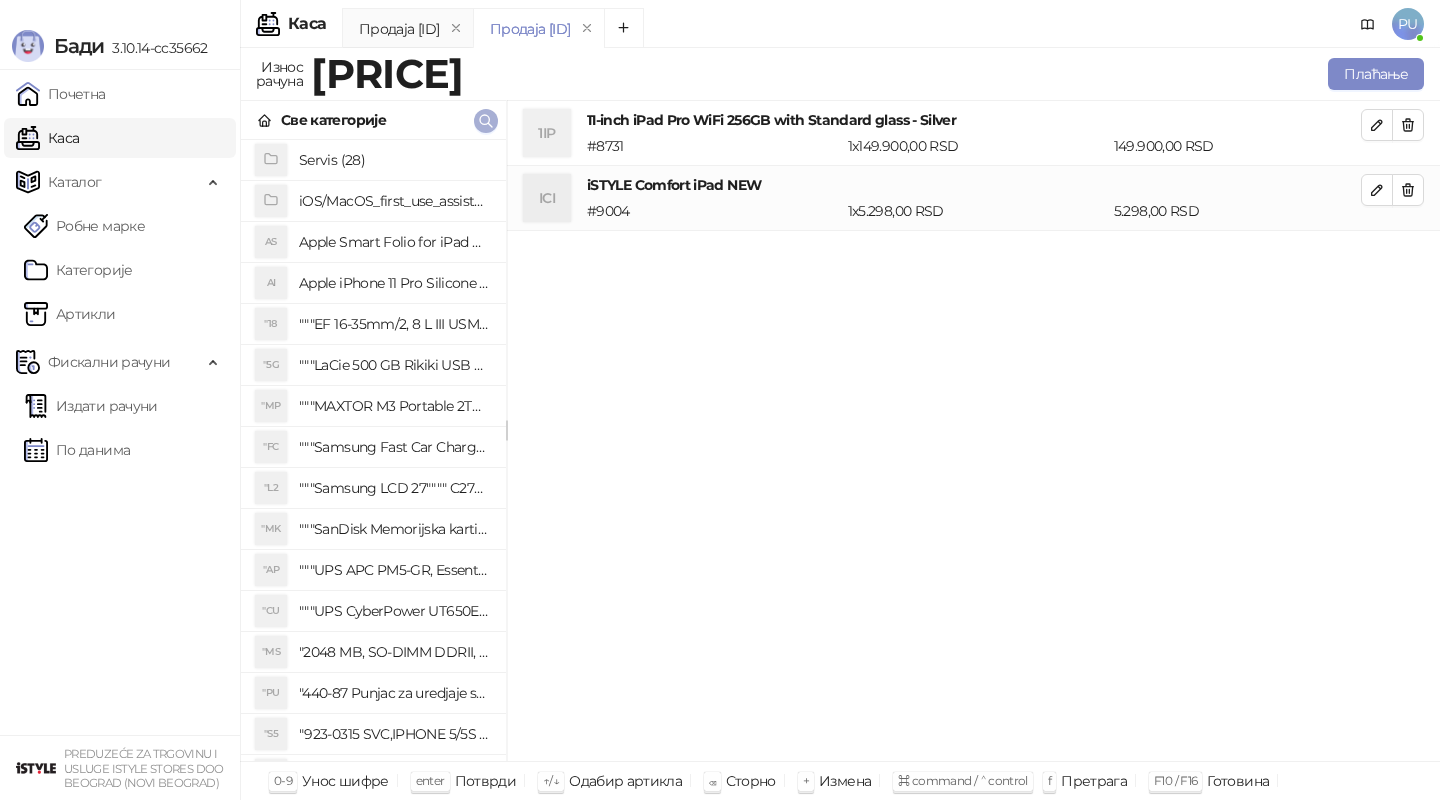 click 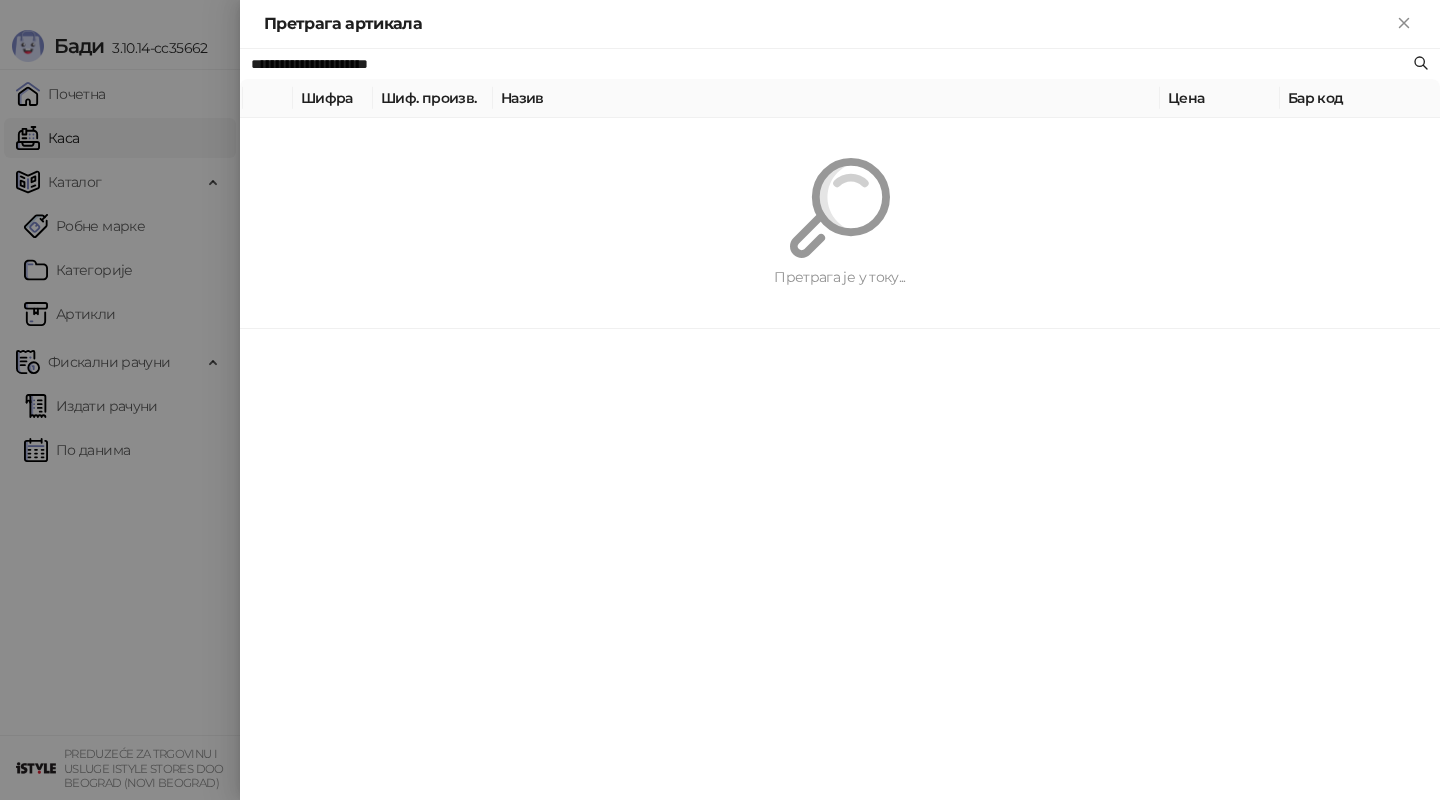 paste 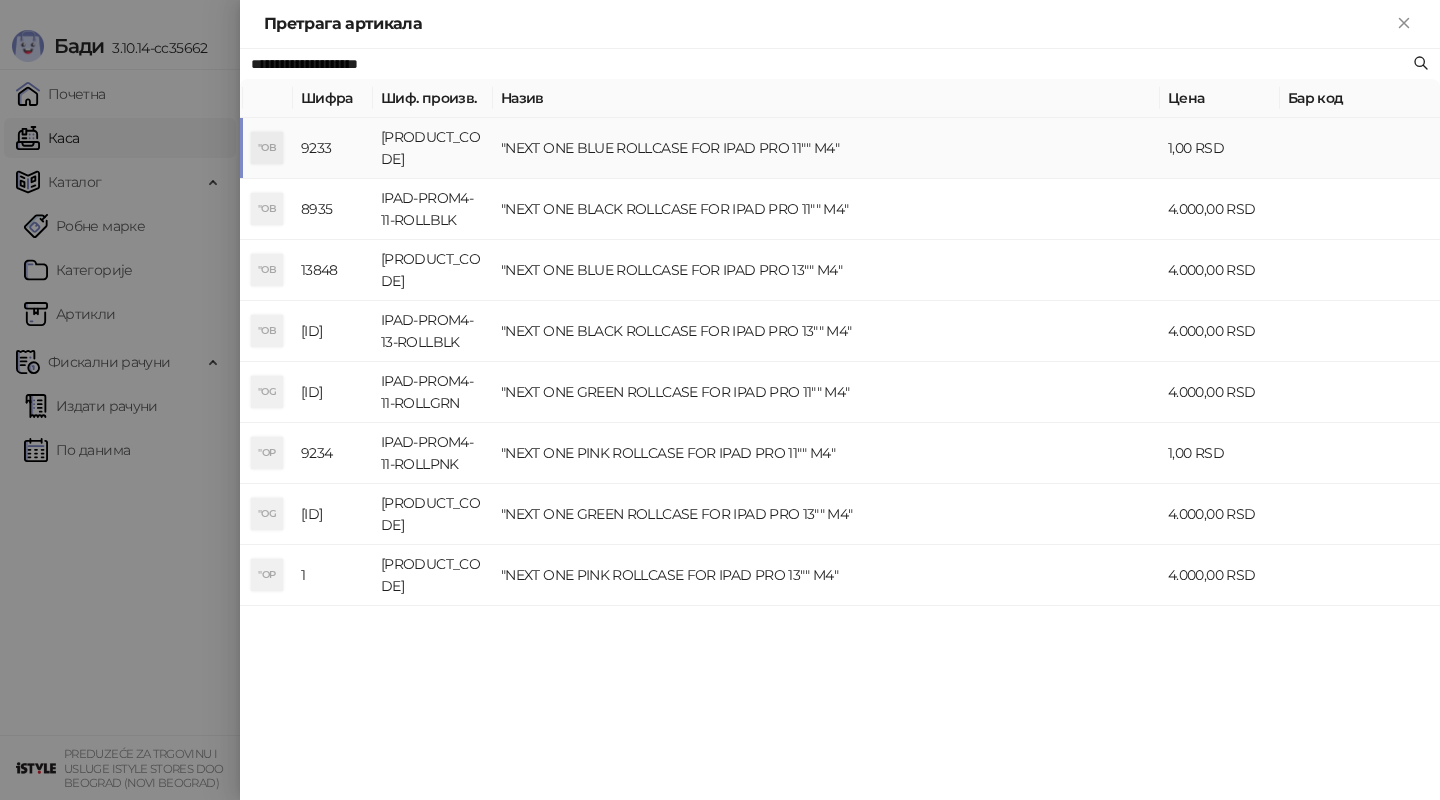click on ""NEXT ONE BLUE ROLLCASE FOR IPAD PRO 11"" M4"" at bounding box center [826, 148] 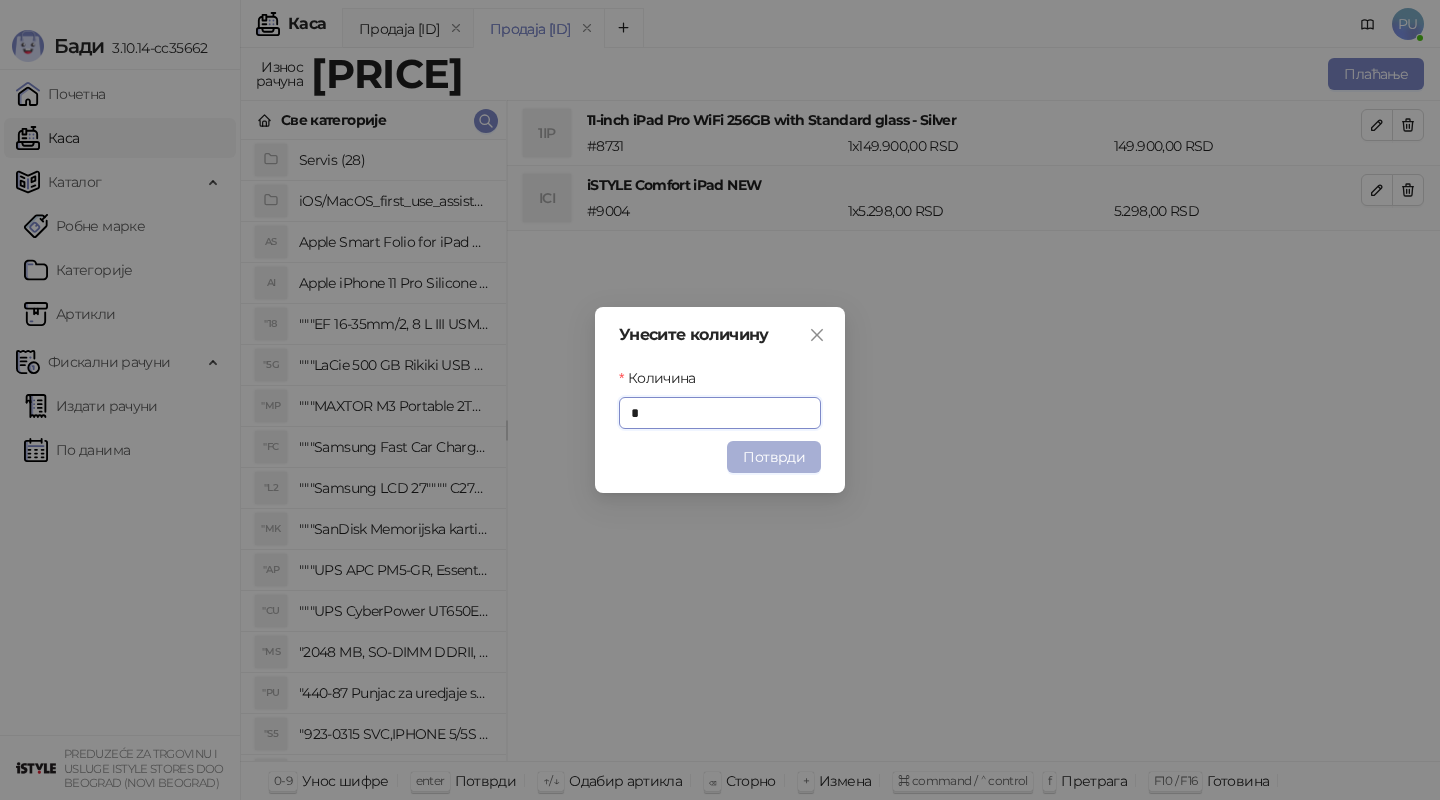 click on "Потврди" at bounding box center [774, 457] 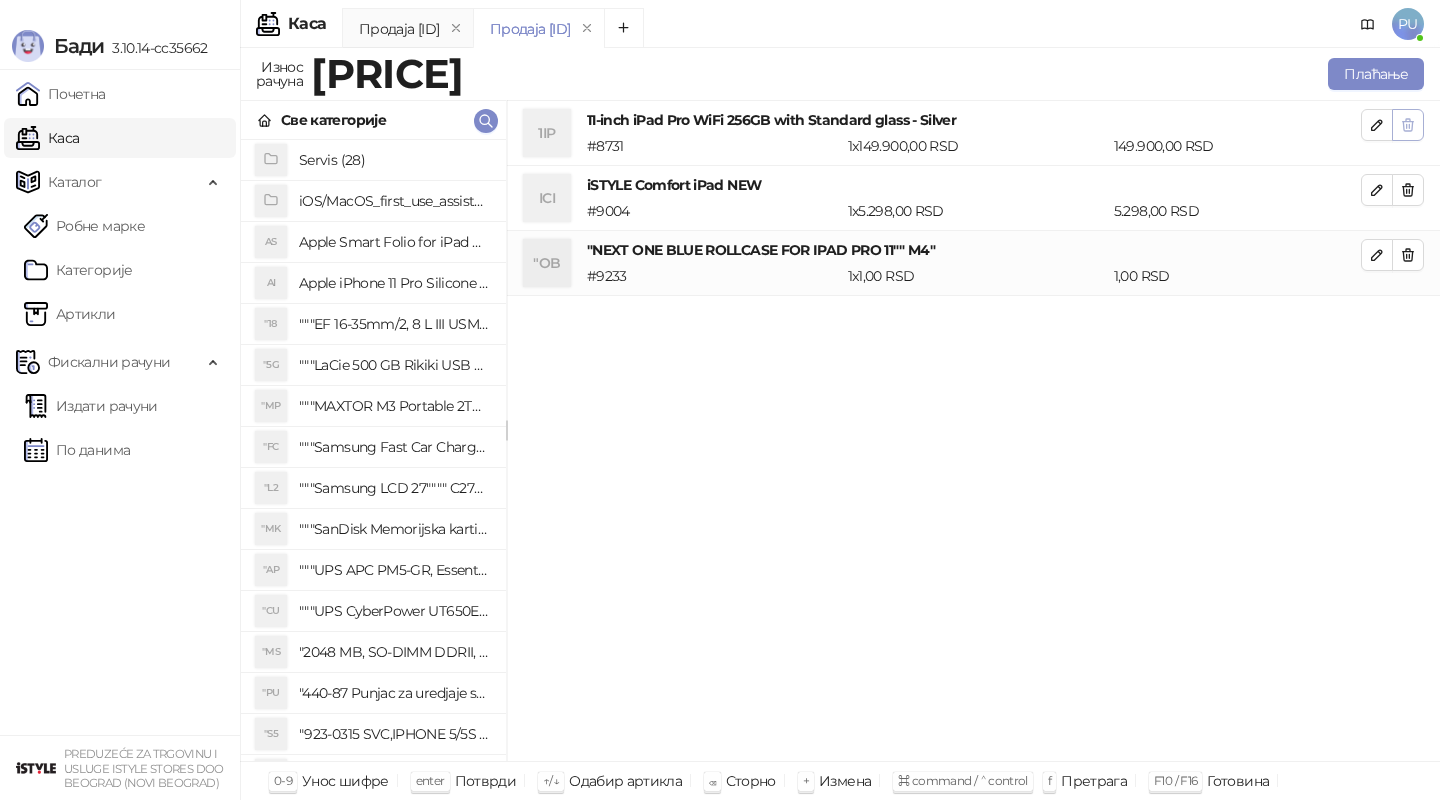 click 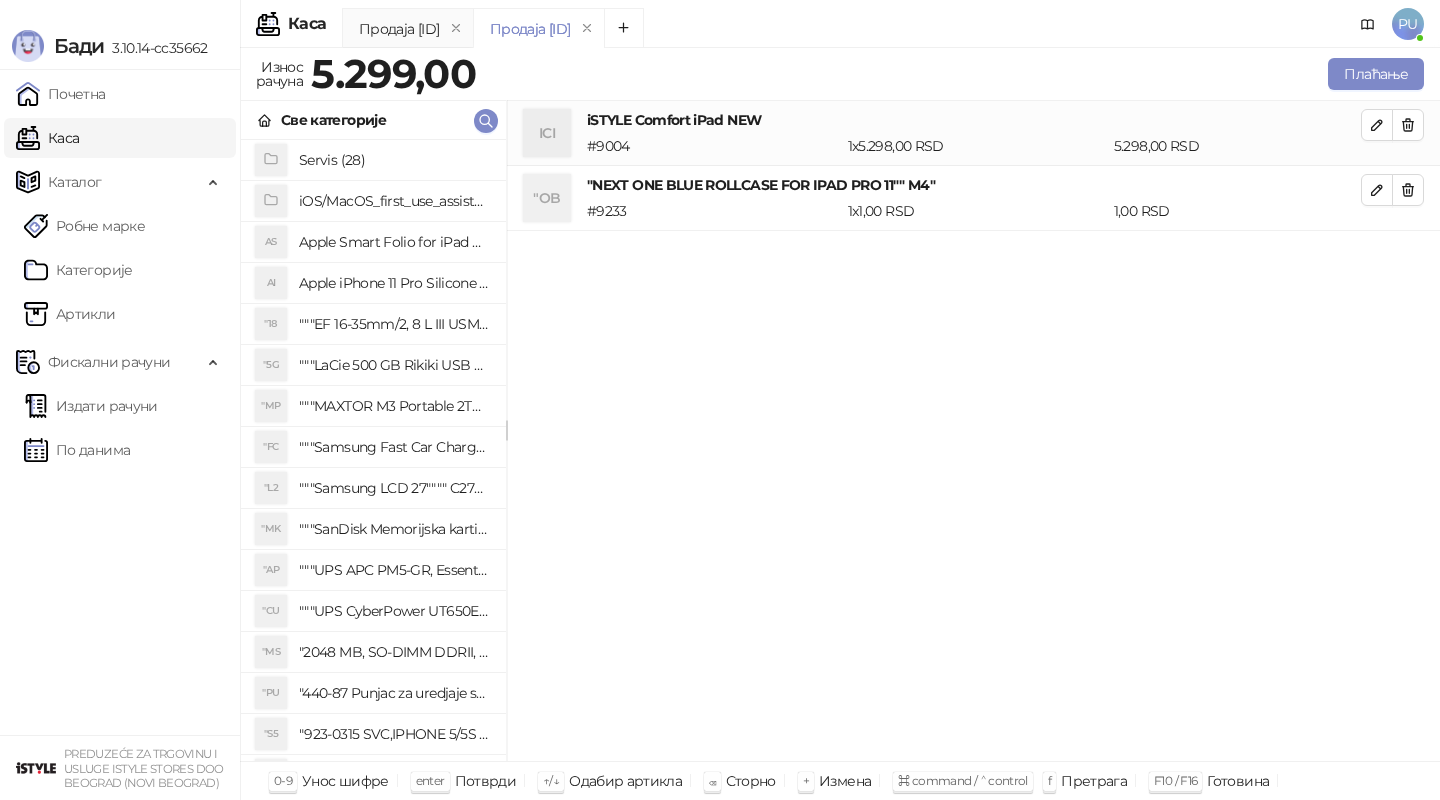 click 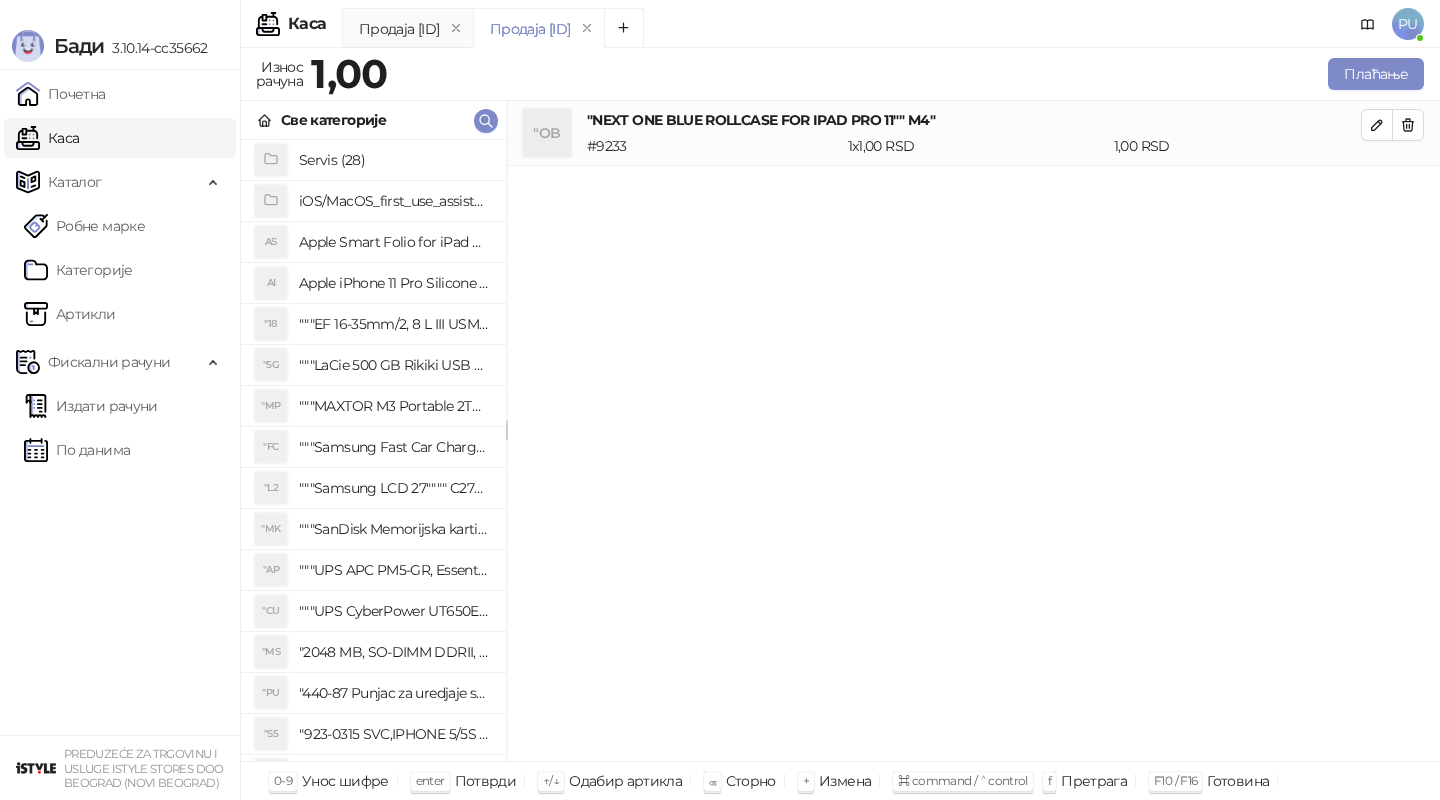 click 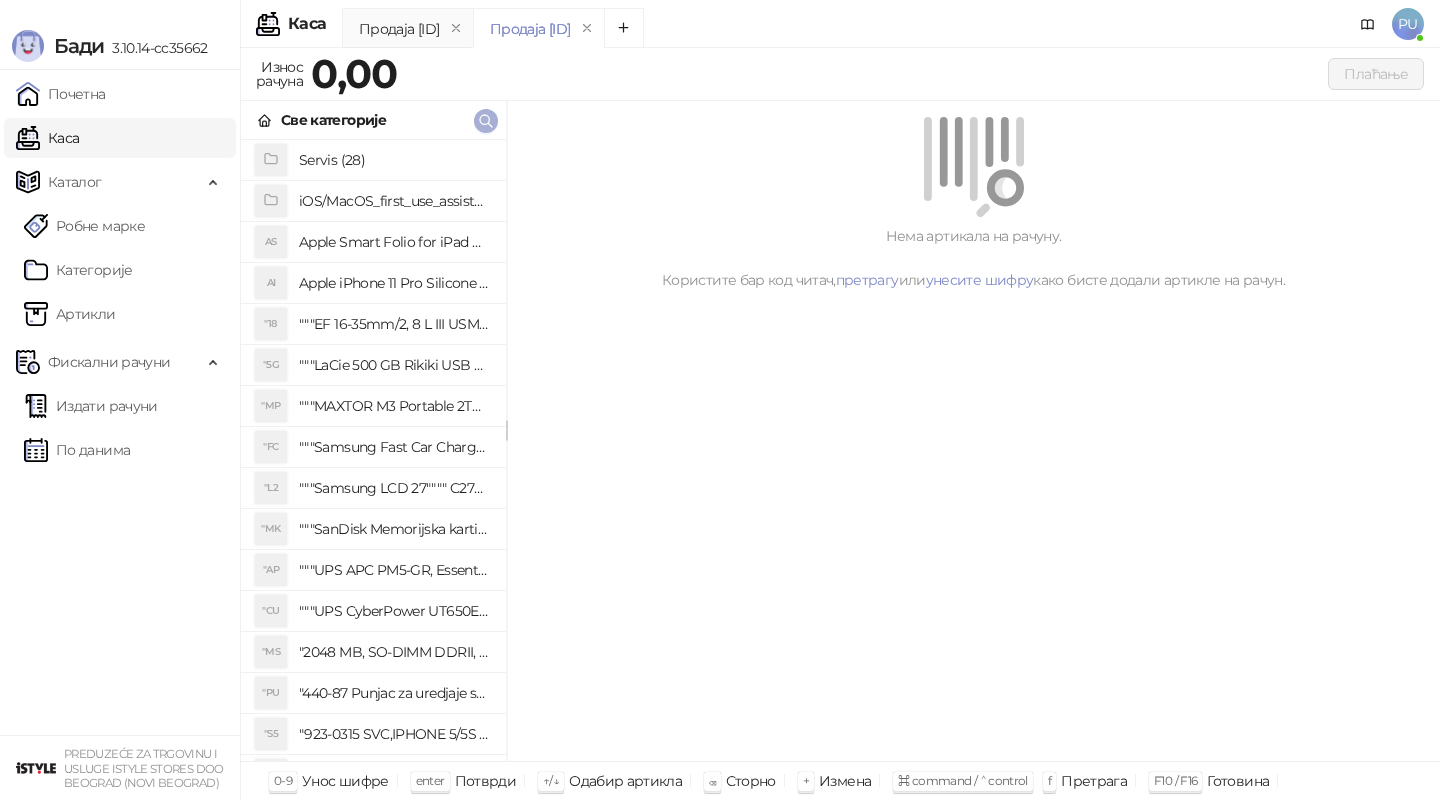 click 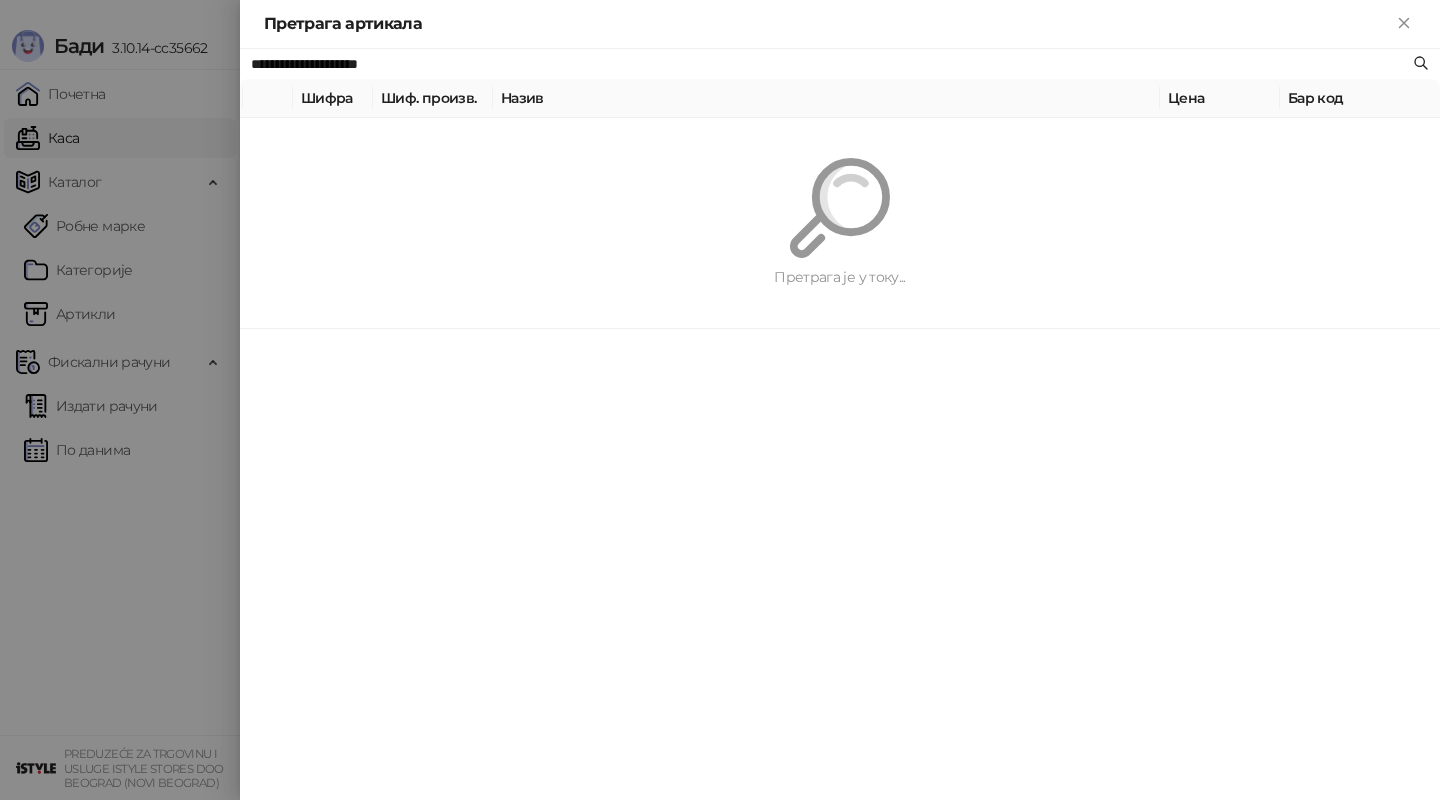 paste 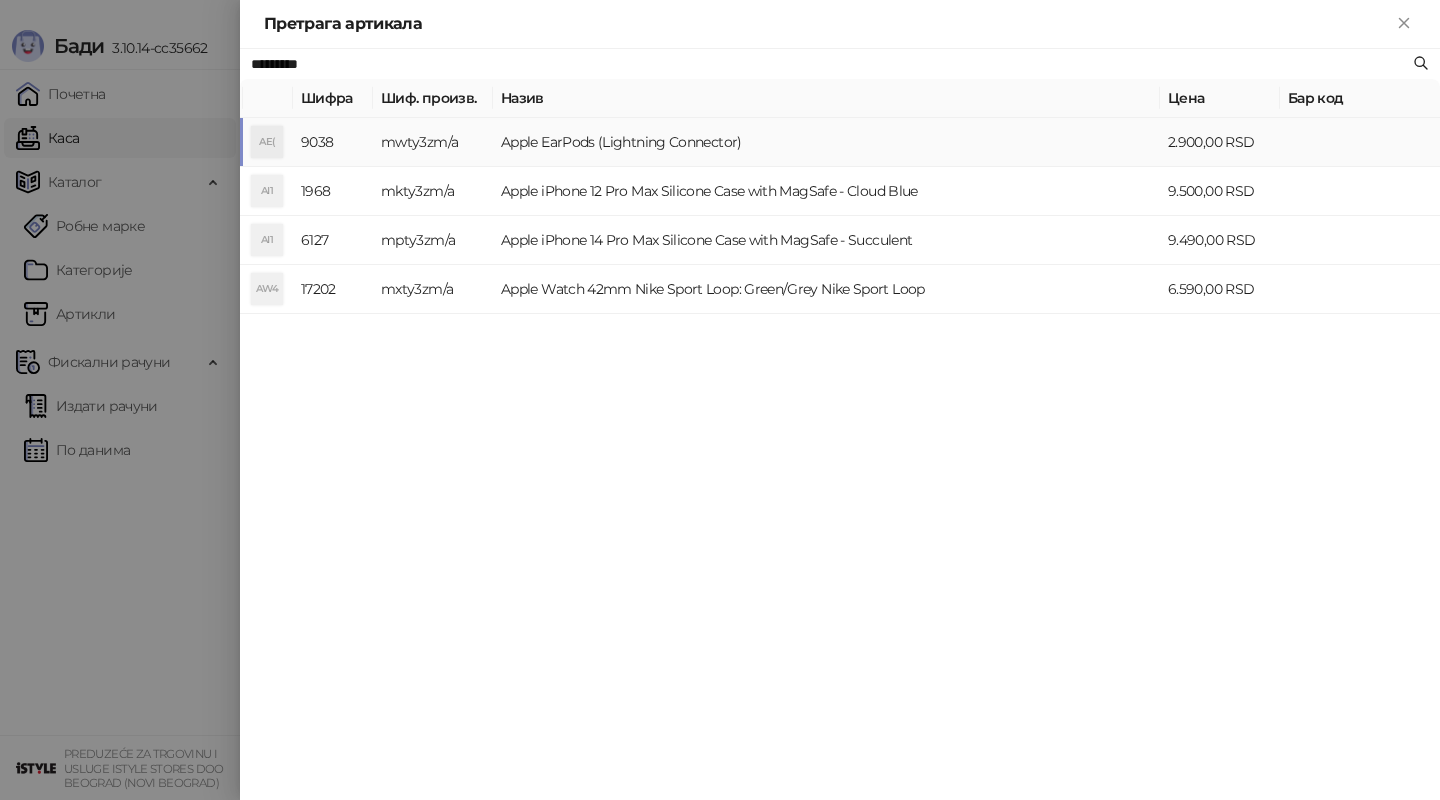 type on "*********" 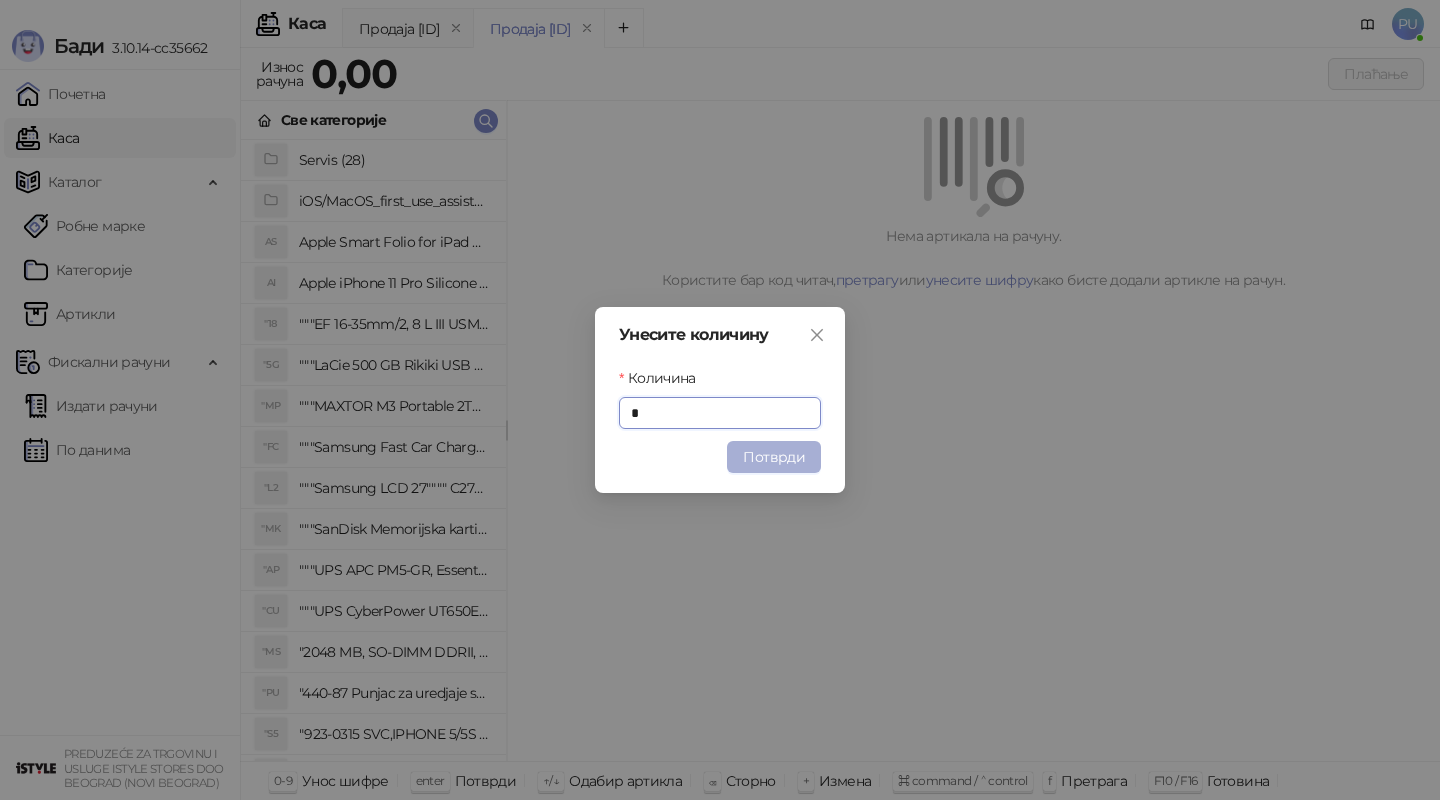 click on "Потврди" at bounding box center [774, 457] 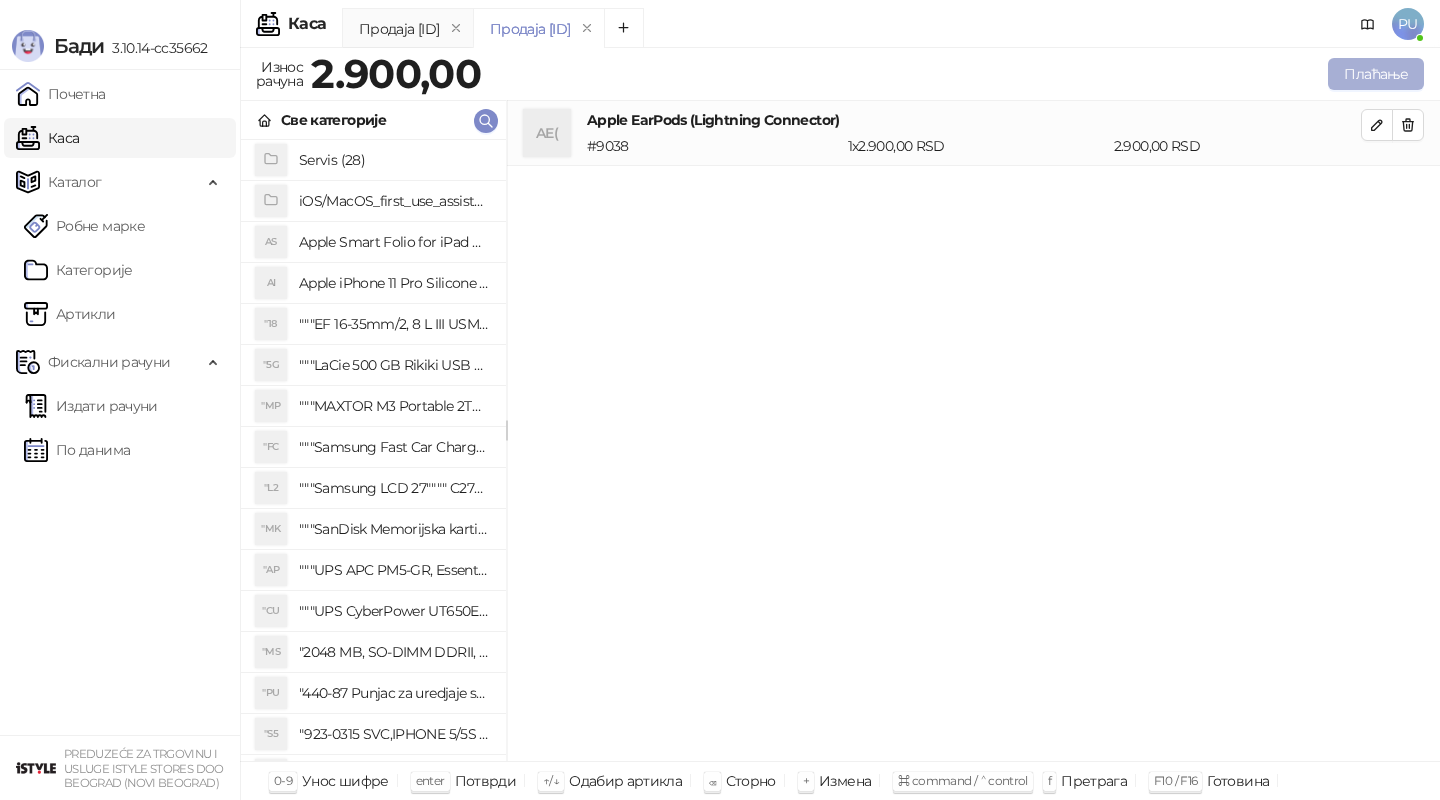 click on "Плаћање" at bounding box center [1376, 74] 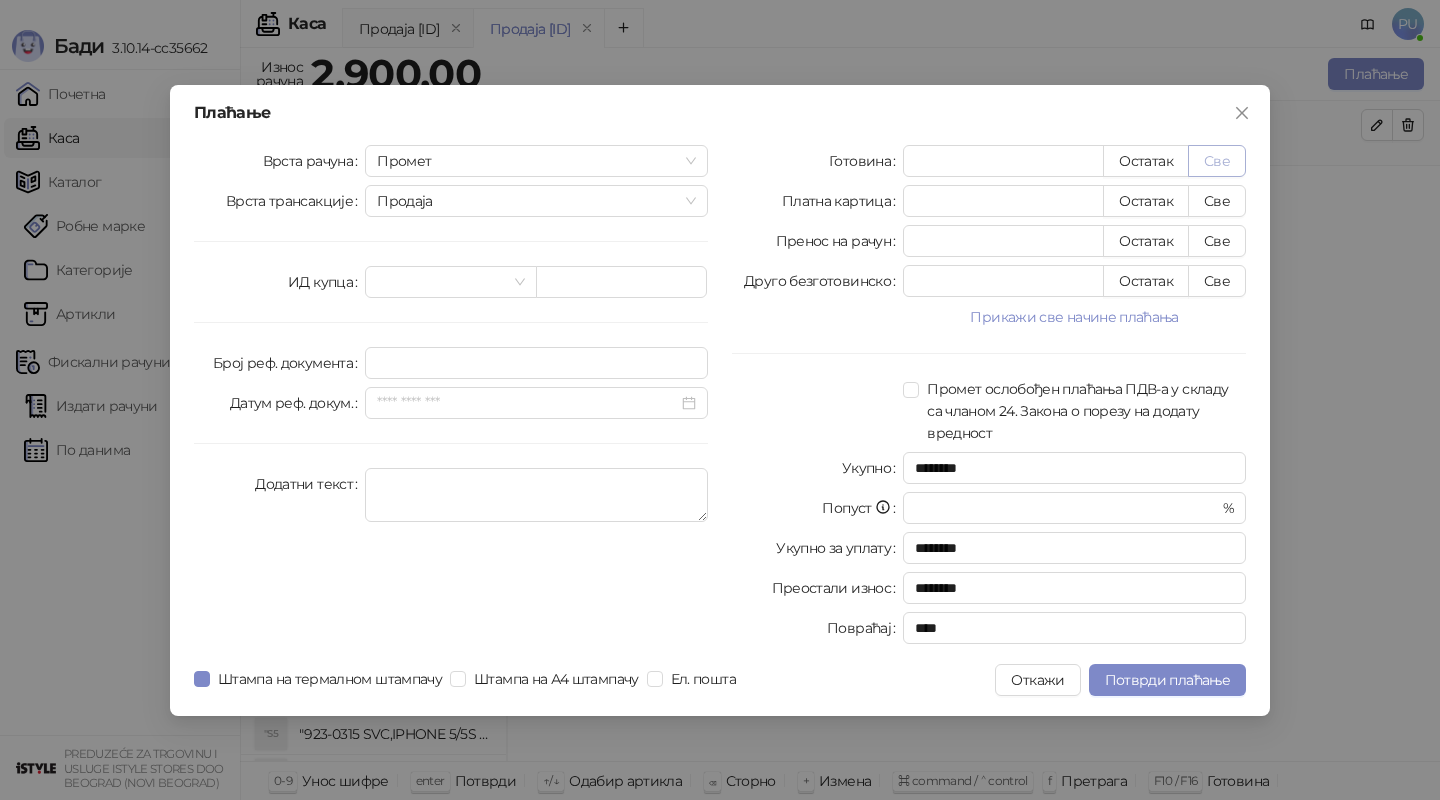 click on "Све" at bounding box center (1217, 161) 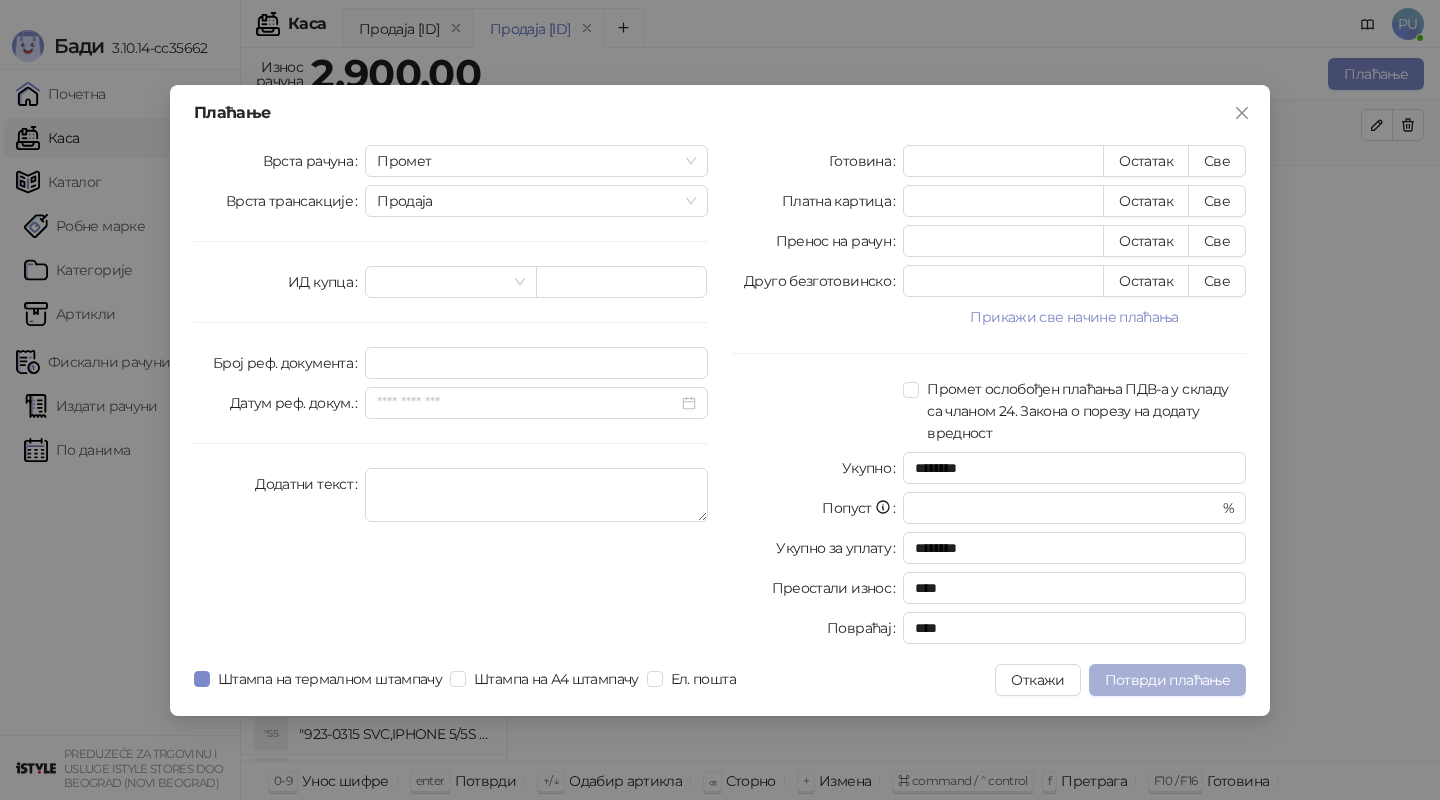 click on "Потврди плаћање" at bounding box center (1167, 680) 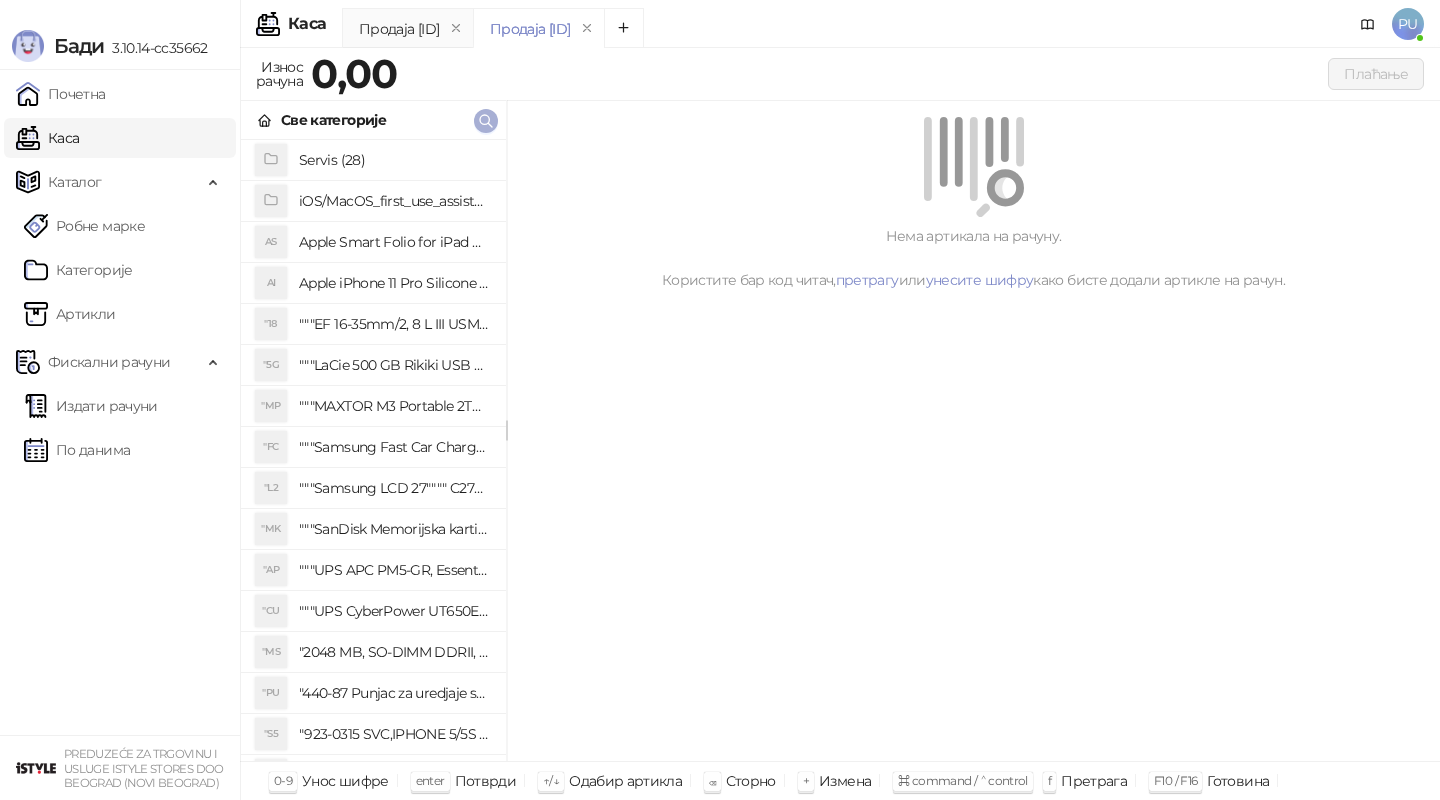 click 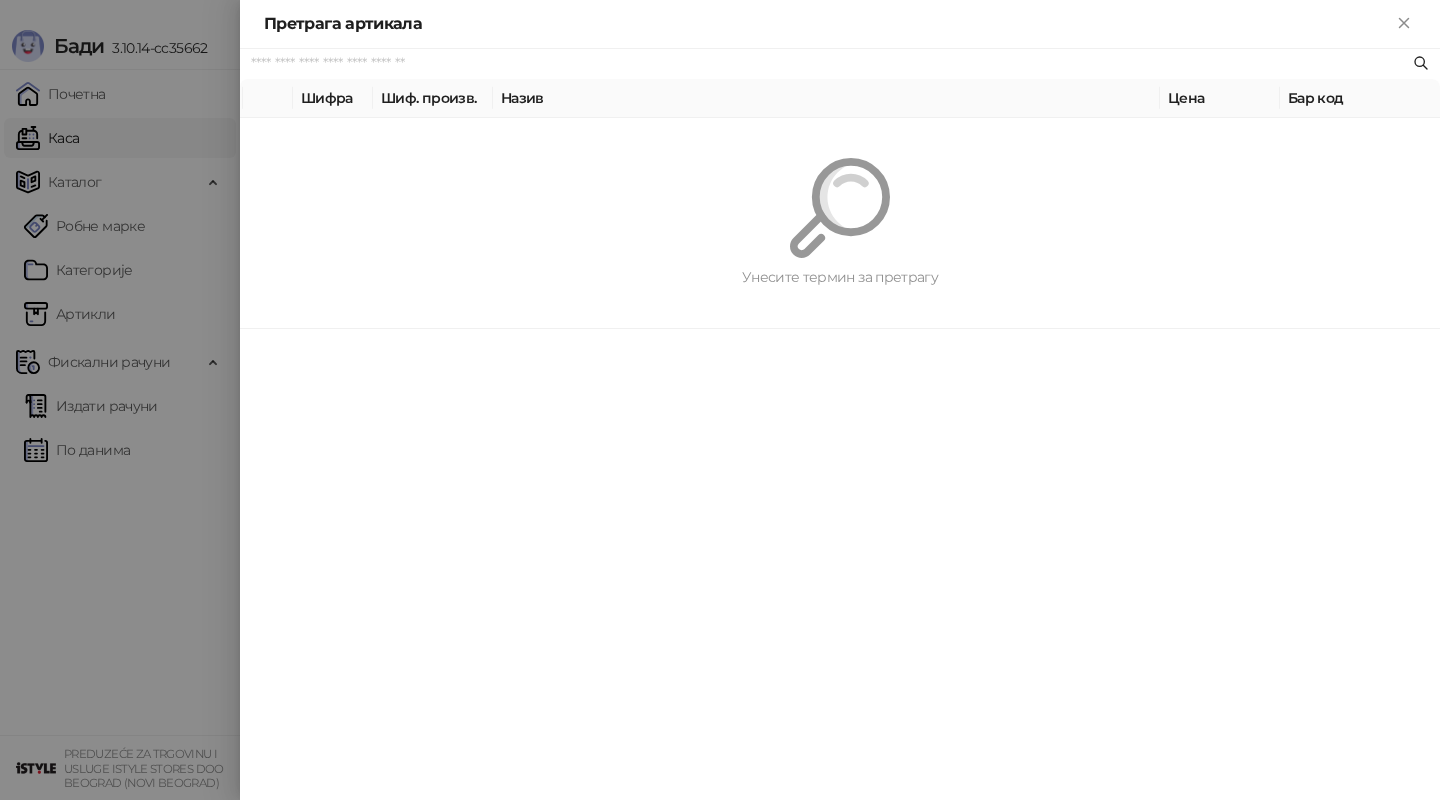 paste on "*********" 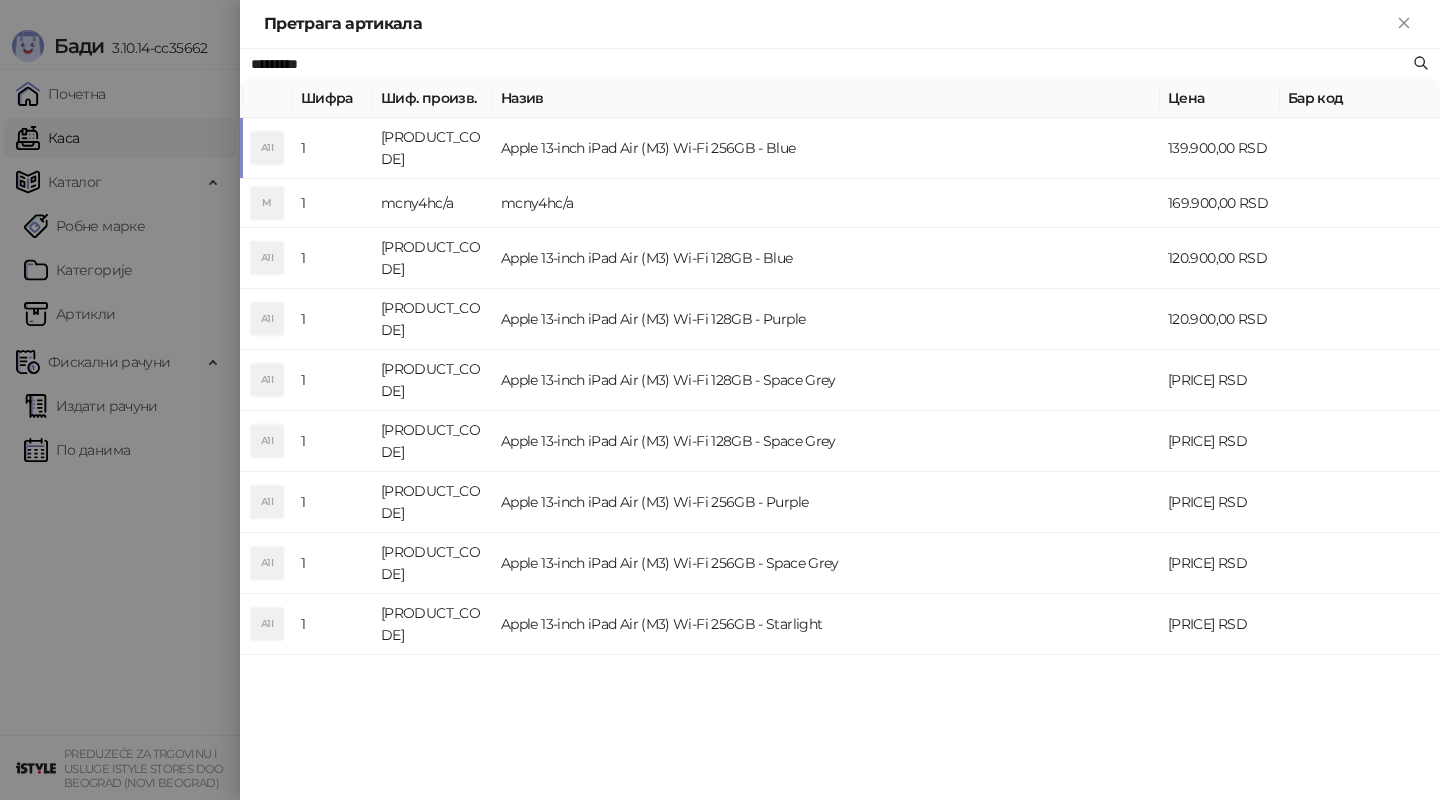 type on "*********" 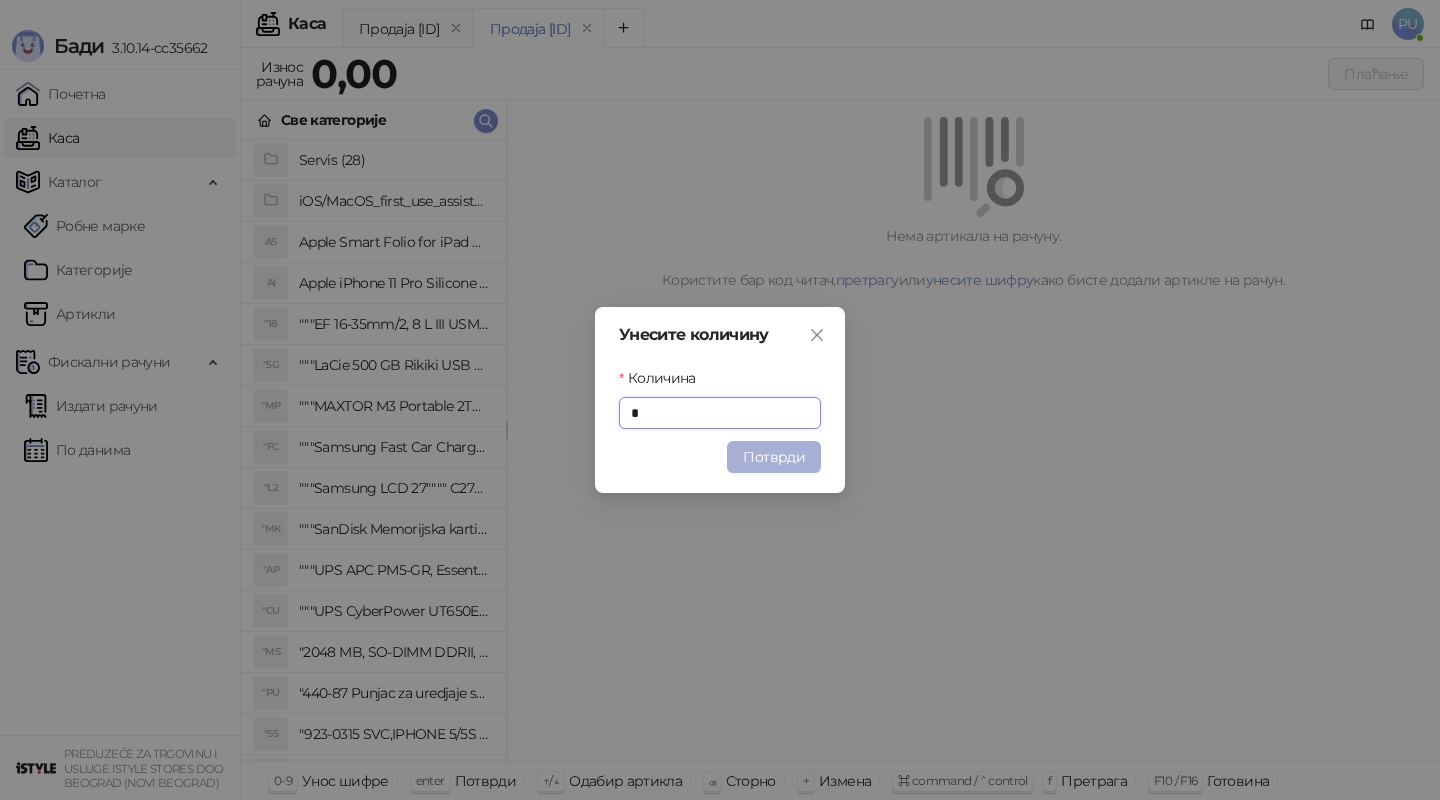 click on "Потврди" at bounding box center (774, 457) 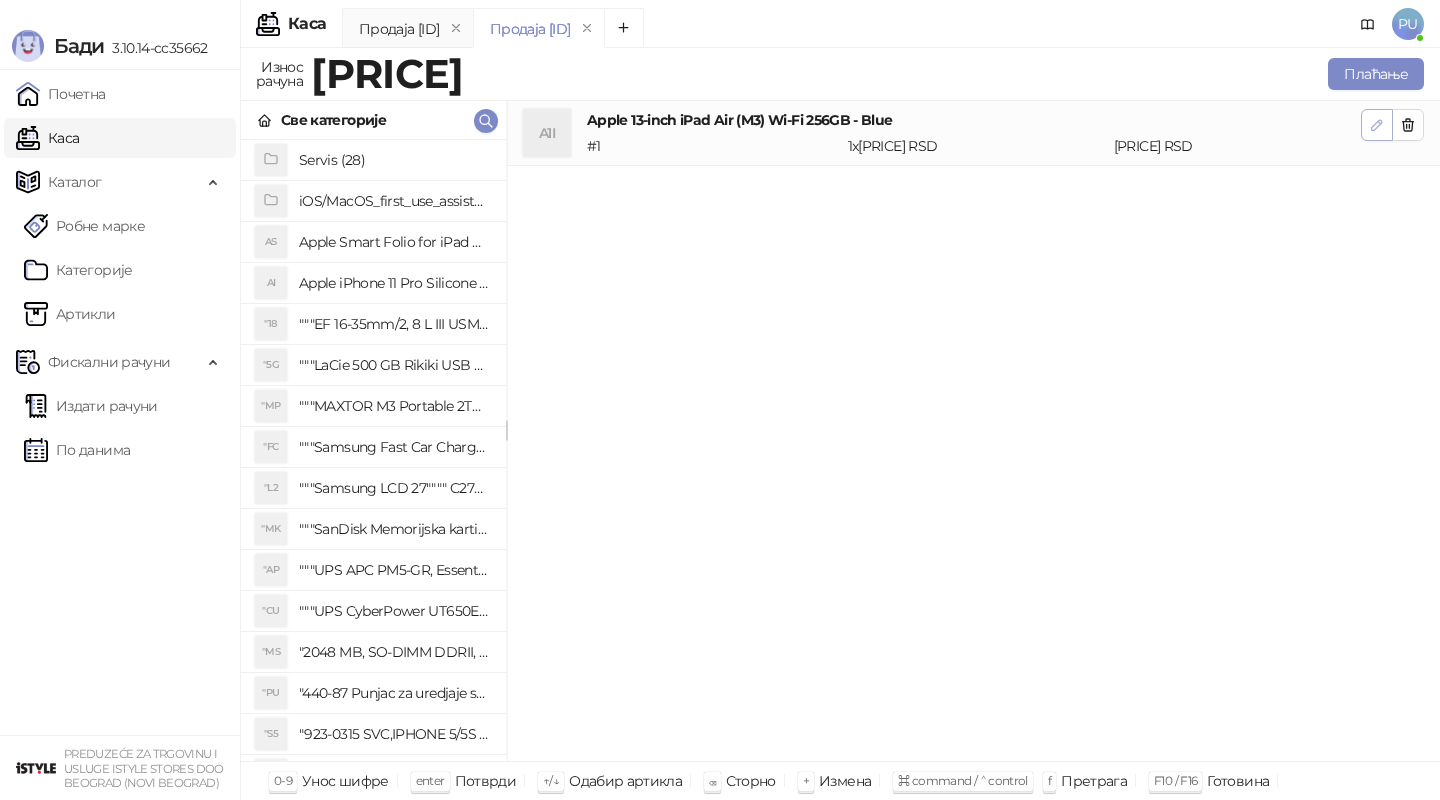 click at bounding box center (1377, 125) 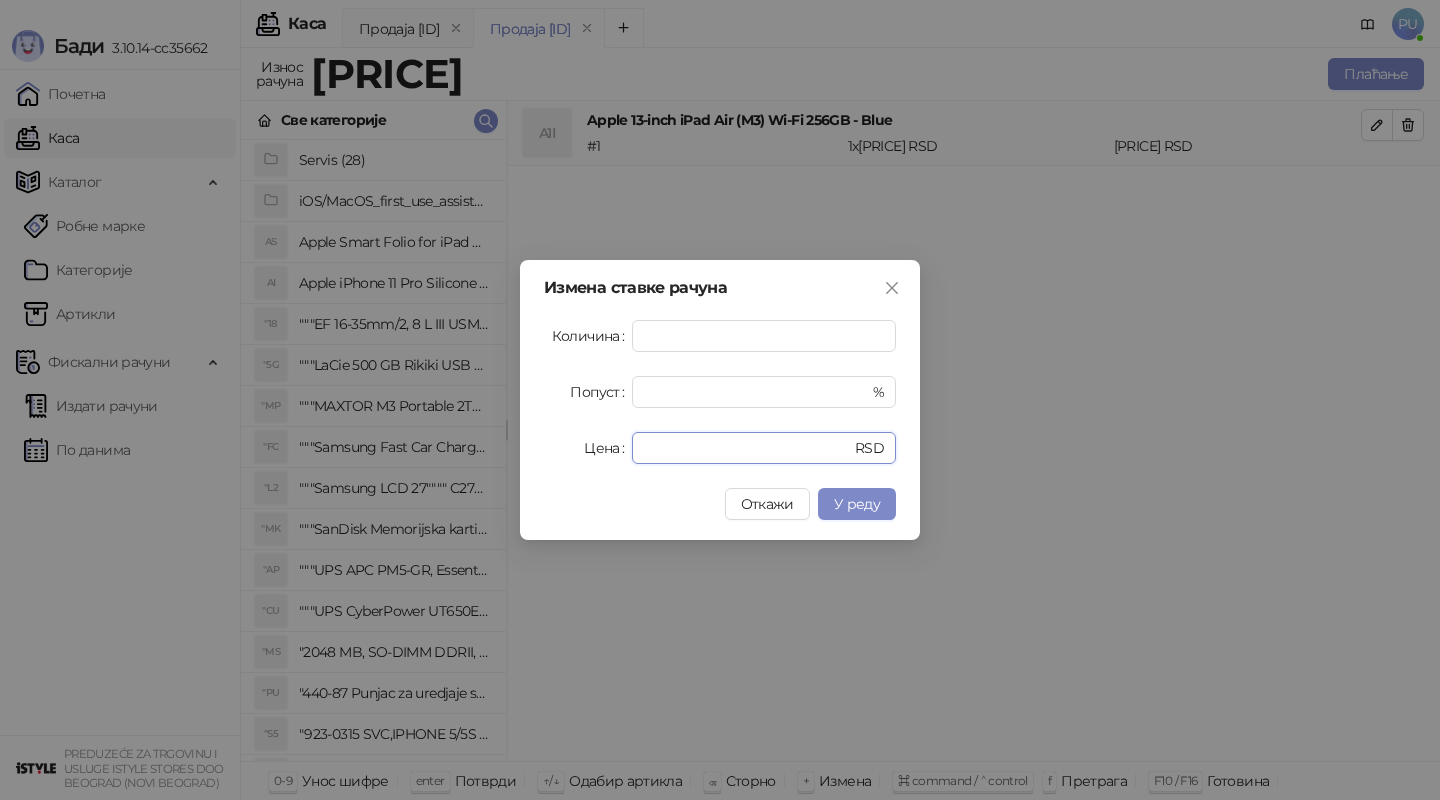 drag, startPoint x: 741, startPoint y: 456, endPoint x: 474, endPoint y: 433, distance: 267.9888 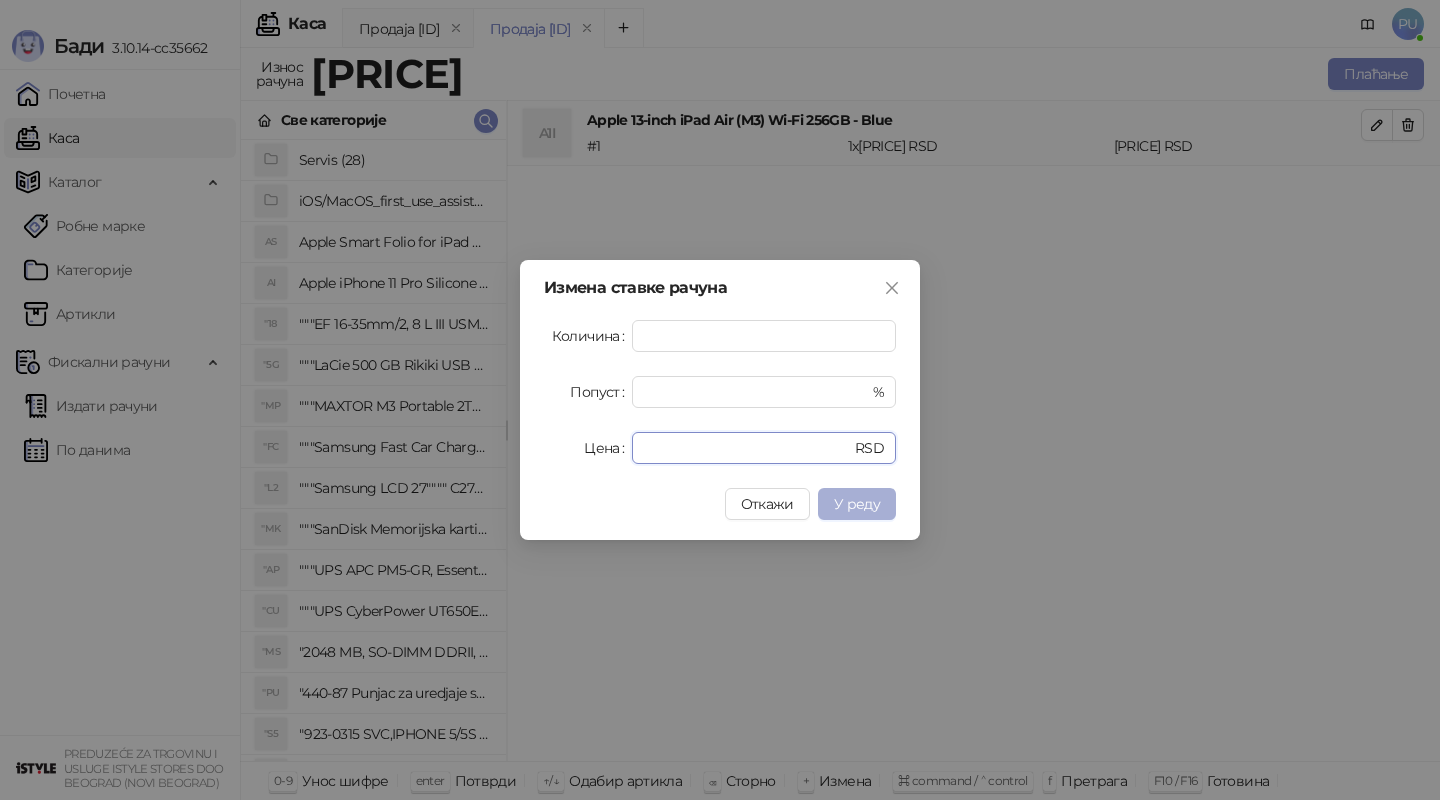type on "******" 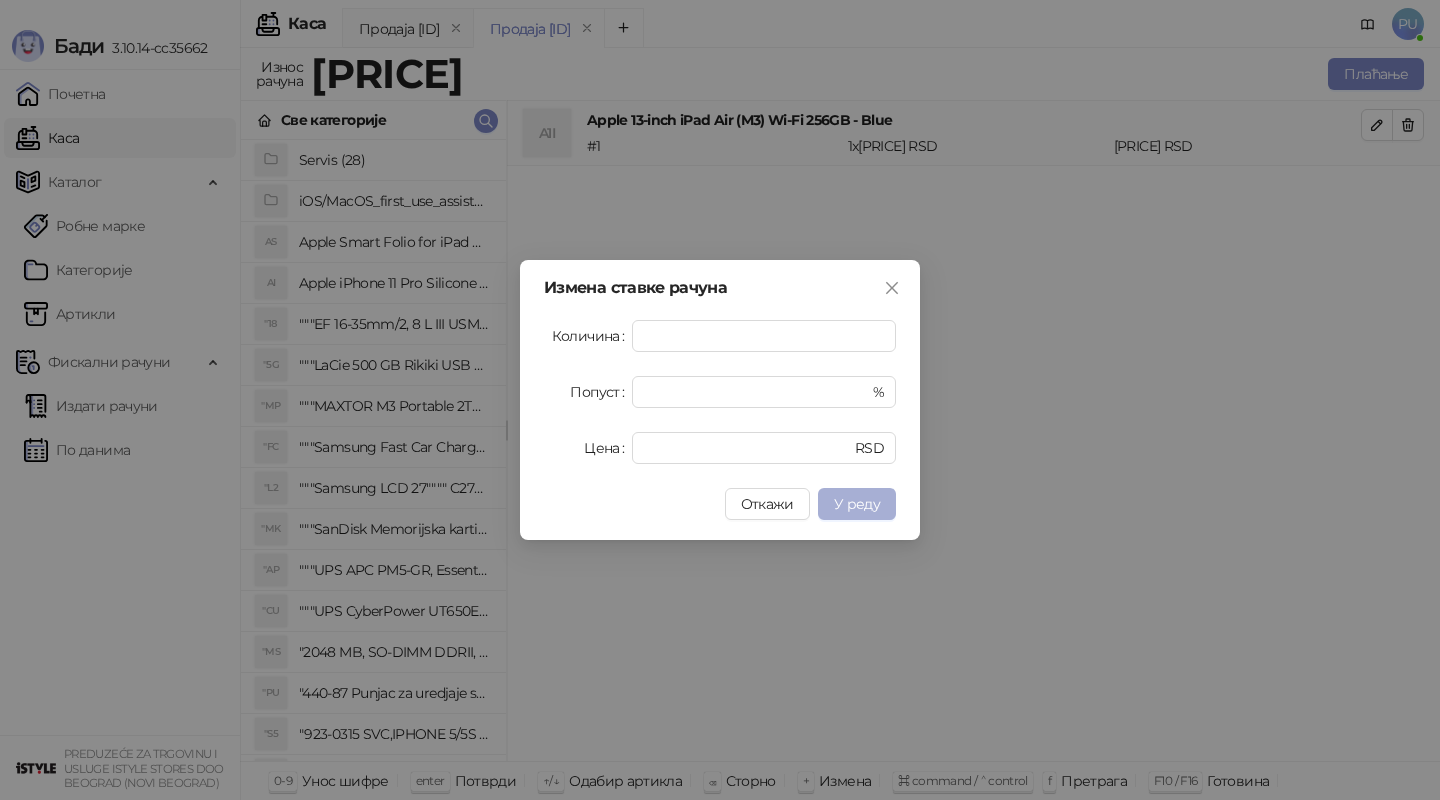 click on "У реду" at bounding box center (857, 504) 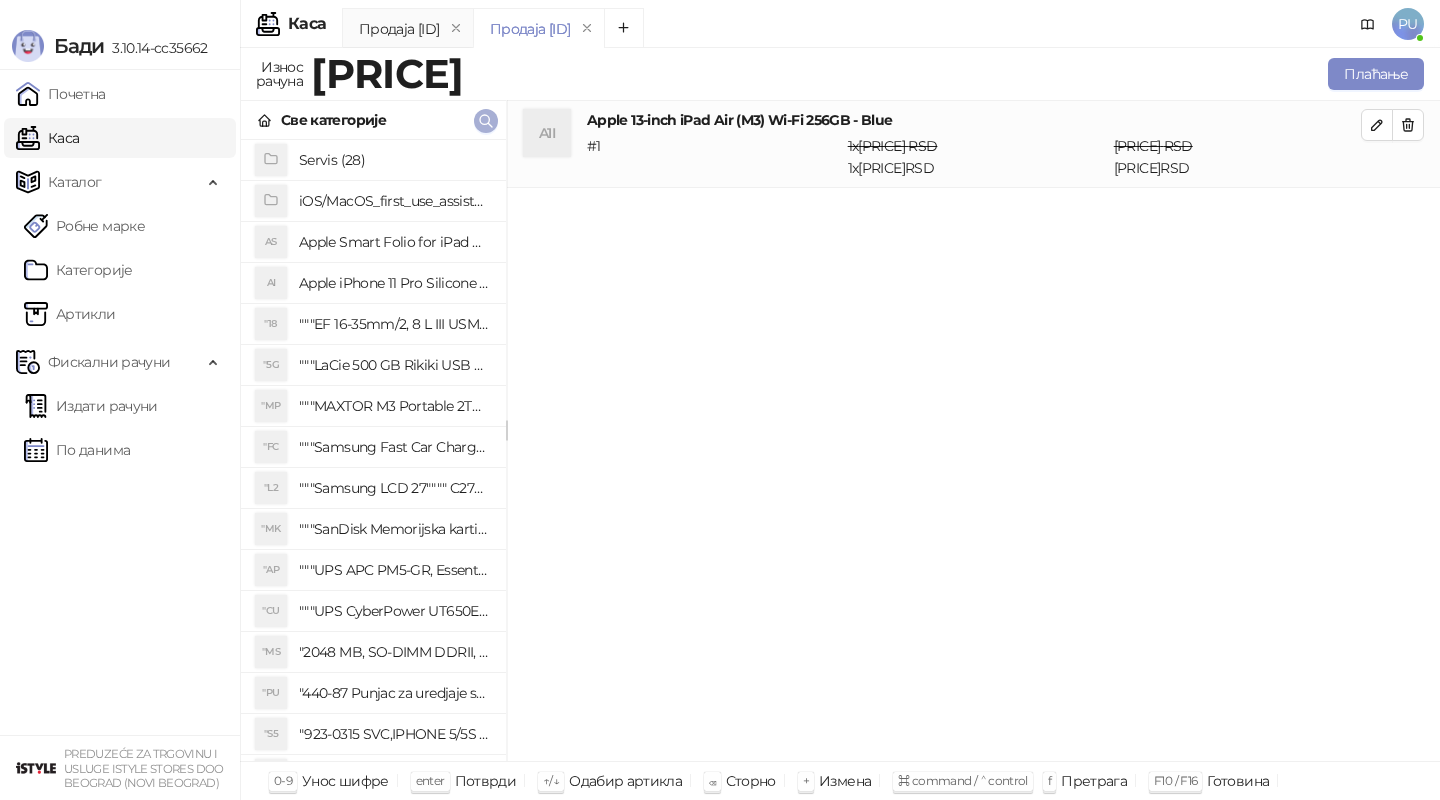 click 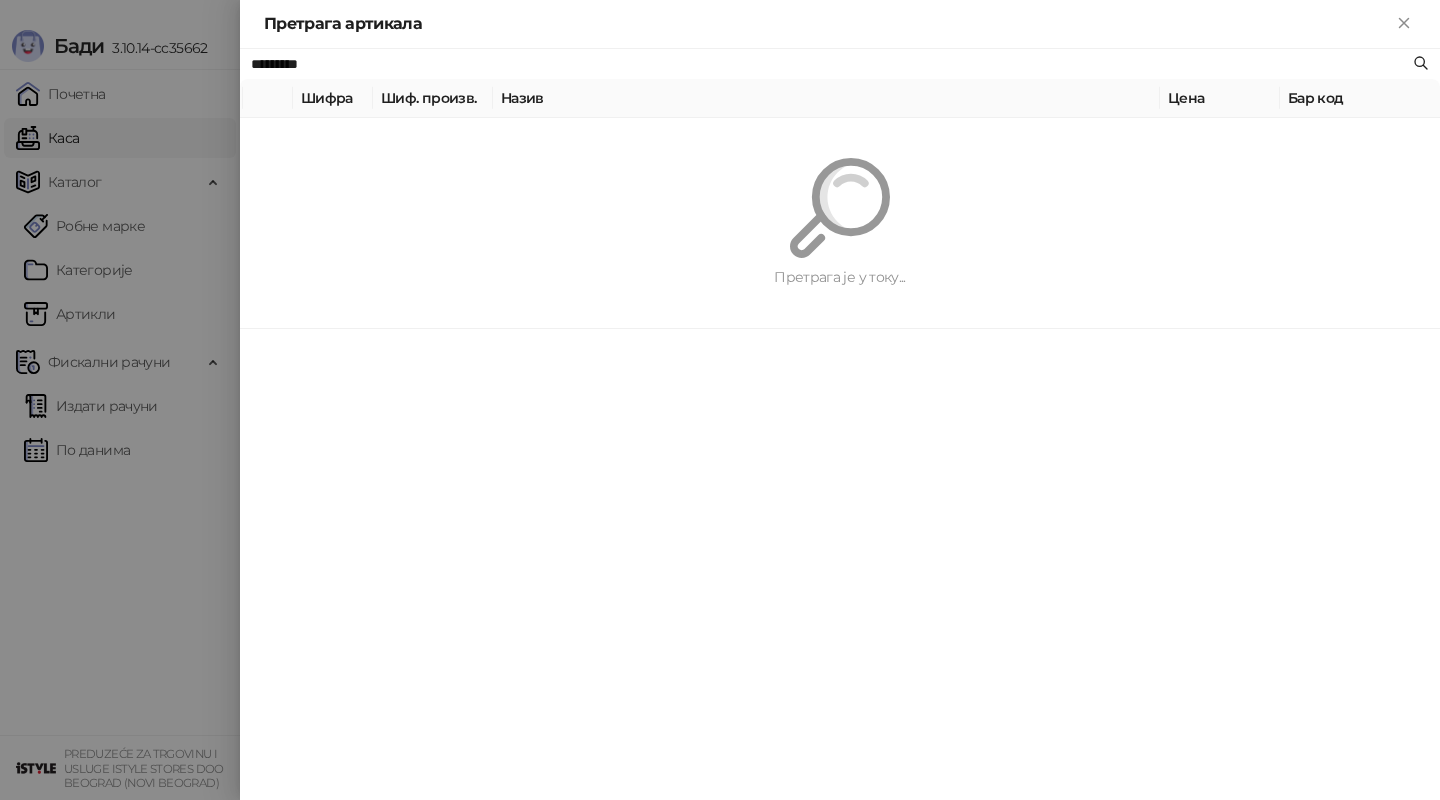 paste on "**********" 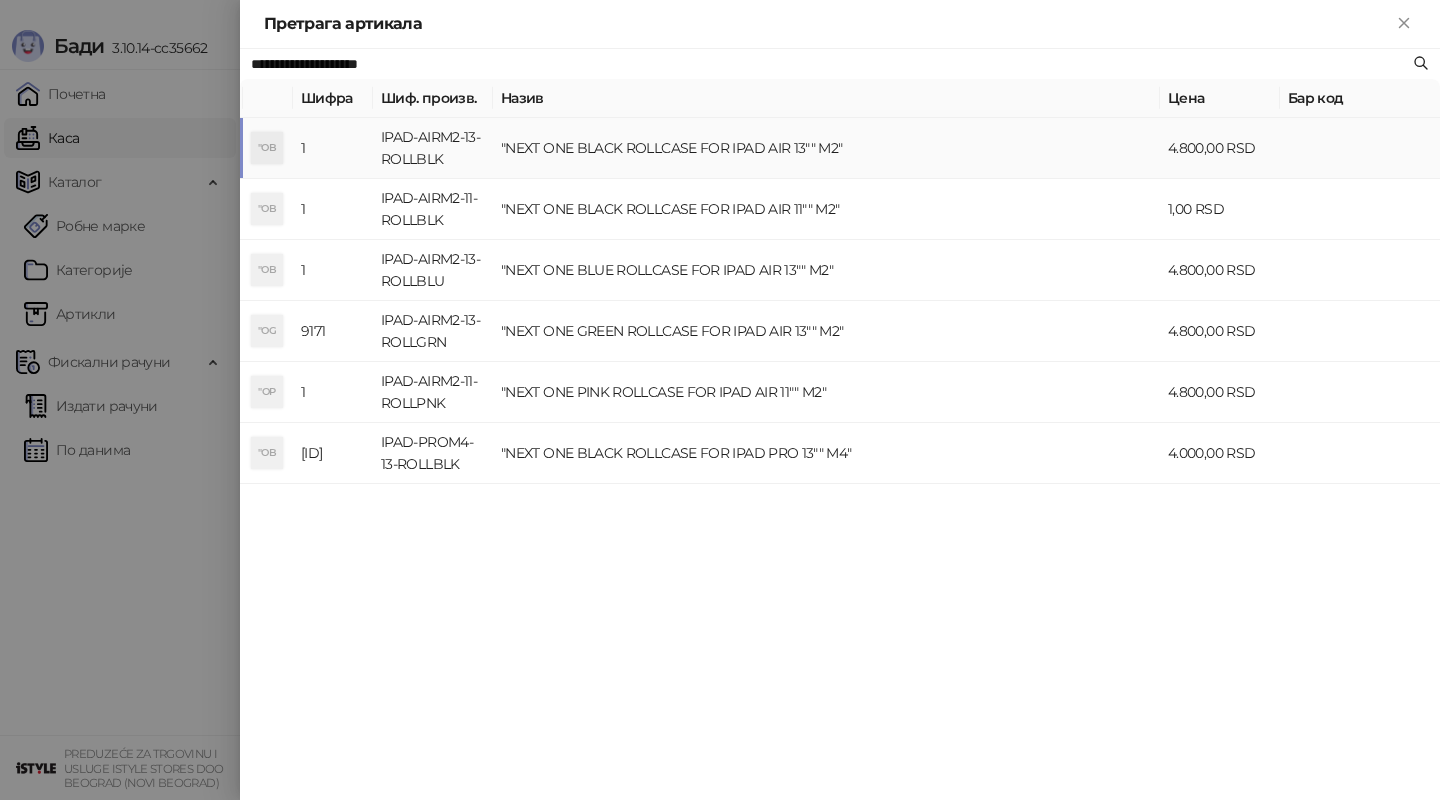 click on ""NEXT ONE BLACK ROLLCASE FOR IPAD AIR 13"" M2"" at bounding box center [826, 148] 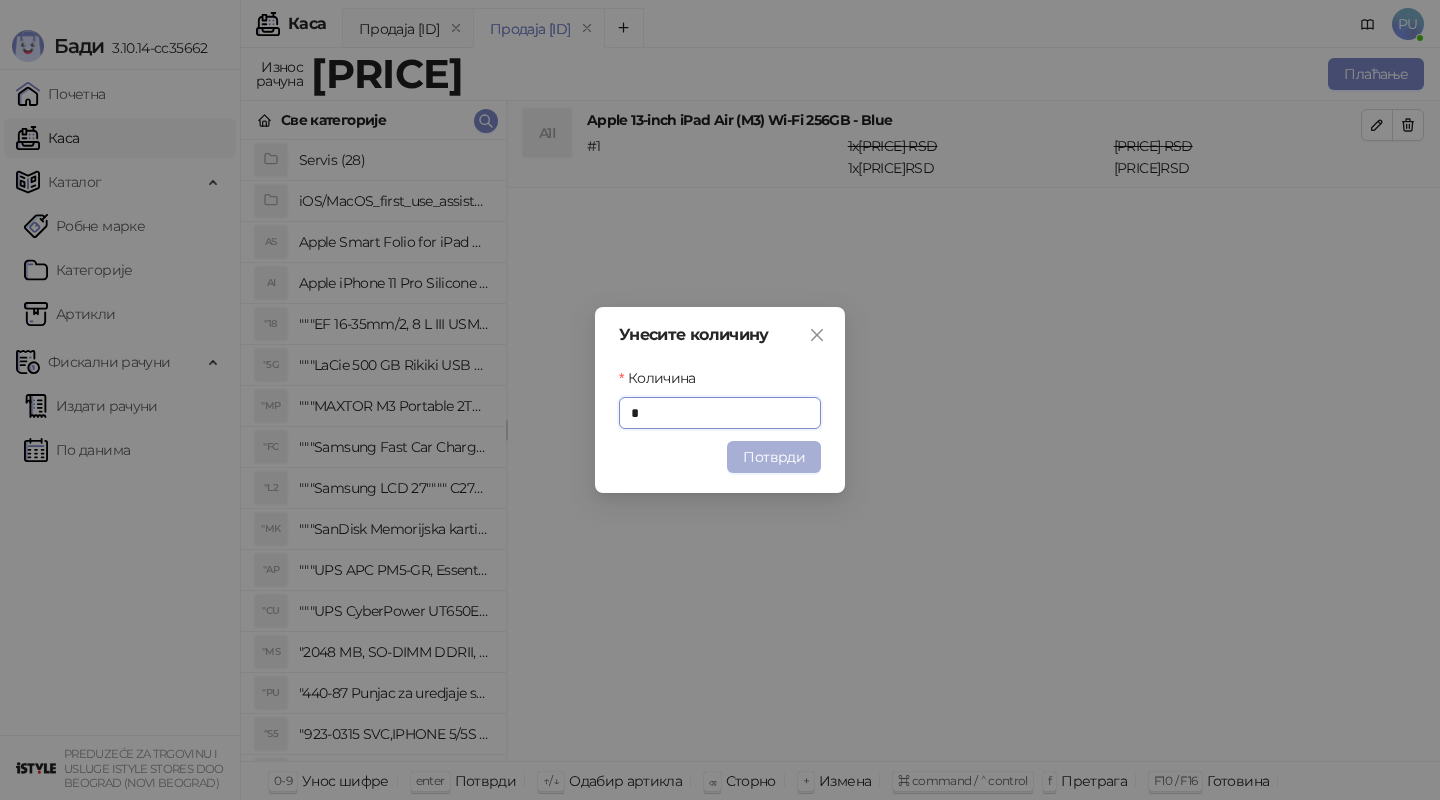 click on "Потврди" at bounding box center [774, 457] 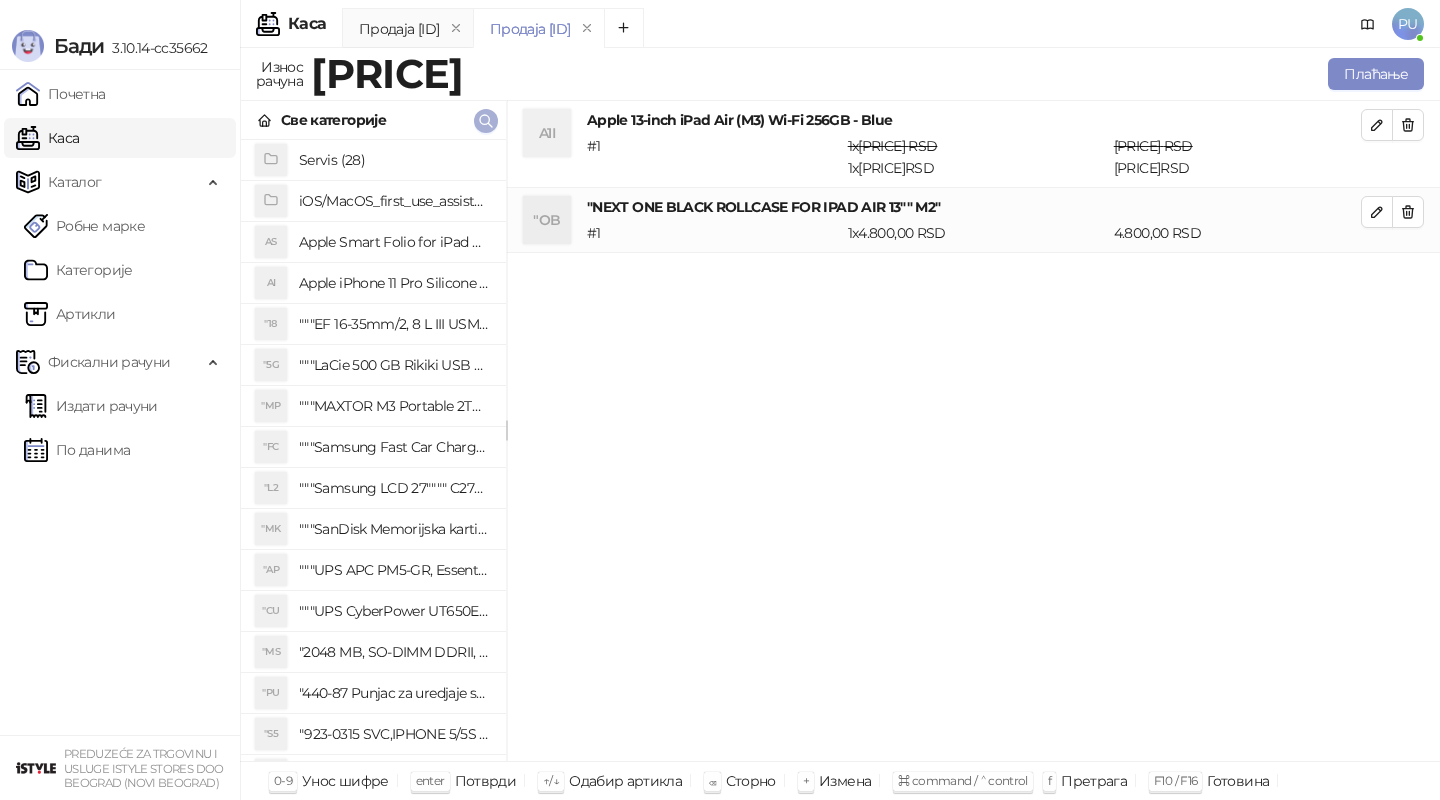click 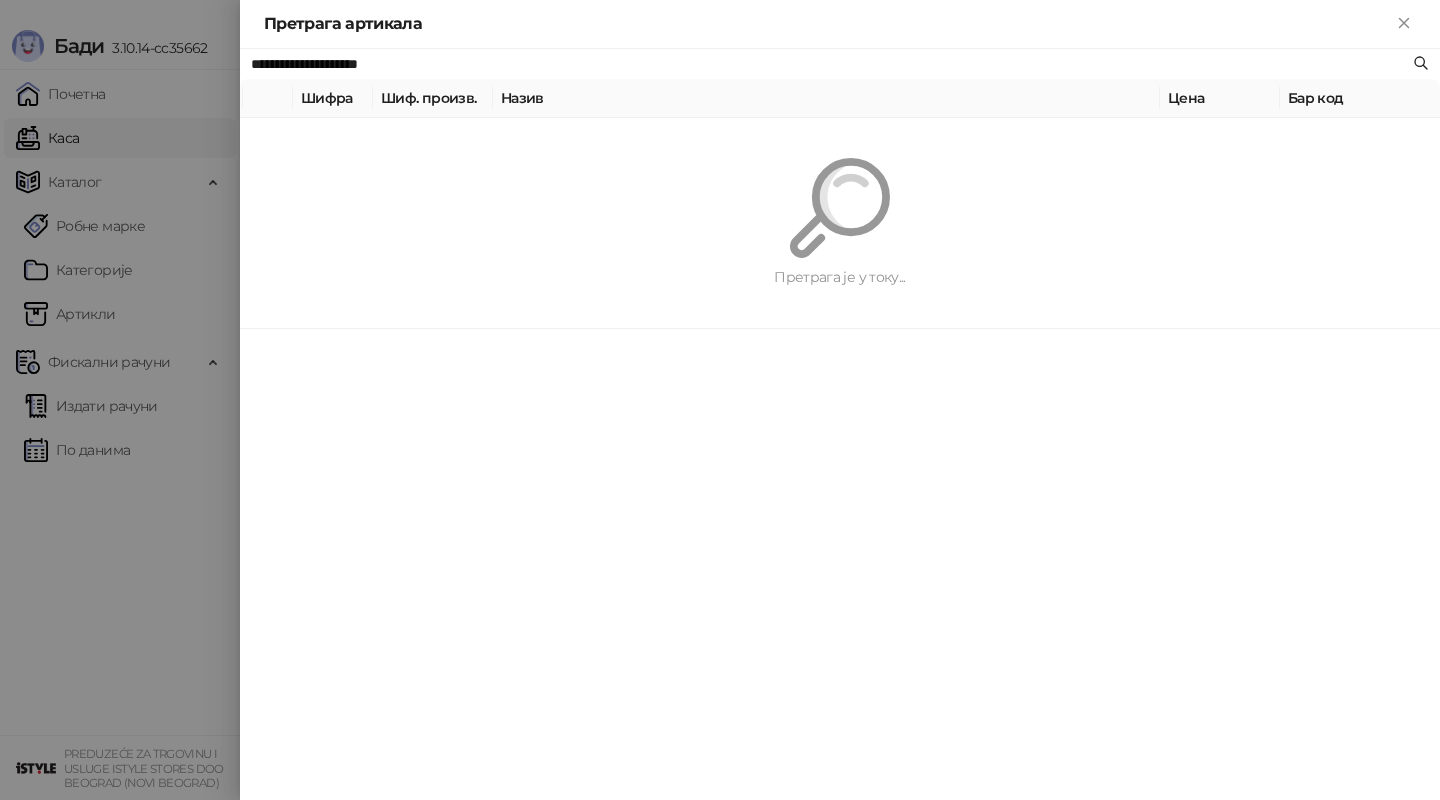 paste on "**" 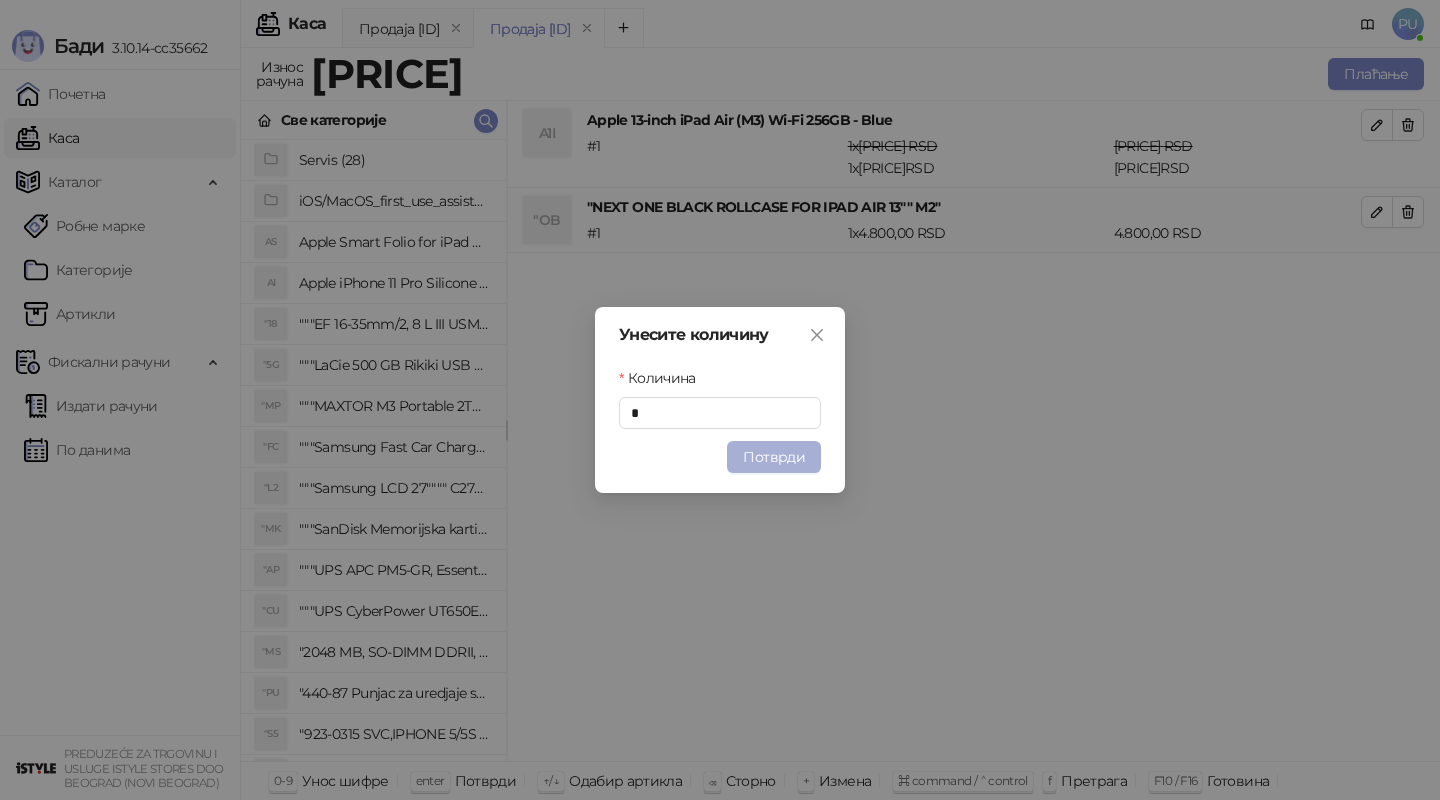 click on "Потврди" at bounding box center (774, 457) 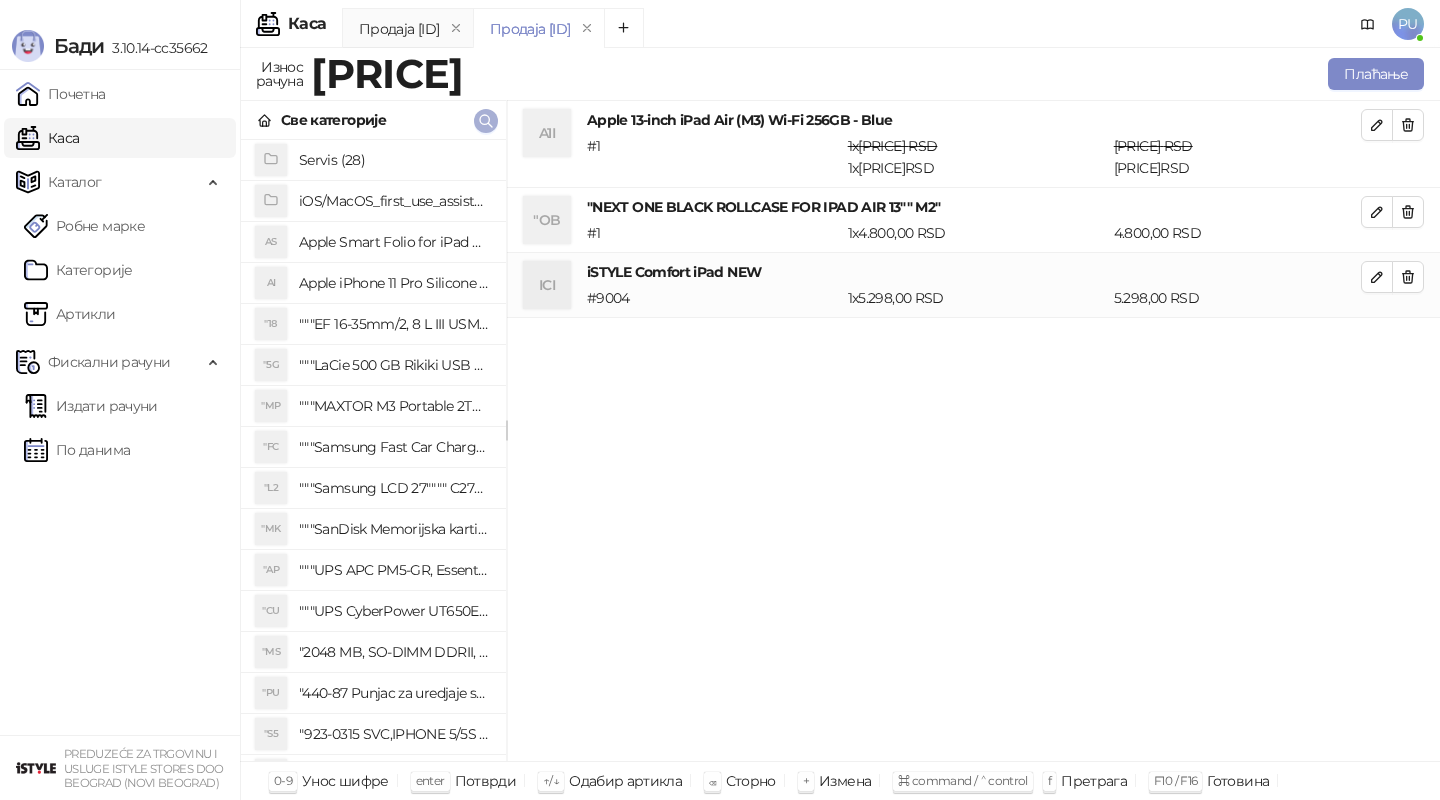 click 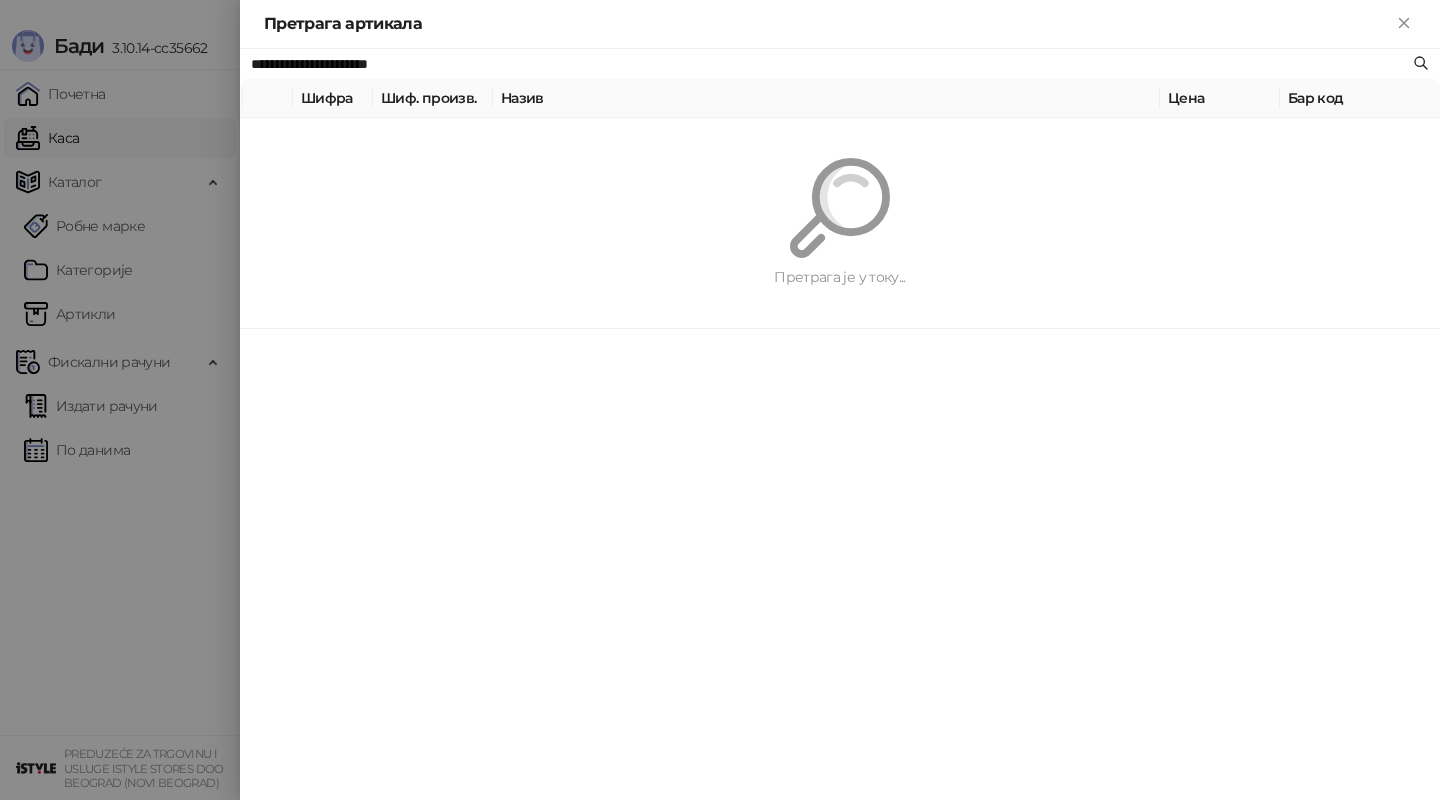 paste 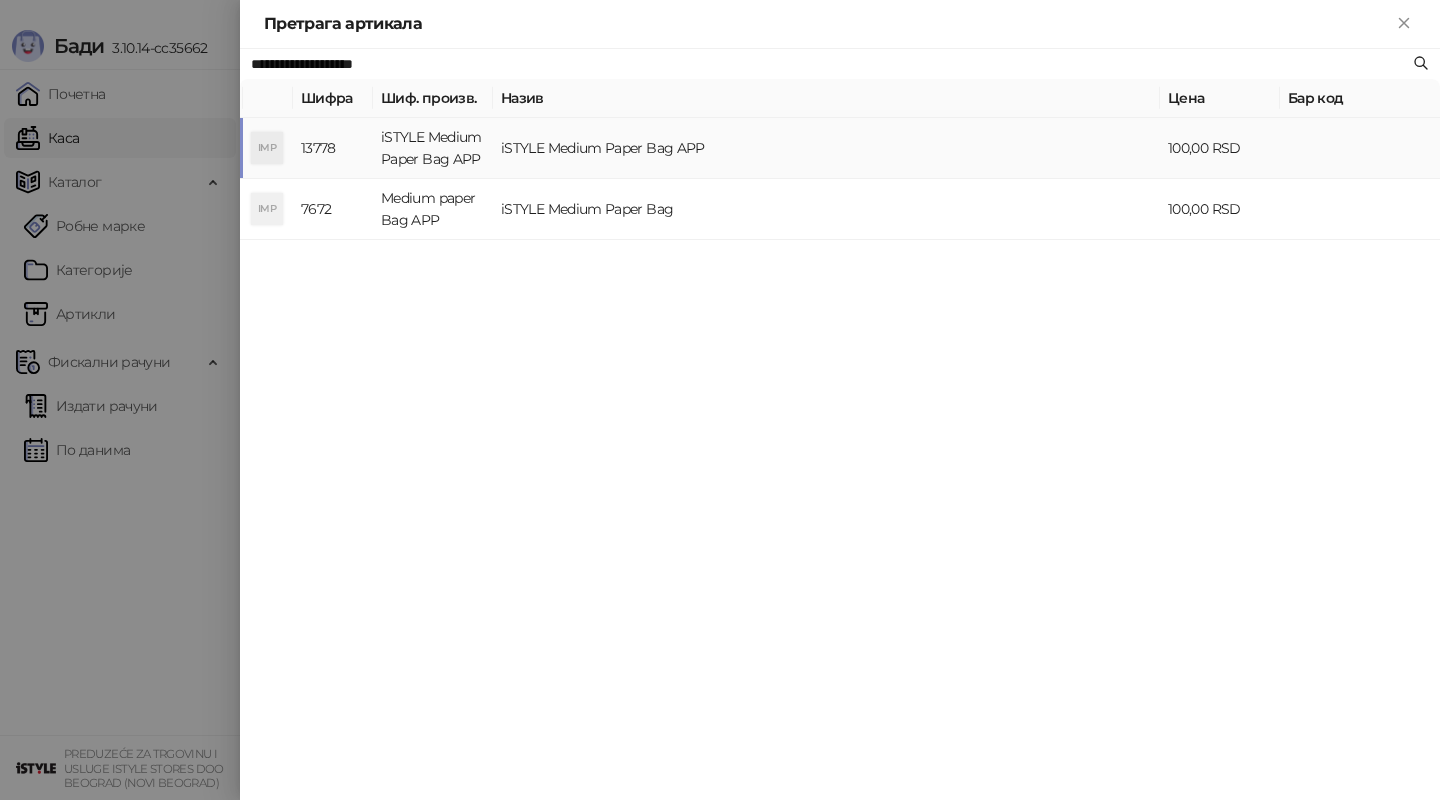 type on "**********" 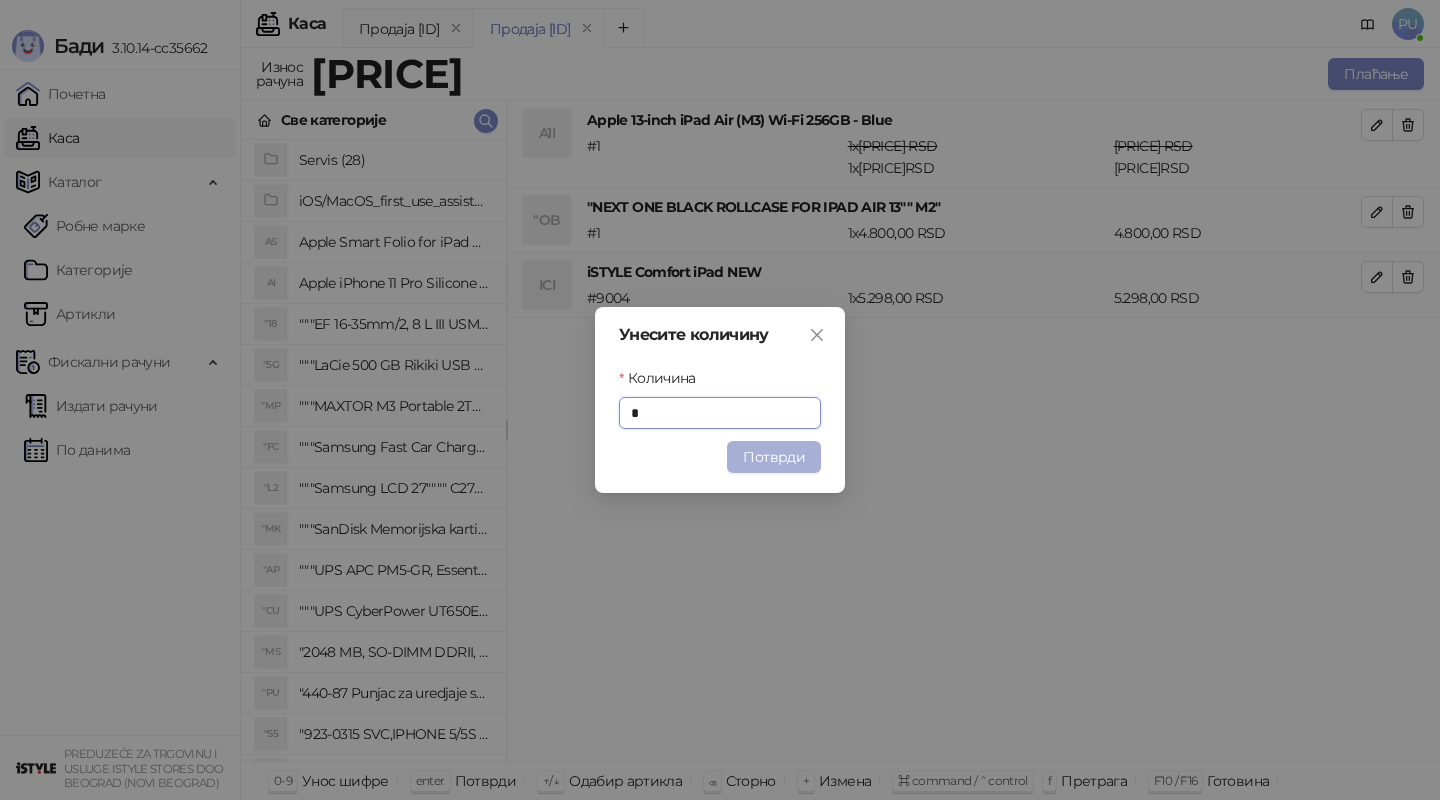 click on "Потврди" at bounding box center (774, 457) 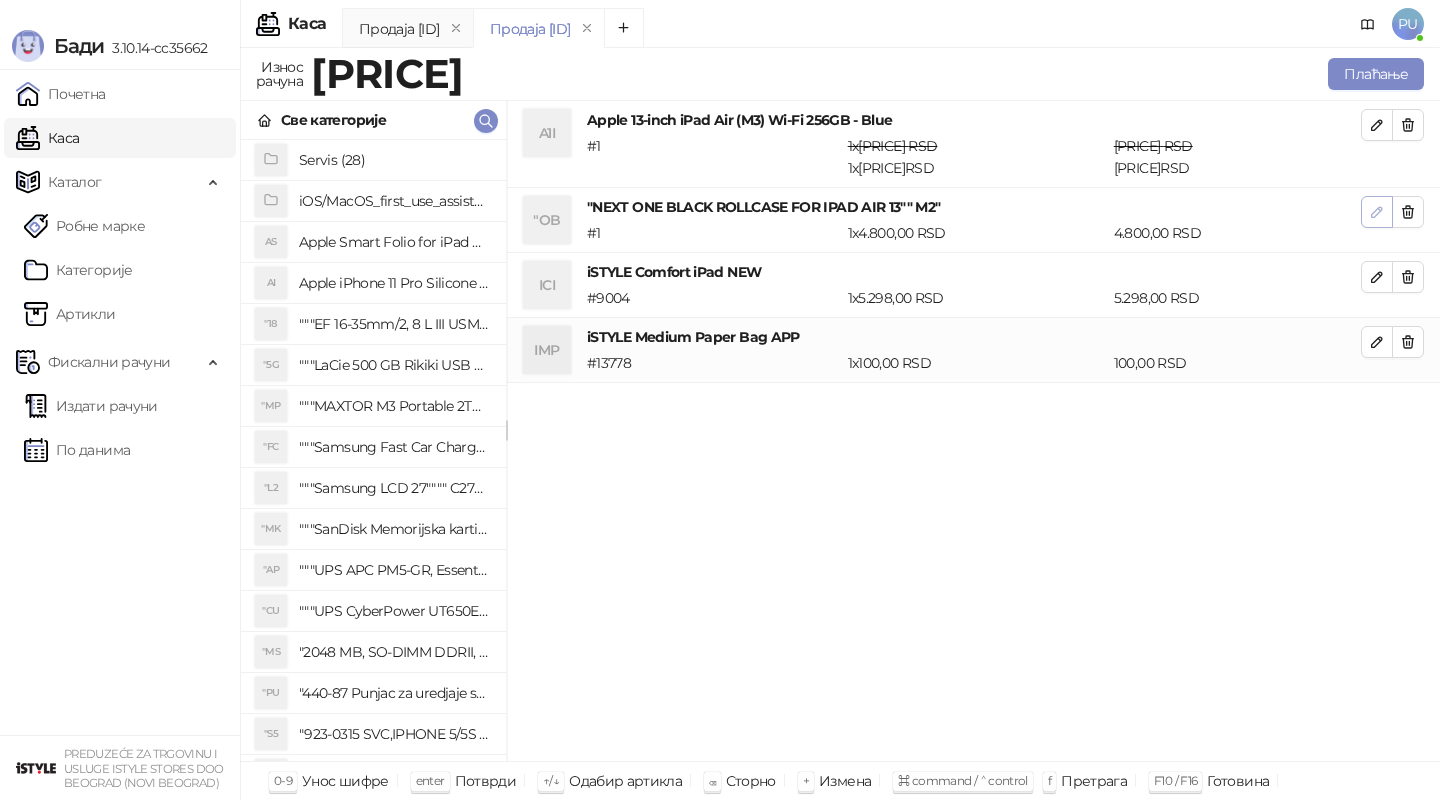 click 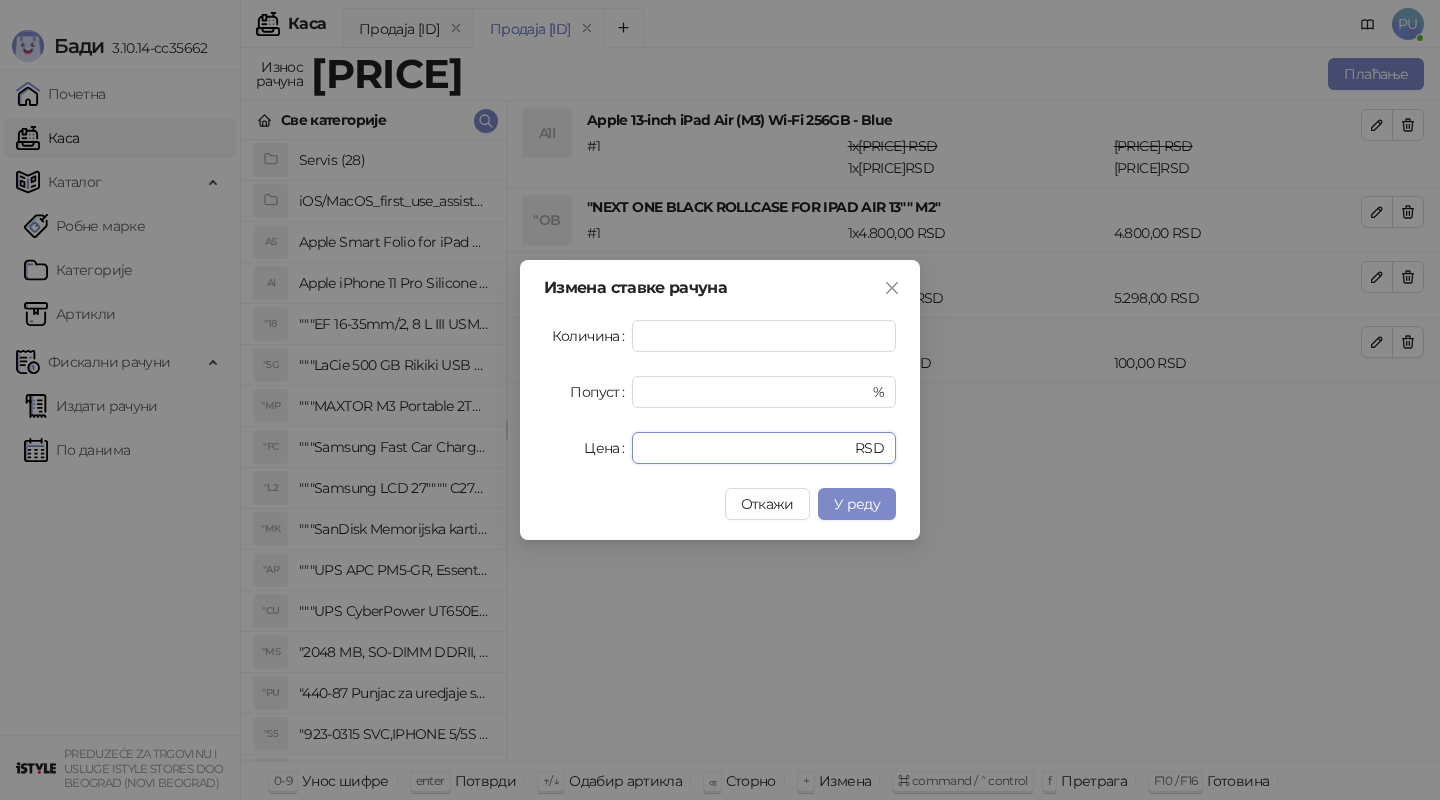 drag, startPoint x: 695, startPoint y: 450, endPoint x: 560, endPoint y: 449, distance: 135.00371 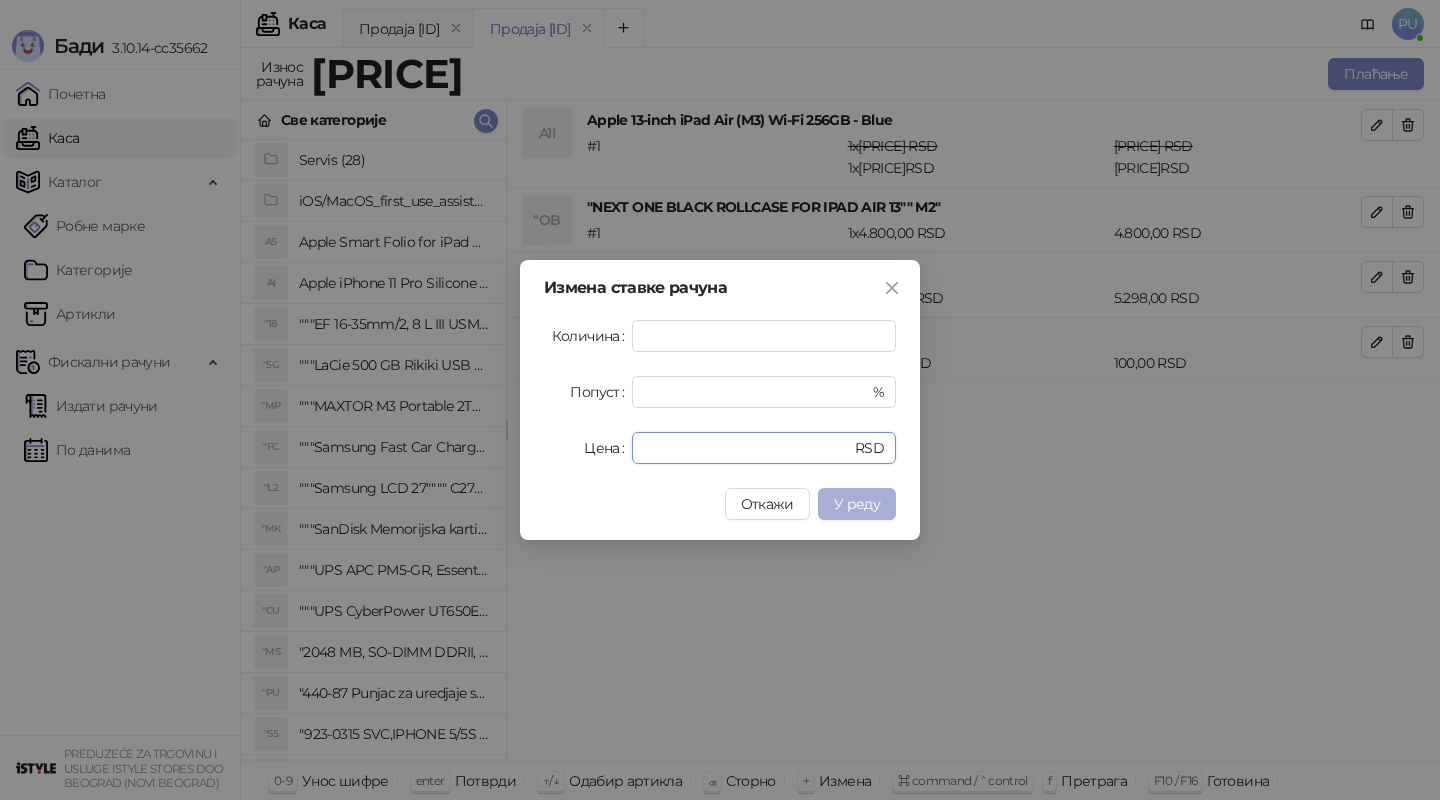type on "*" 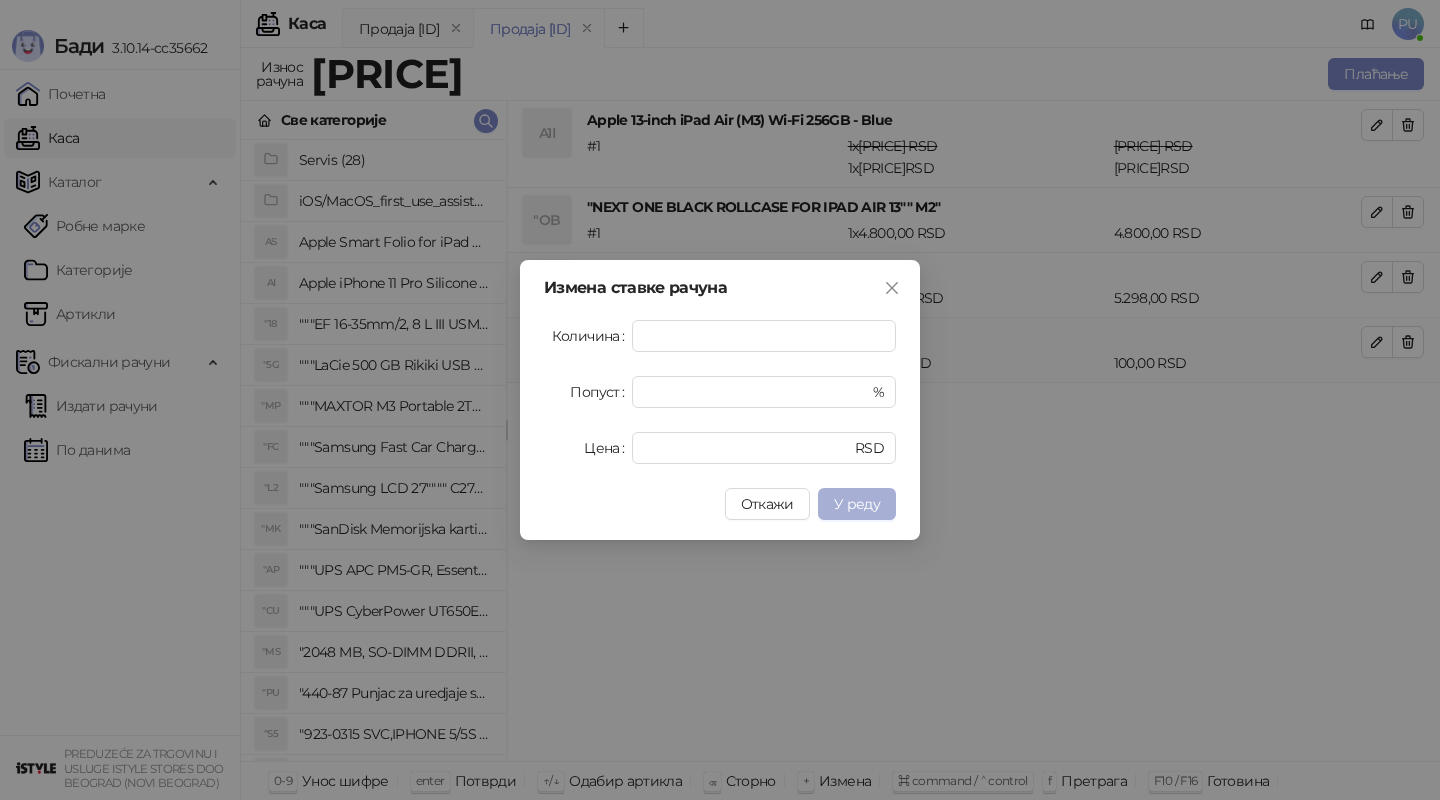 click on "У реду" at bounding box center (857, 504) 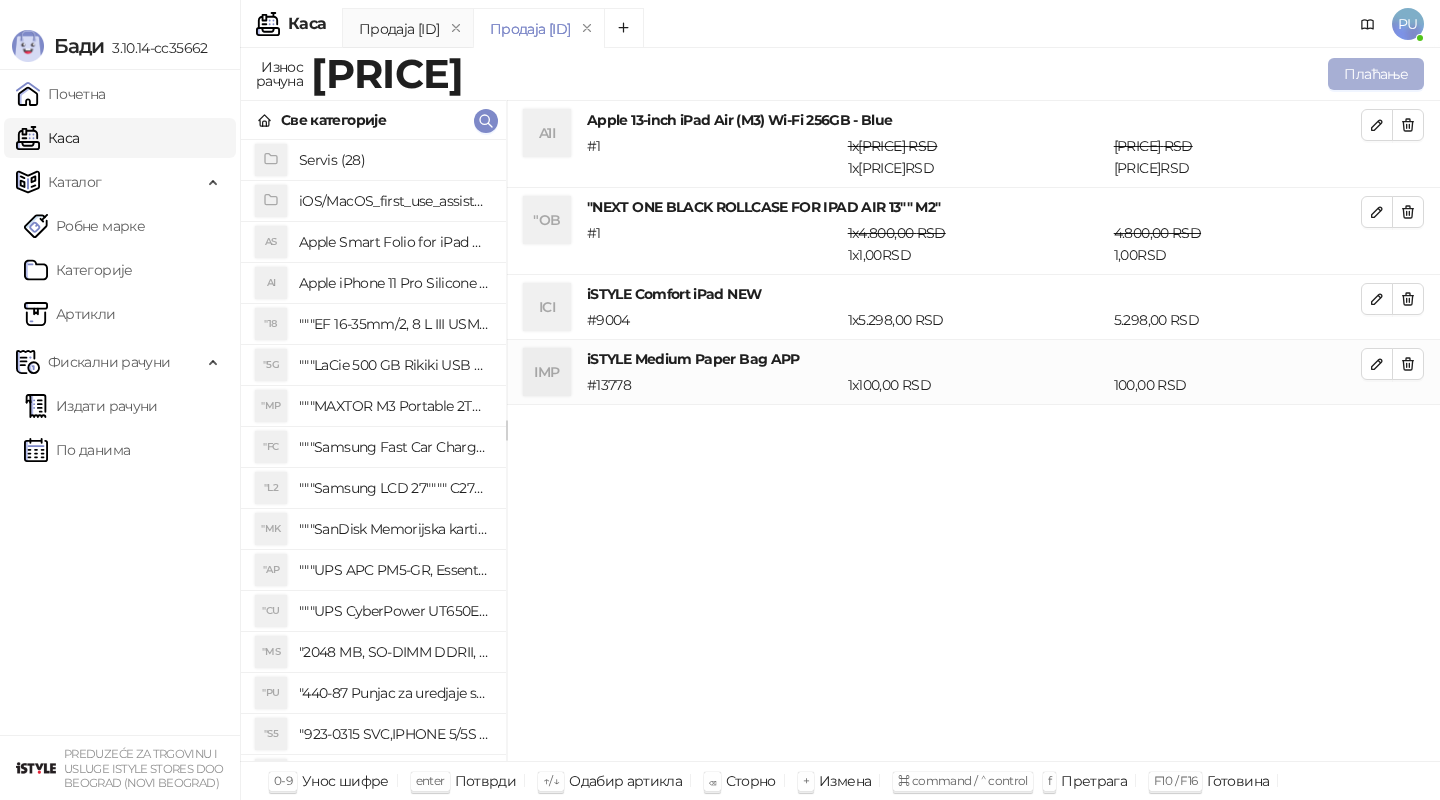 click on "Плаћање" at bounding box center (1376, 74) 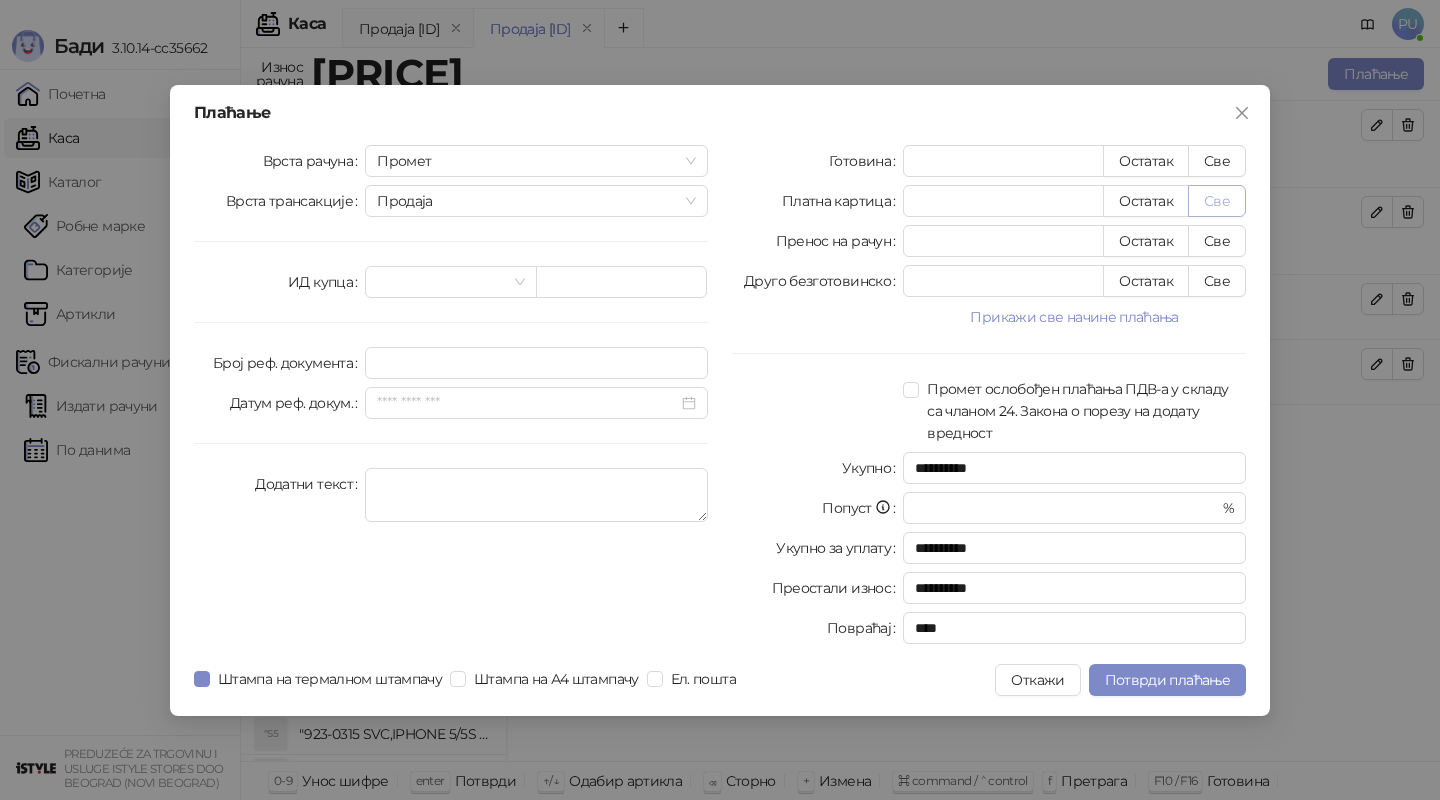 click on "Све" at bounding box center [1217, 201] 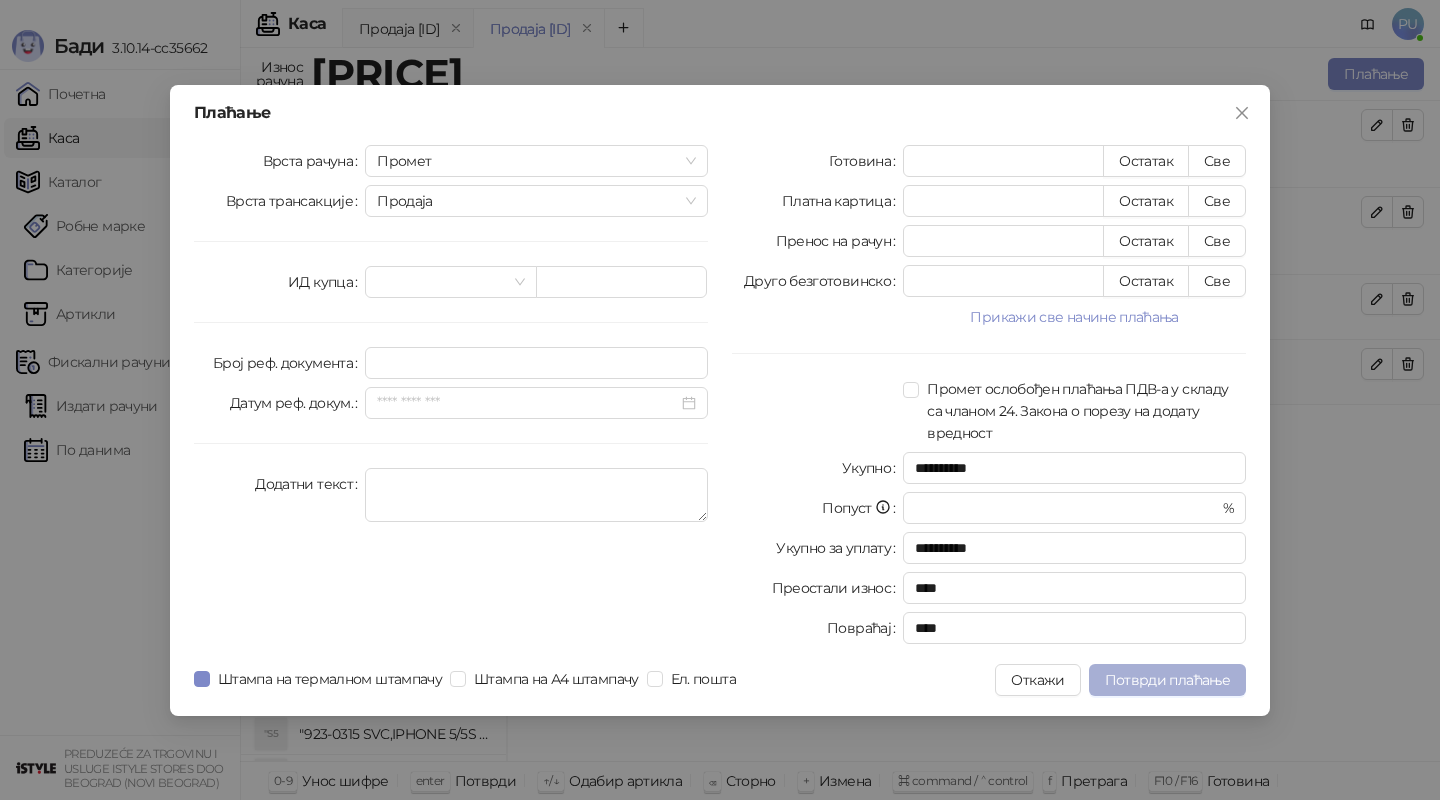 click on "Потврди плаћање" at bounding box center (1167, 680) 